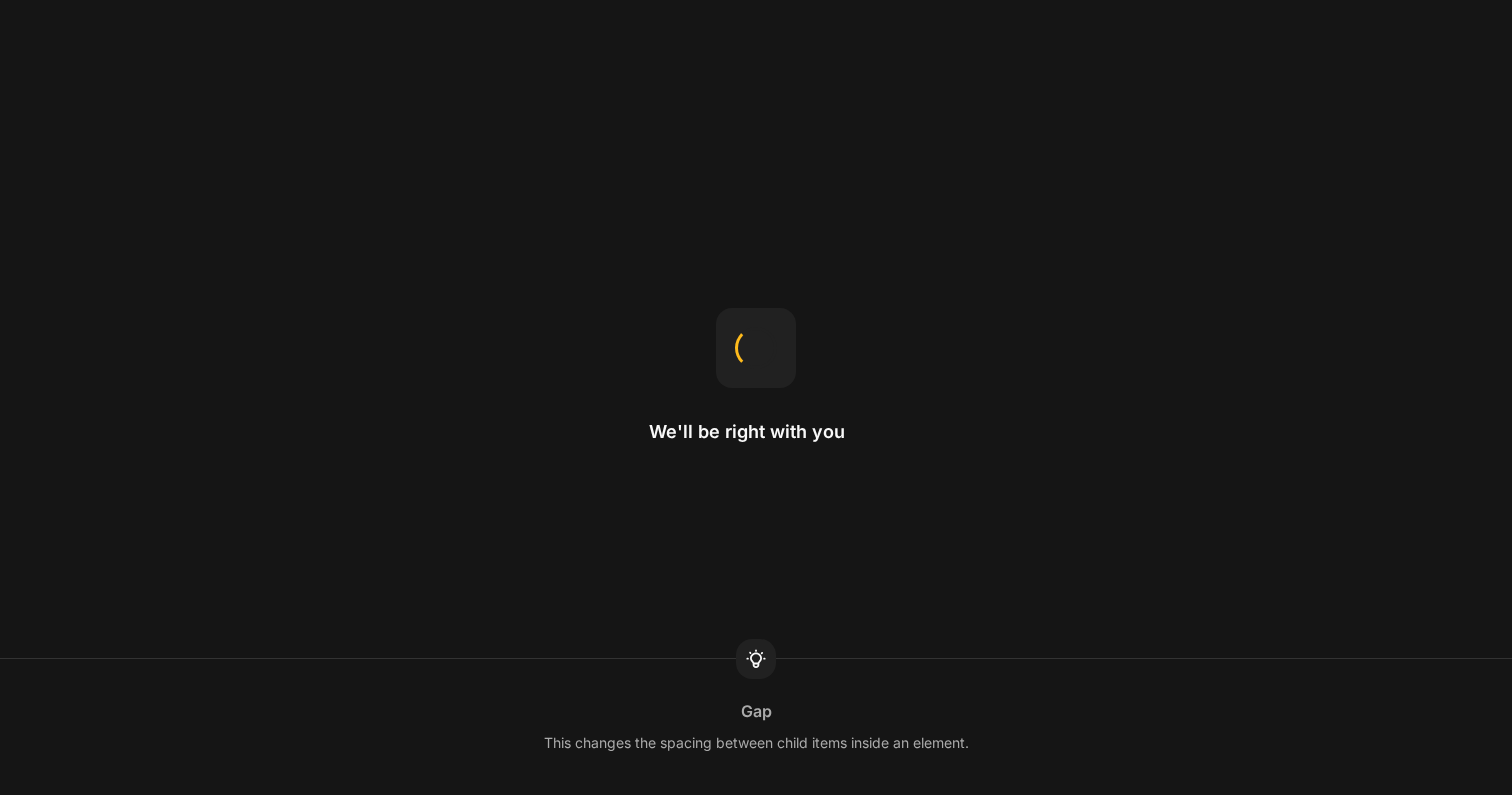 scroll, scrollTop: 0, scrollLeft: 0, axis: both 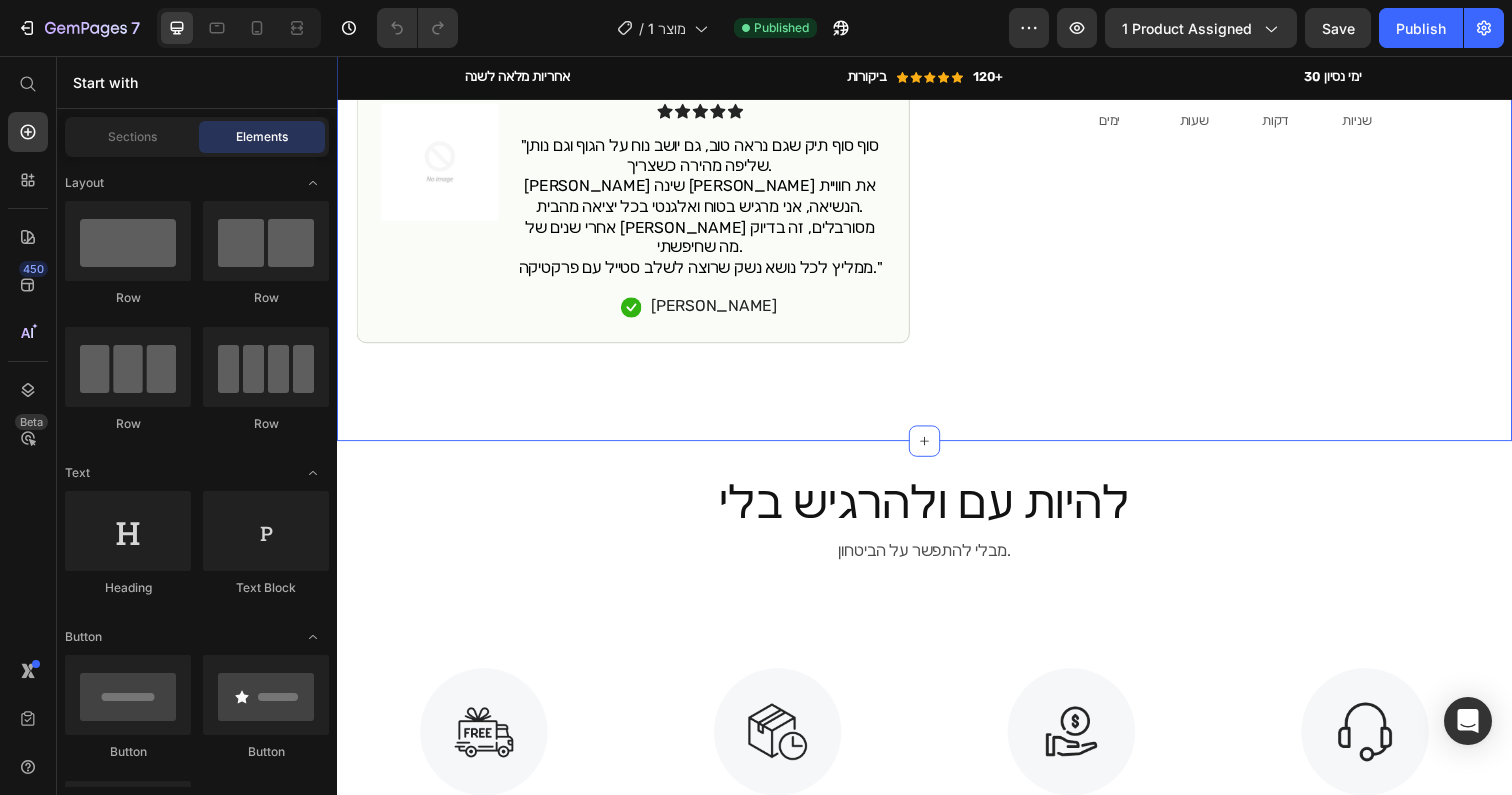 click on "Product Images Image Icon Icon Icon Icon Icon Icon List "סוף סוף תיק שגם נראה טוב, גם יושב נוח על הגוף וגם נותן שליפה מהירה כשצריך. [PERSON_NAME] שינה [PERSON_NAME] את חוויית הנשיאה, אני מרגיש בטוח ואלגנטי בכל יציאה מהבית. אחרי שנים של [PERSON_NAME] מסורבלים, זה בדיוק מה שחיפשתי. ממליץ לכל נושא נשק שרוצה לשלב סטייל עם פרקטיקה." Text Block
Icon אבי מרציאנו  Text Block Row Row Row Icon Icon Icon Icon Icon Icon List (129 ביקורות) Text Block Row תיק אקדח Product Title תיק צד מעוצב לנישאת אקדח, עם מנגנון שליפה מהירה. דיסקרטי, חכם ונוח. Text Block
.st0{fill:#0038B8;}
.st1{fill-rule:evenodd;clip-rule:evenodd;fill:#FFFFFF;}
פותח  בישראל  ע״י נושאי נשק
שנה  אחריות מלאה
30 ימי  נסיון Item List" at bounding box center [937, -224] 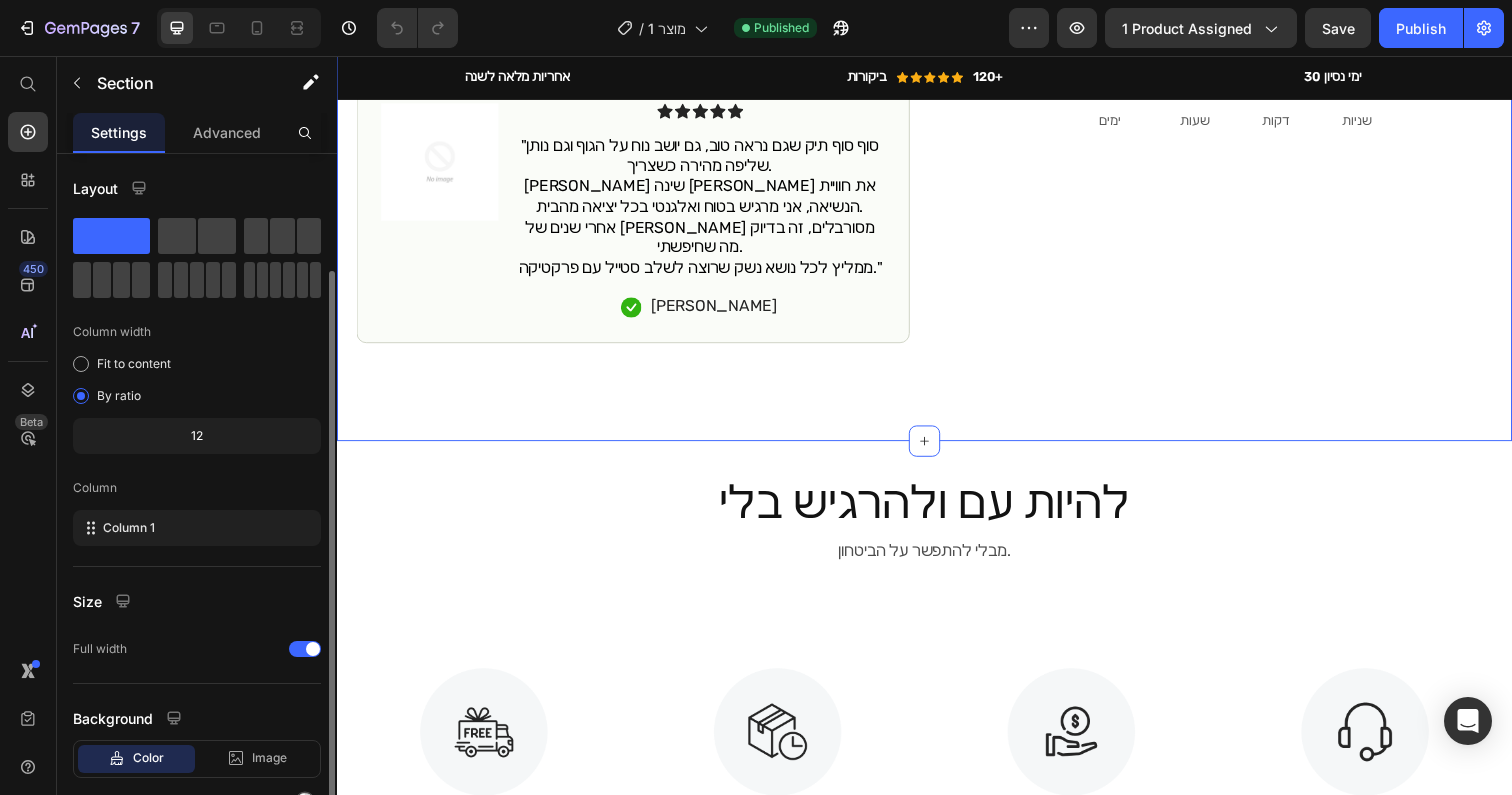 scroll, scrollTop: 110, scrollLeft: 0, axis: vertical 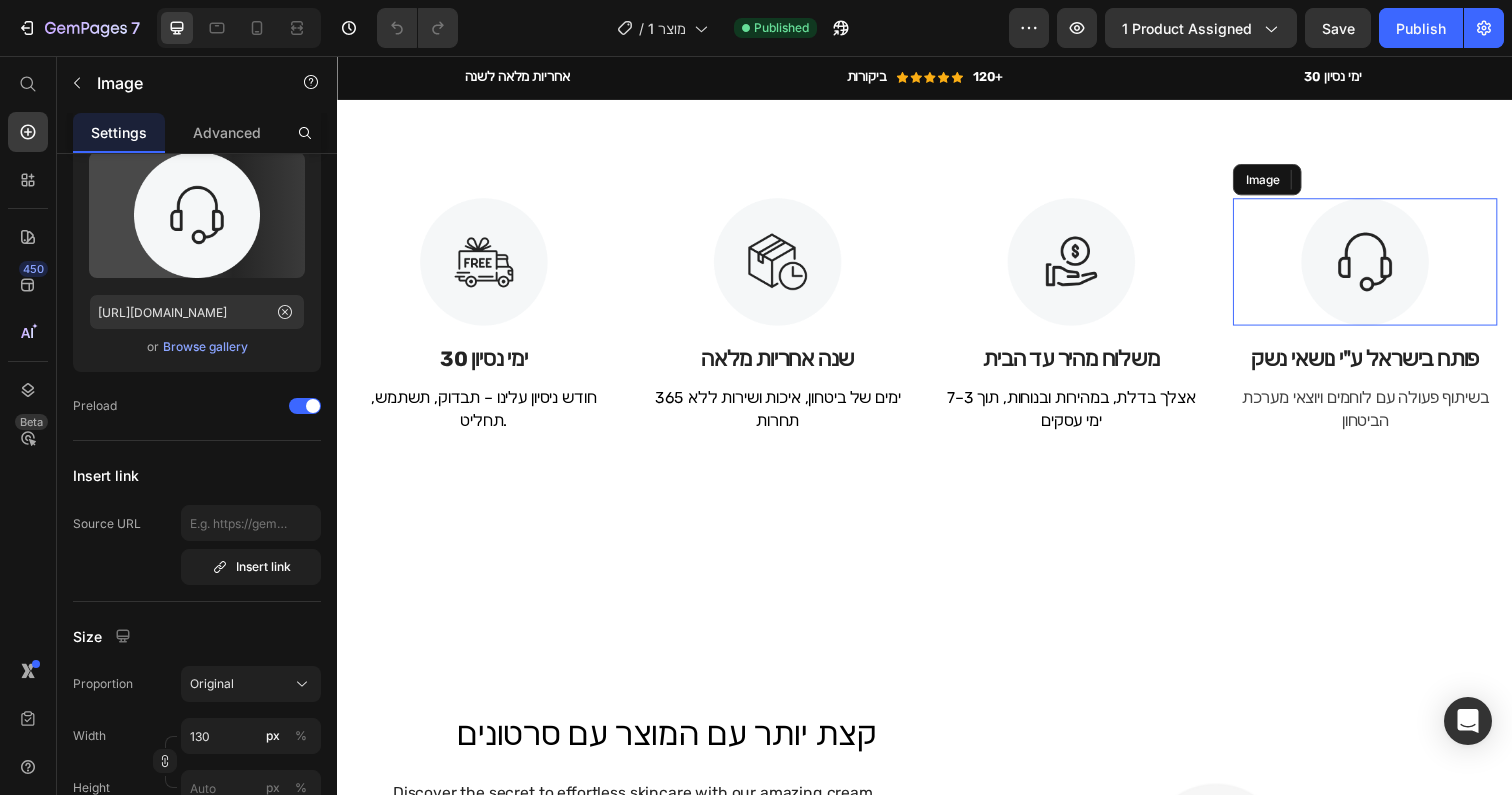 click at bounding box center (1387, 266) 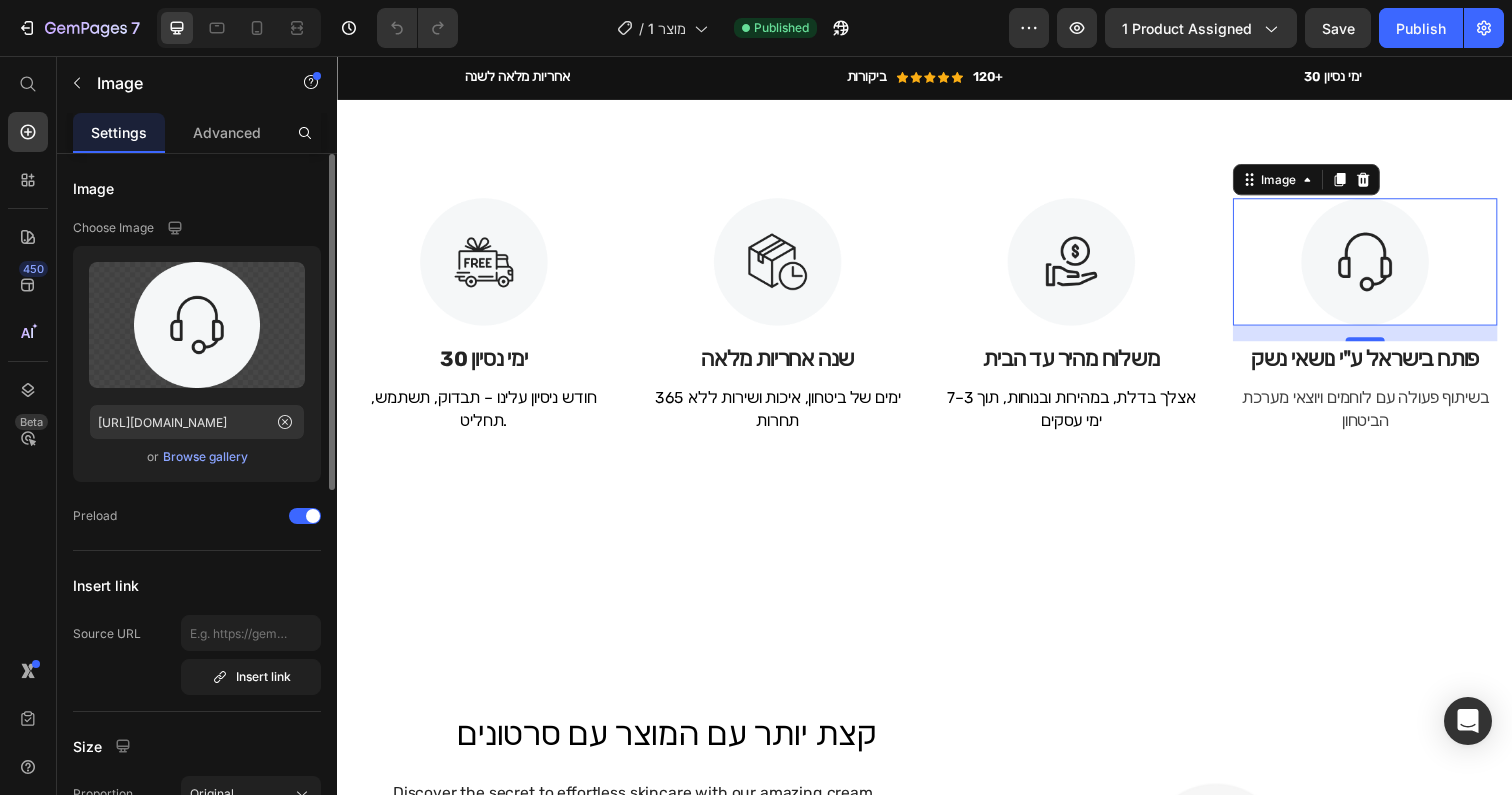click on "Browse gallery" at bounding box center (205, 457) 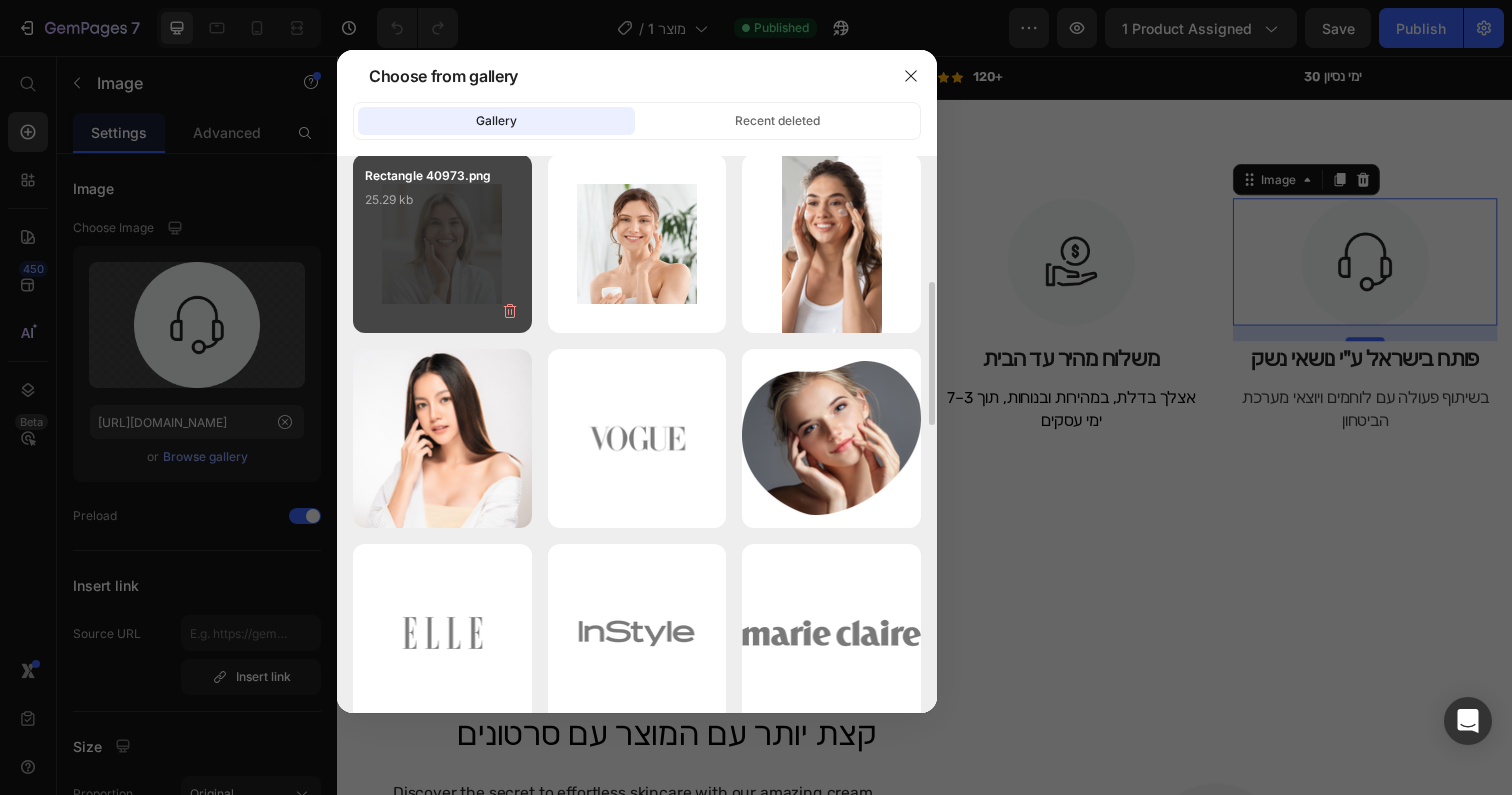 scroll, scrollTop: 1600, scrollLeft: 0, axis: vertical 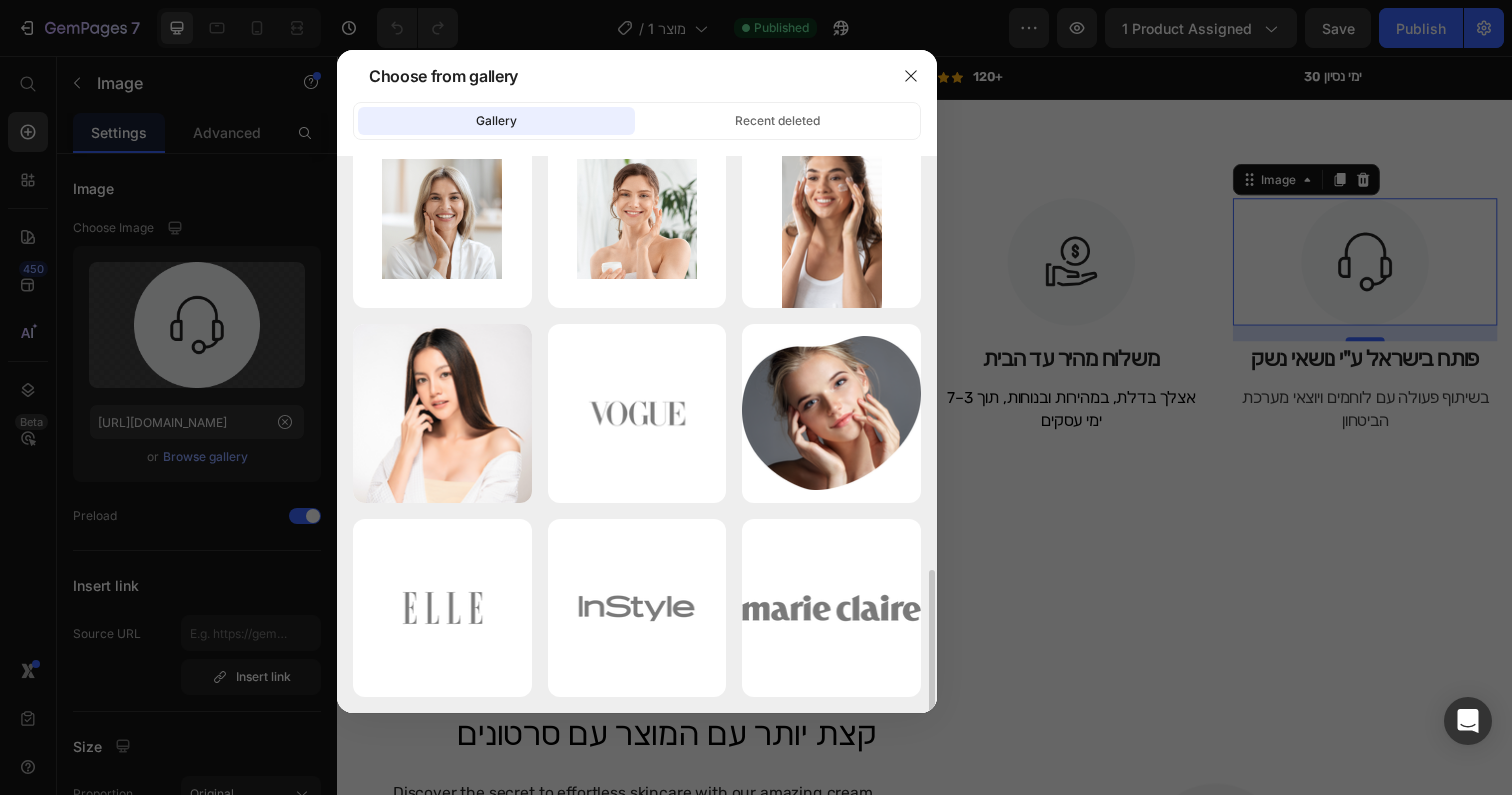 click at bounding box center [756, 397] 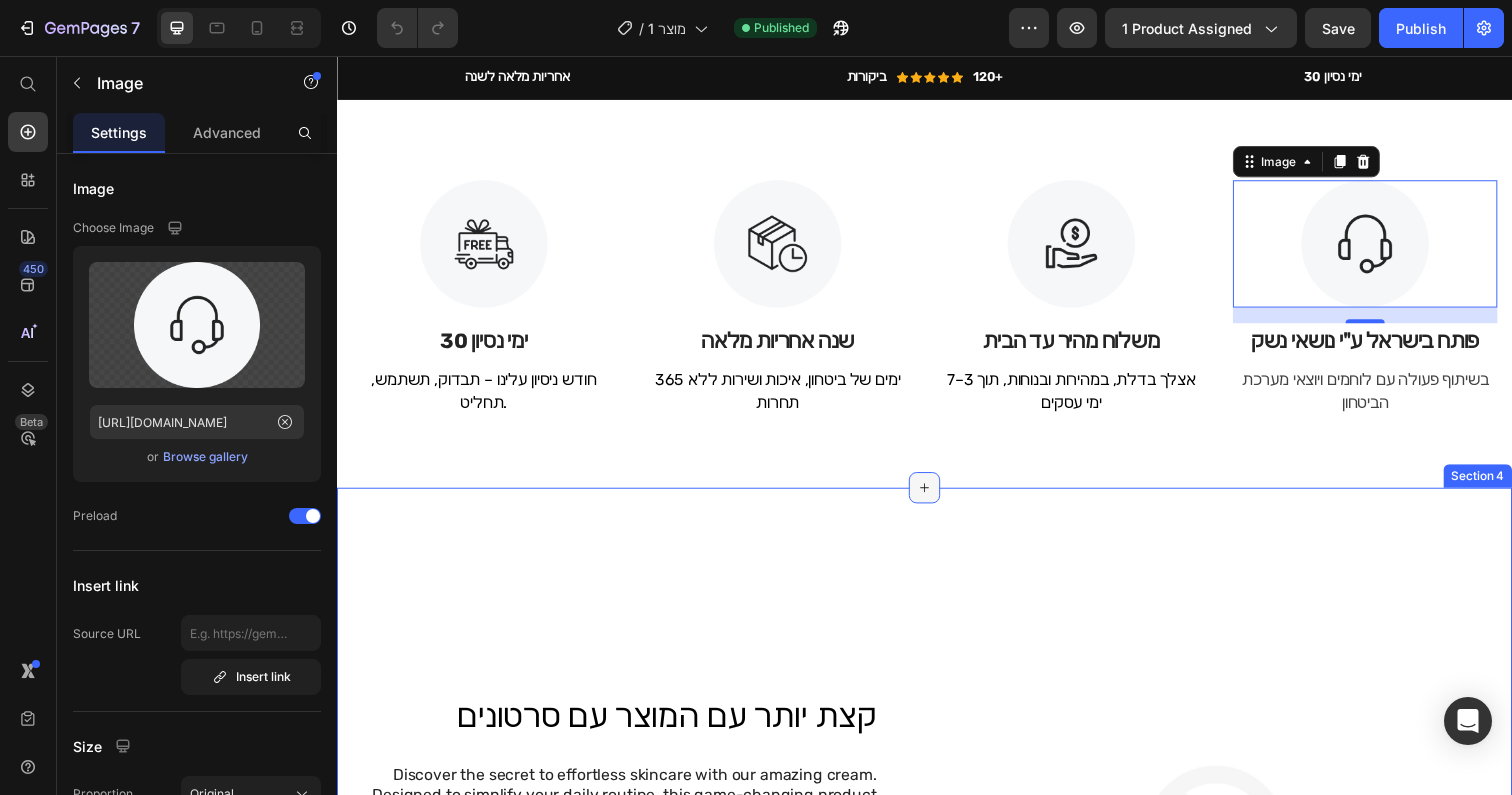 scroll, scrollTop: 1448, scrollLeft: 0, axis: vertical 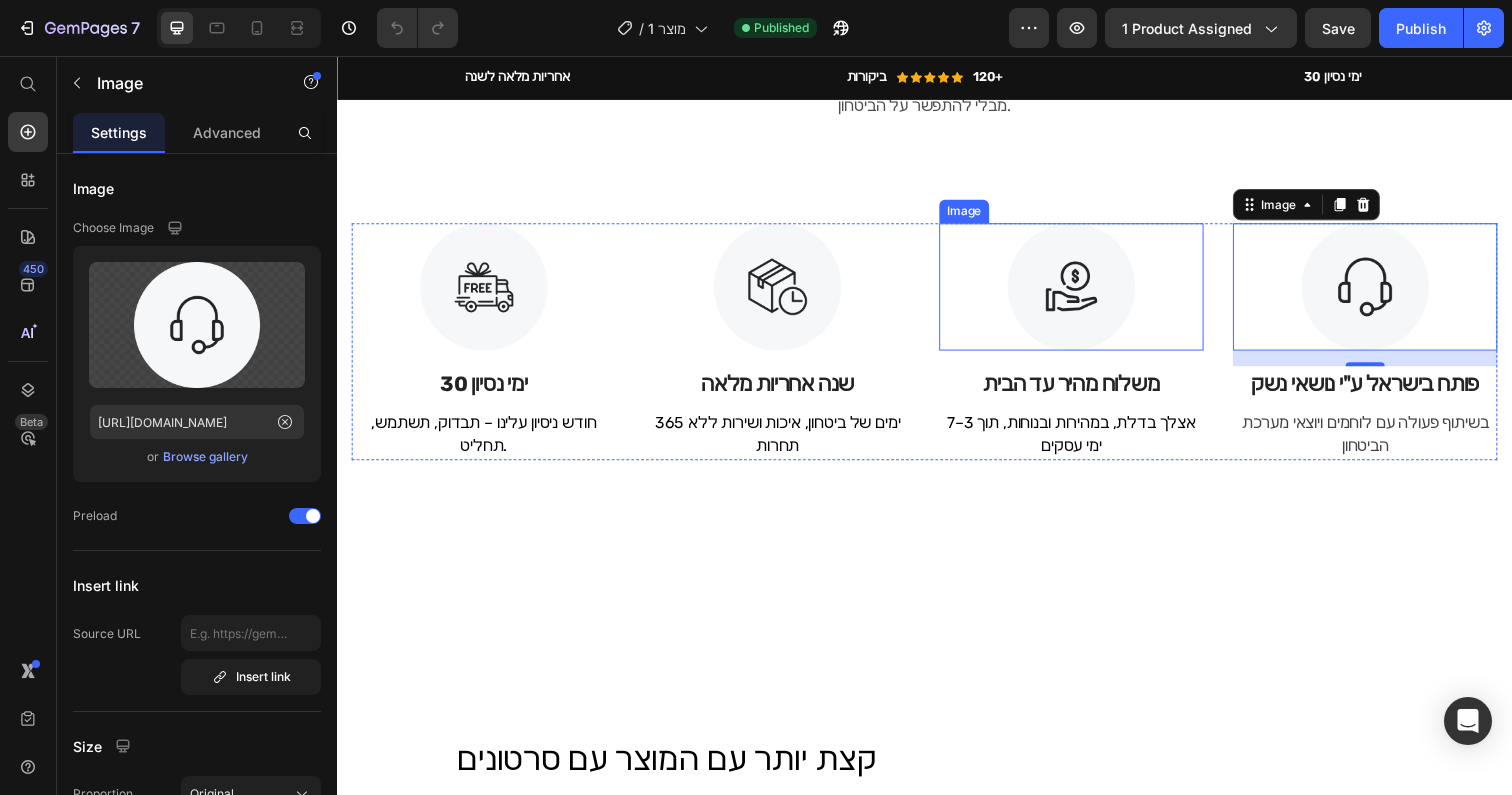 click at bounding box center [1087, 292] 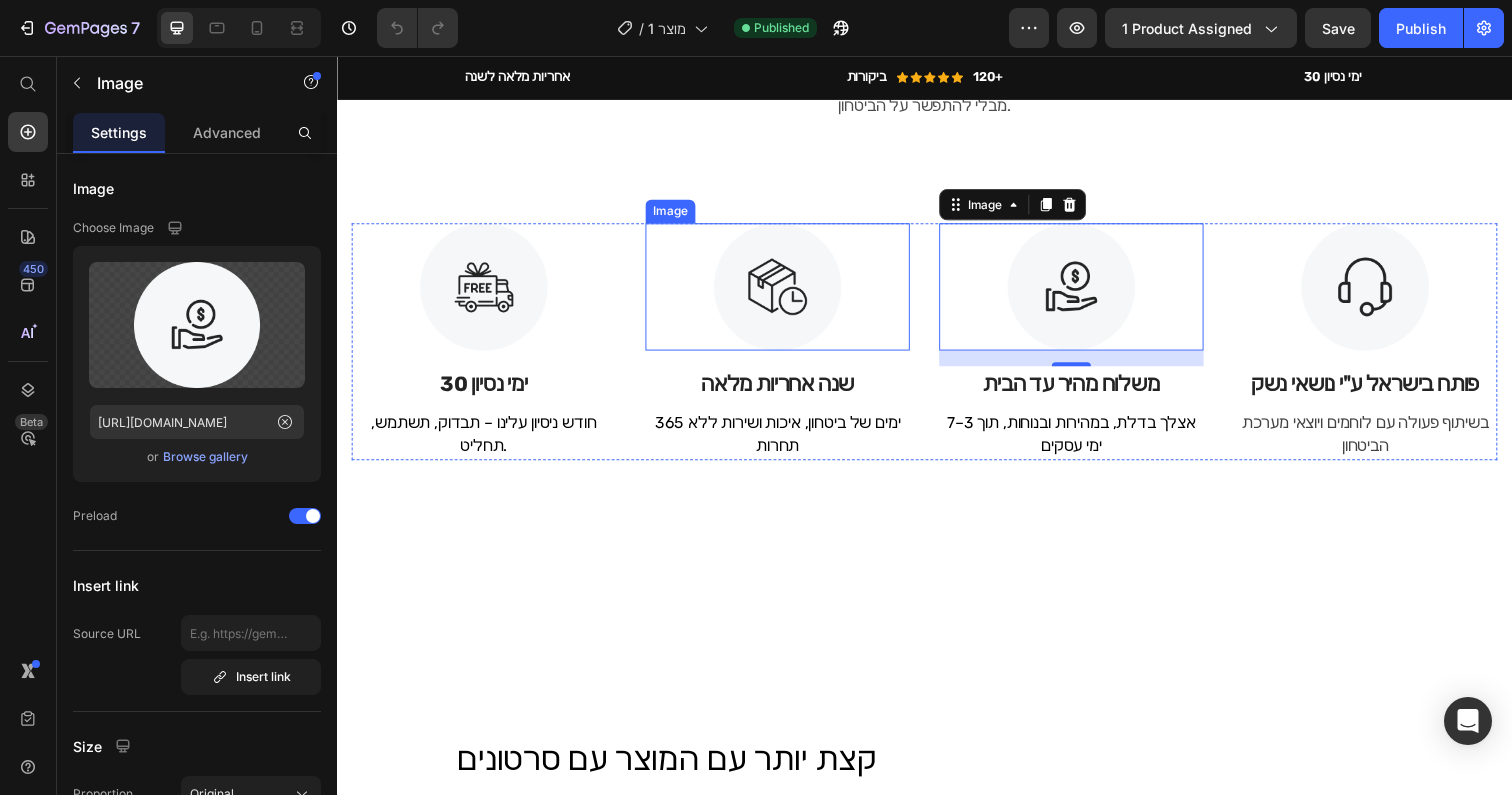 click at bounding box center [787, 292] 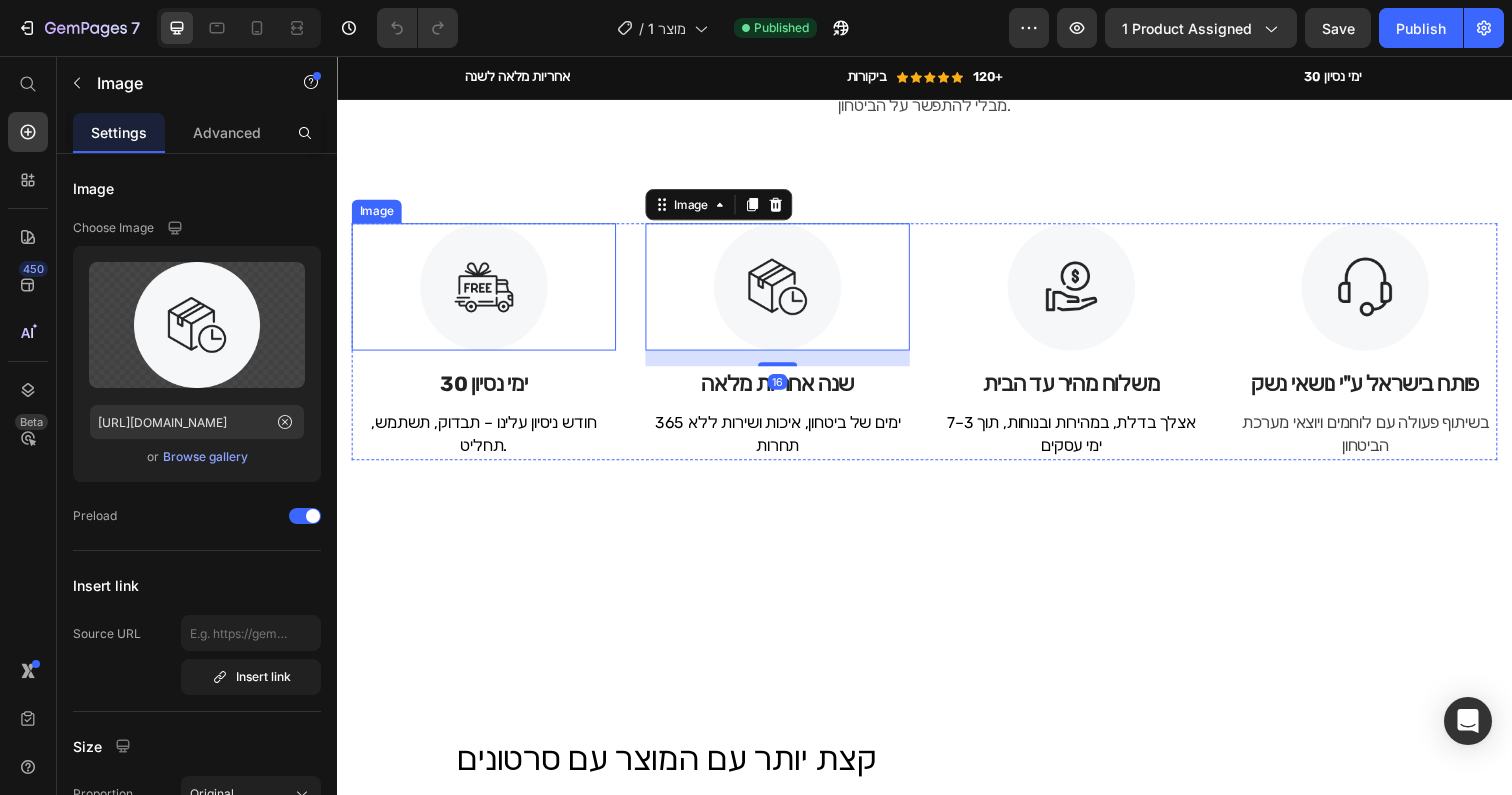 click at bounding box center (487, 292) 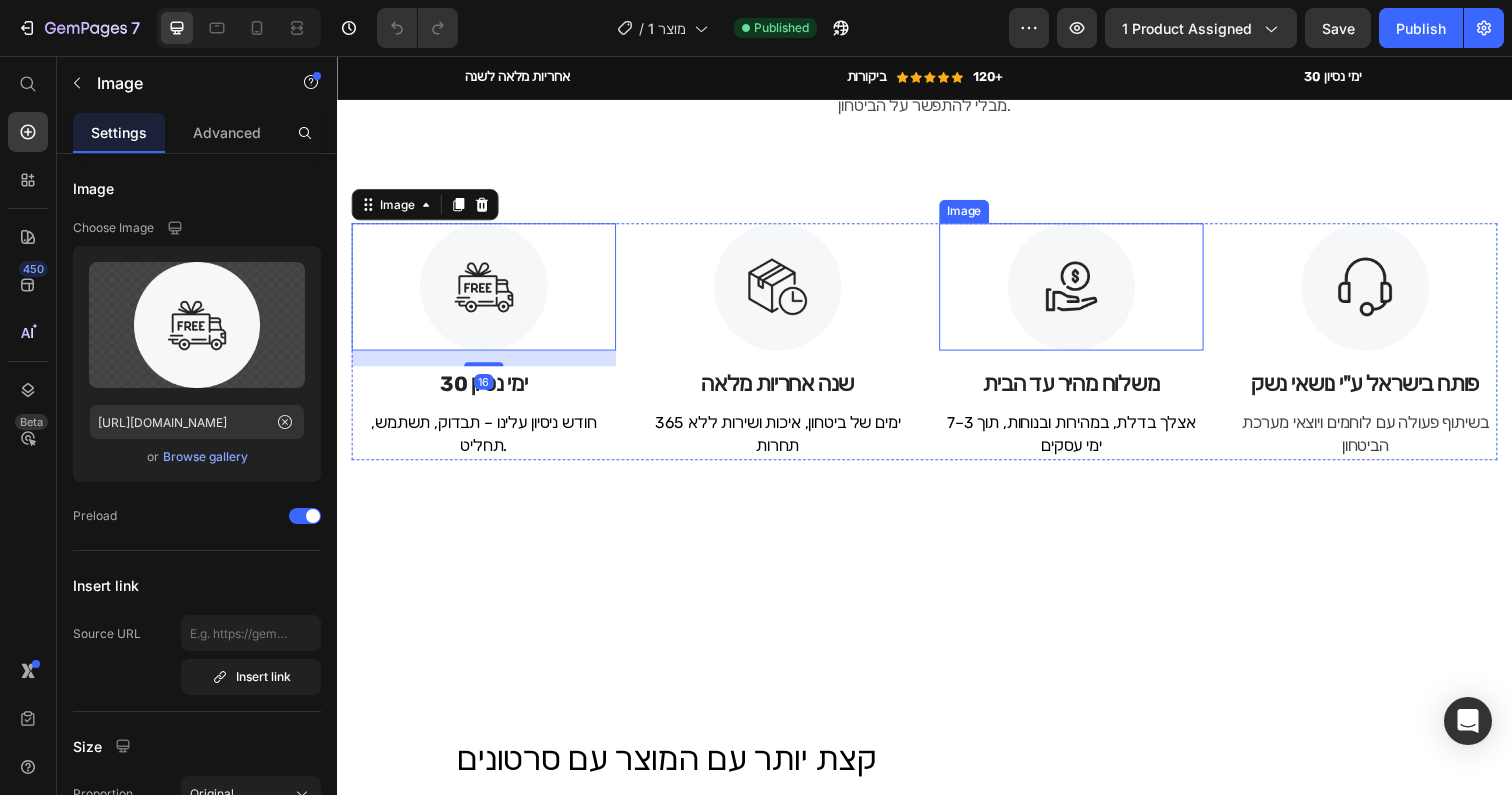 click at bounding box center (1087, 292) 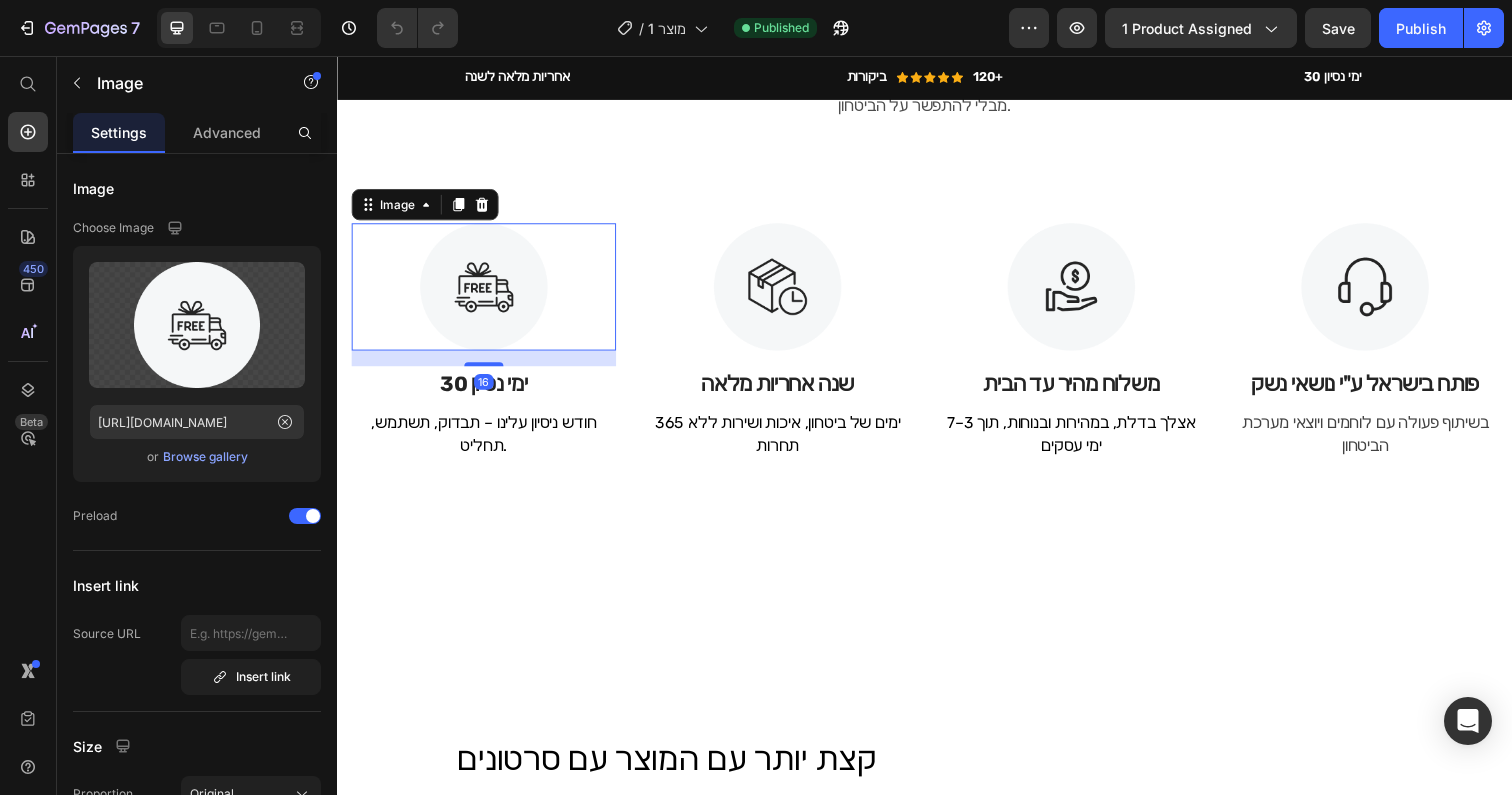click at bounding box center [487, 292] 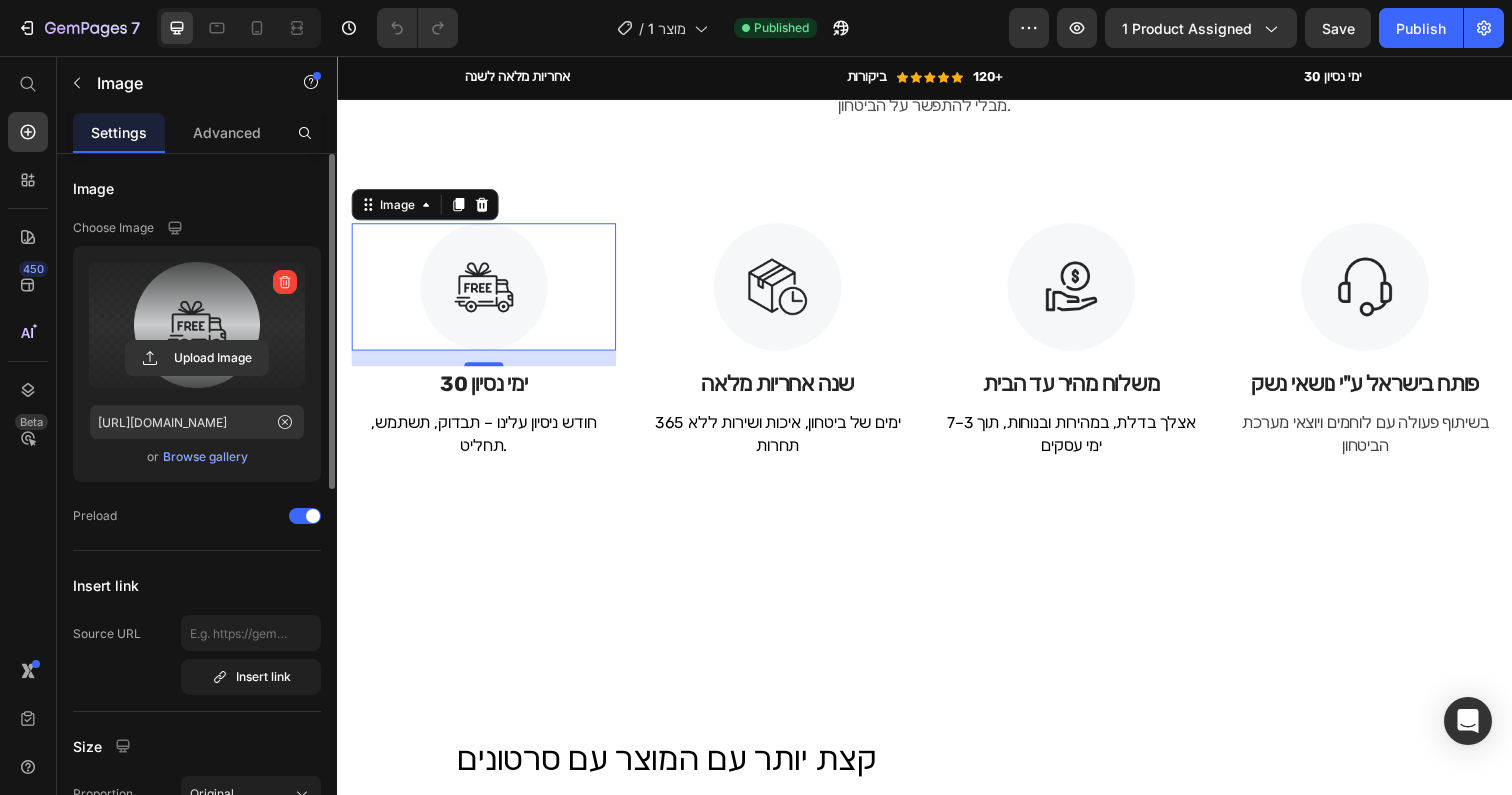 click at bounding box center [197, 325] 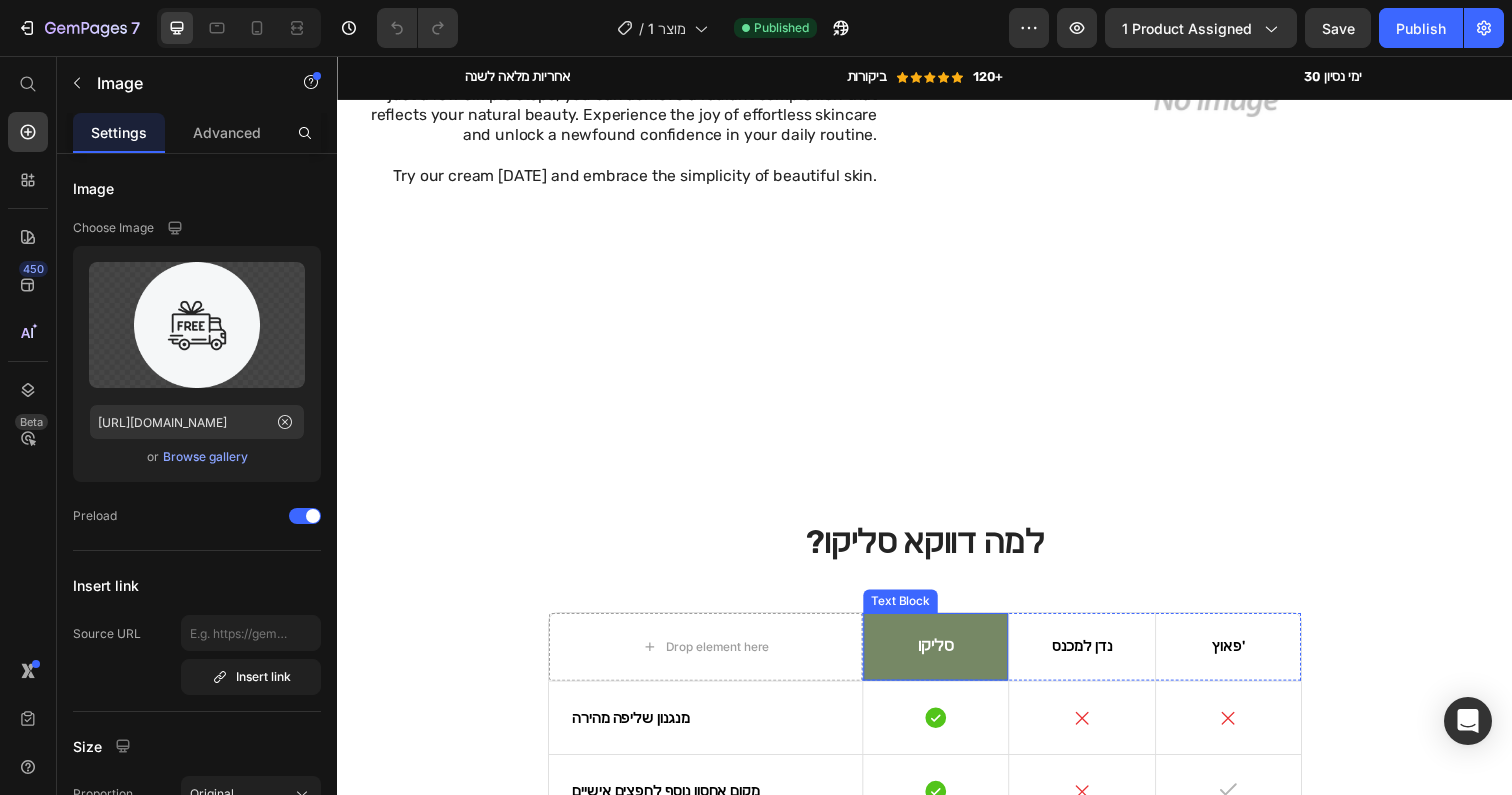 scroll, scrollTop: 2176, scrollLeft: 0, axis: vertical 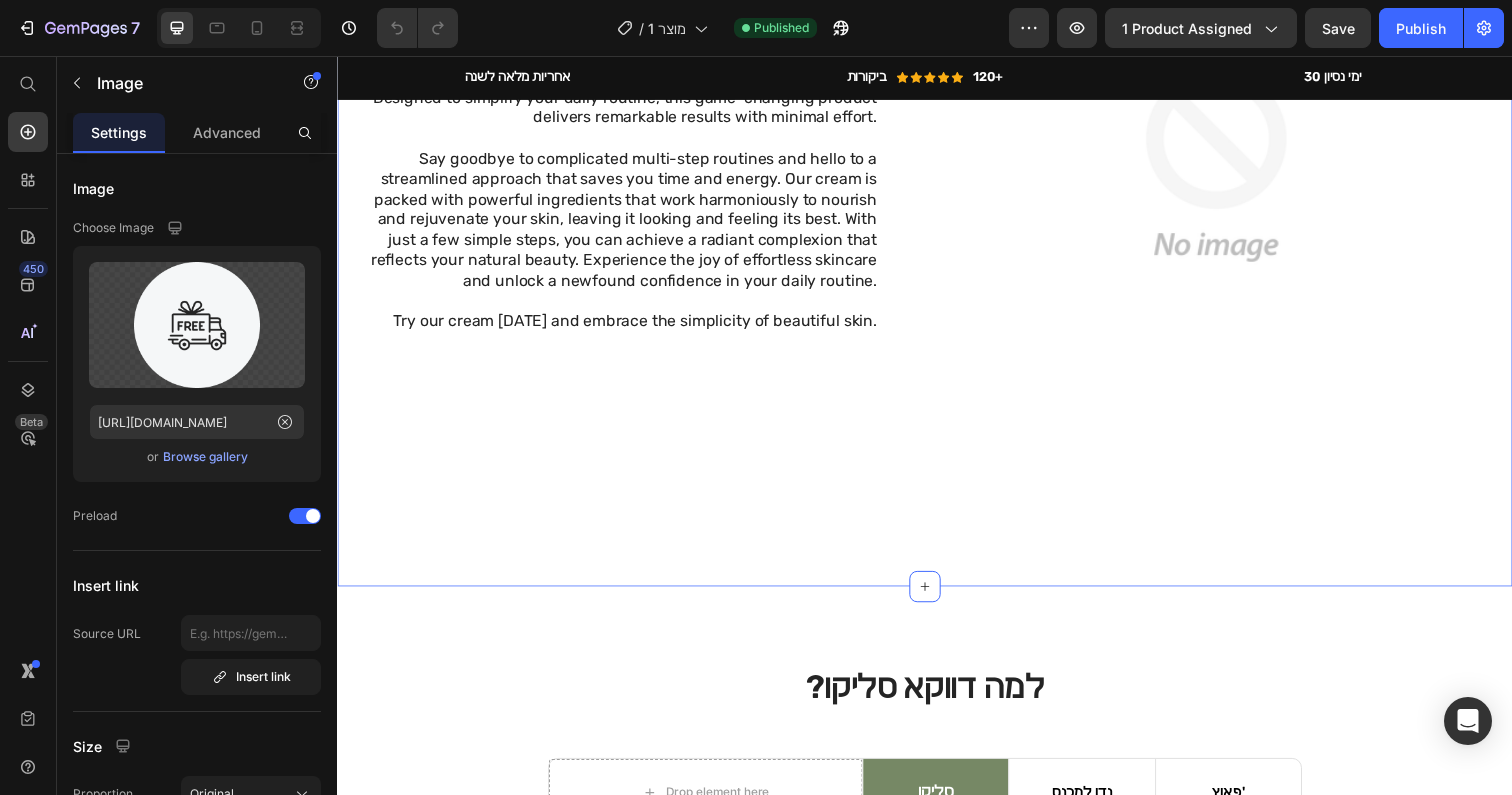 click on "קצת יותר עם המוצר עם סרטונים Heading Discover the secret to effortless skincare with our amazing cream. Designed to simplify your daily routine, this game-changing product delivers remarkable results with minimal effort.   Say goodbye to complicated multi-step routines and hello to a streamlined approach that saves you time and energy. Our cream is packed with powerful ingredients that work harmoniously to nourish and rejuvenate your skin, leaving it looking and feeling its best. With just a few simple steps, you can achieve a radiant complexion that reflects your natural beauty. Experience the joy of effortless skincare and unlock a newfound confidence in your daily routine.   Try our cream [DATE] and embrace the simplicity of beautiful skin. Text Block Row Image Row Section 4" at bounding box center [937, 191] 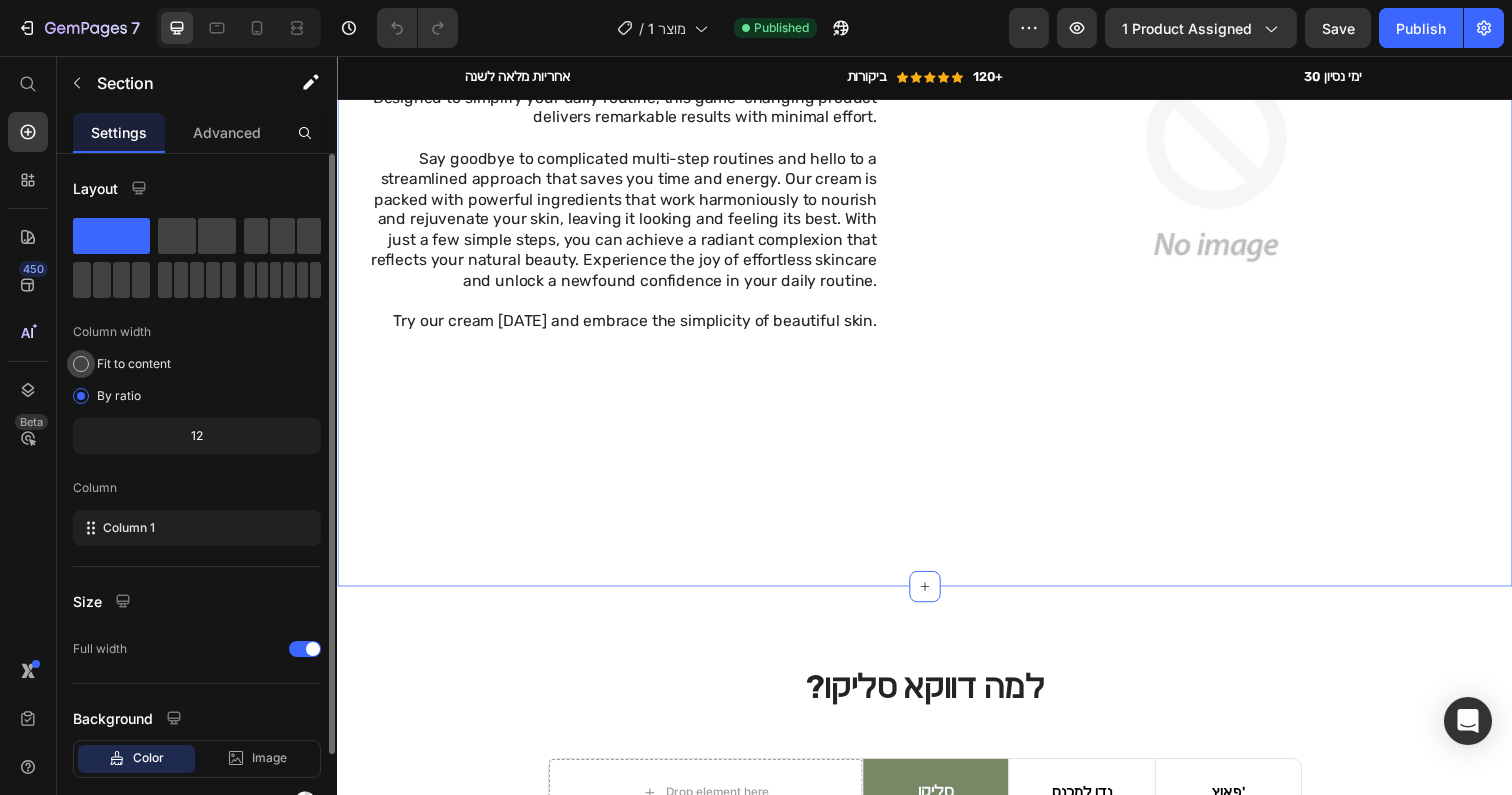 click on "Fit to content" at bounding box center [134, 364] 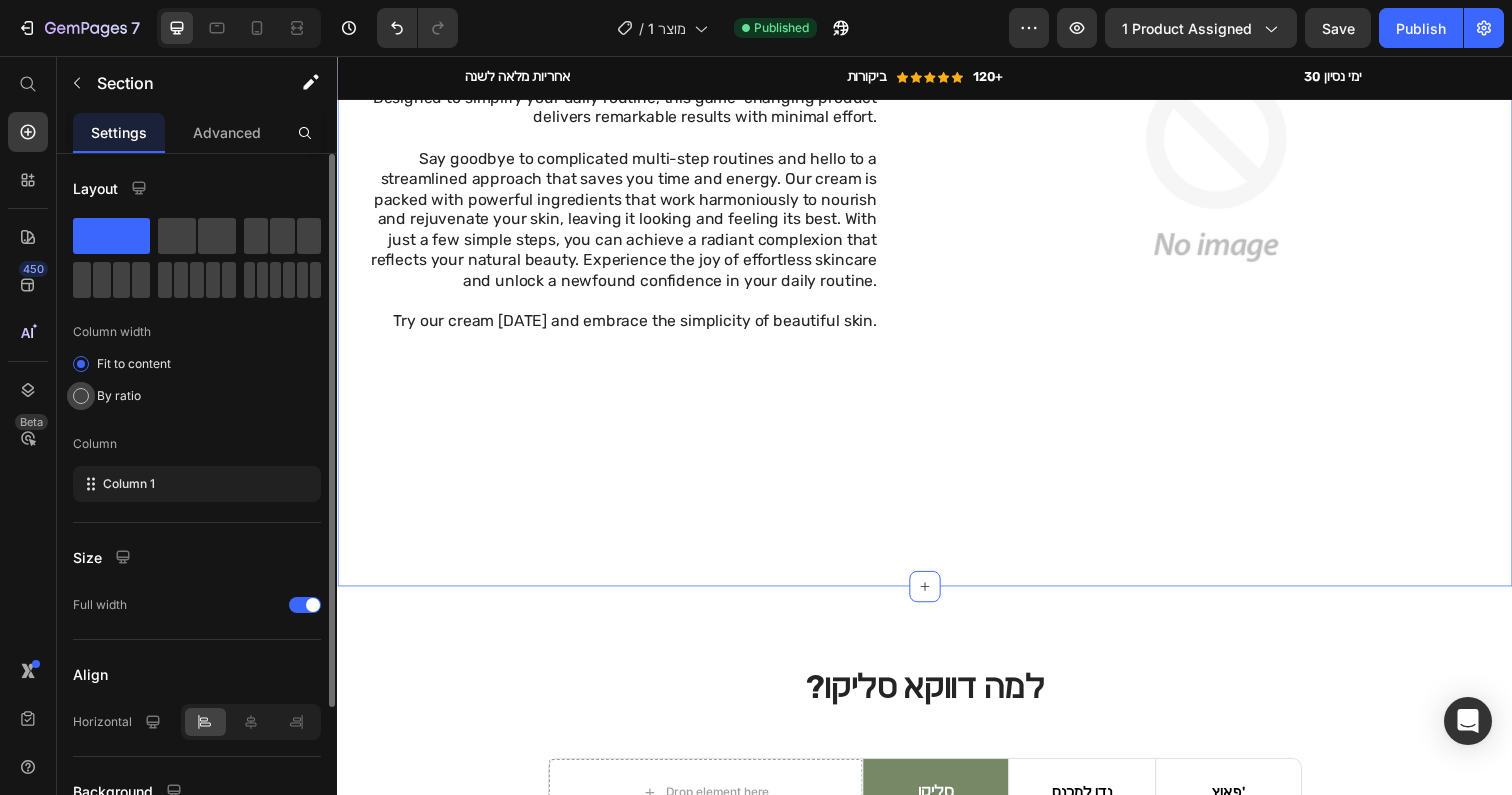 click on "By ratio" at bounding box center (119, 396) 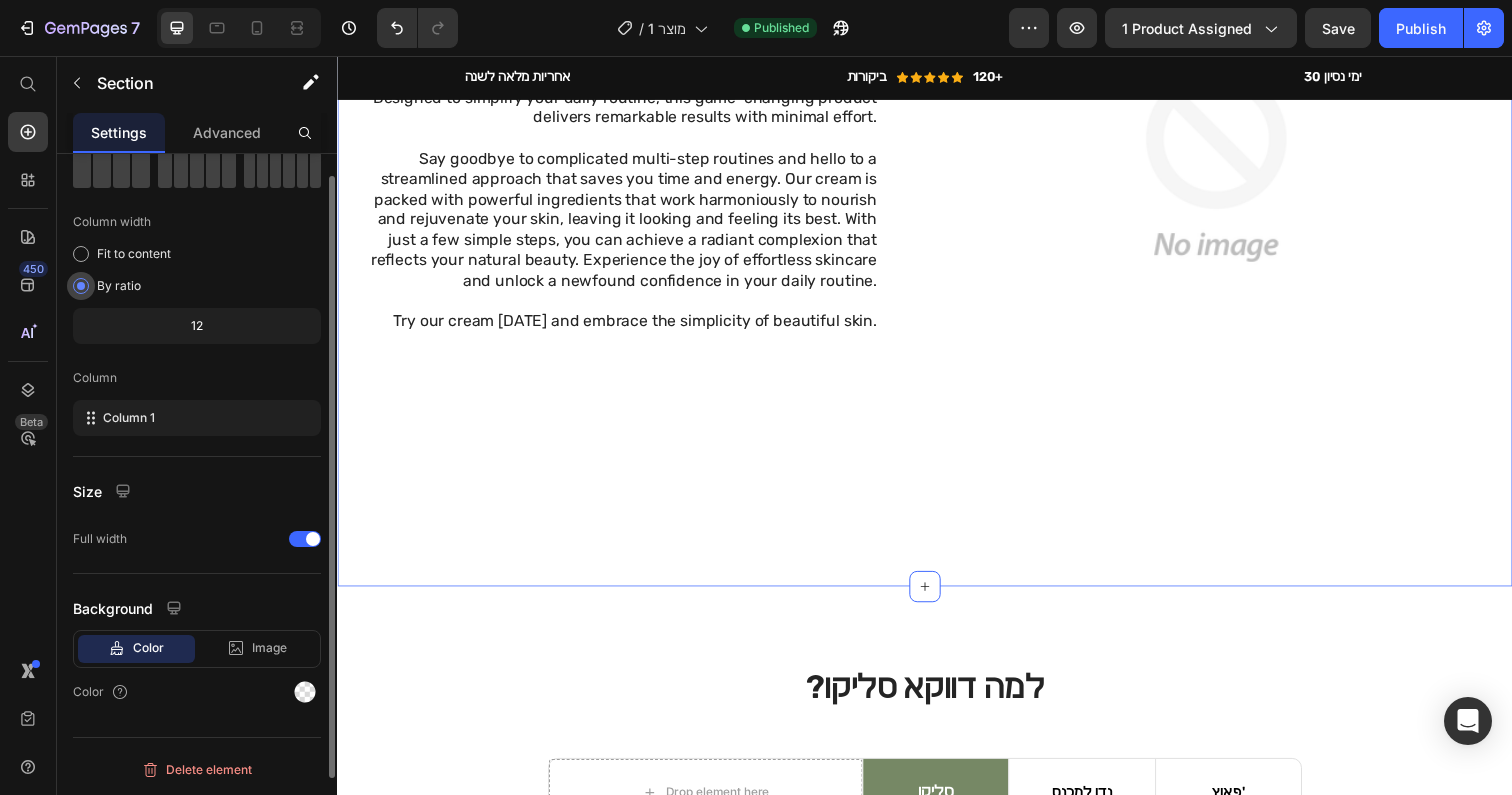 scroll, scrollTop: 42, scrollLeft: 0, axis: vertical 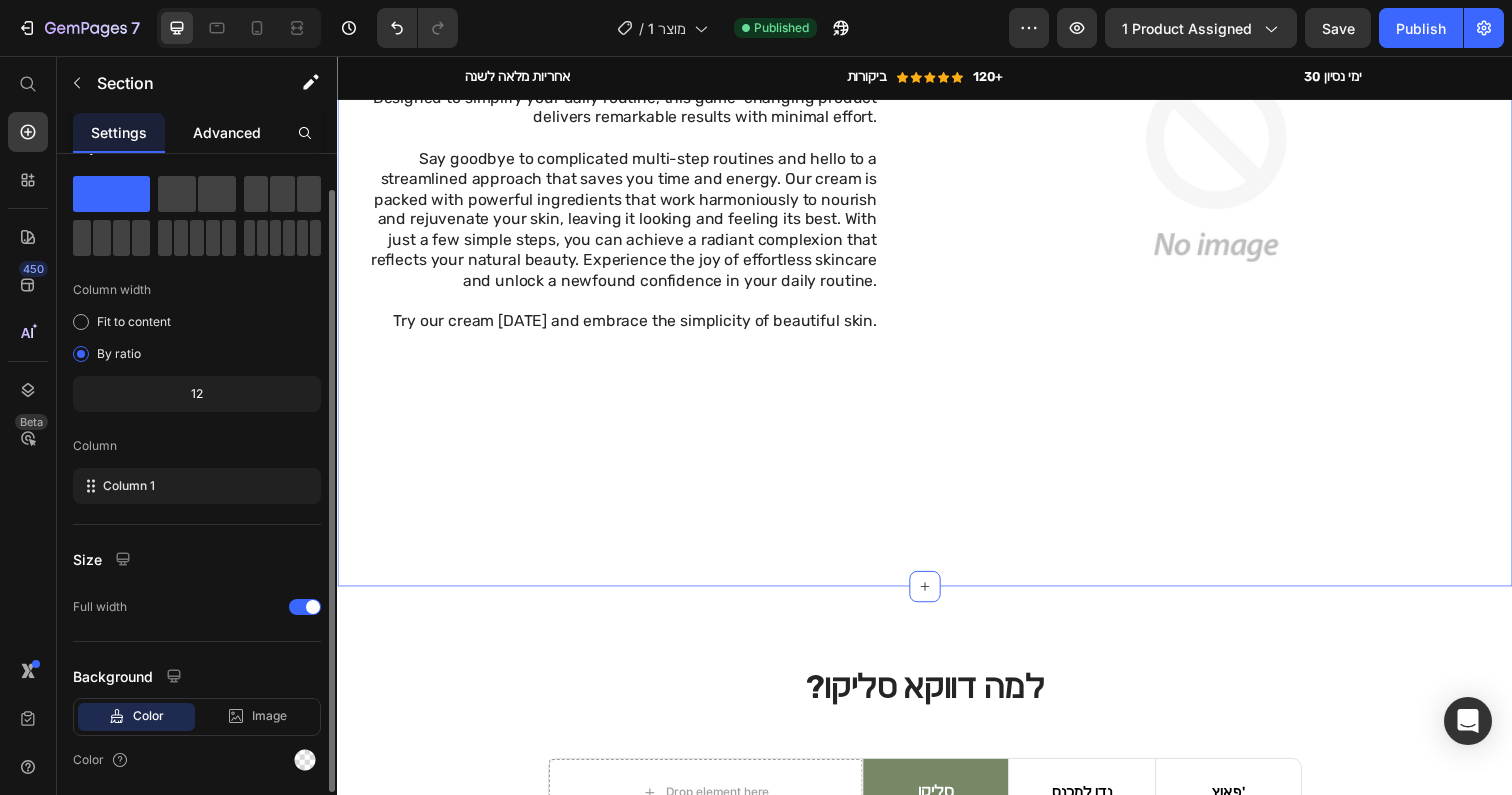 click on "Advanced" at bounding box center [227, 132] 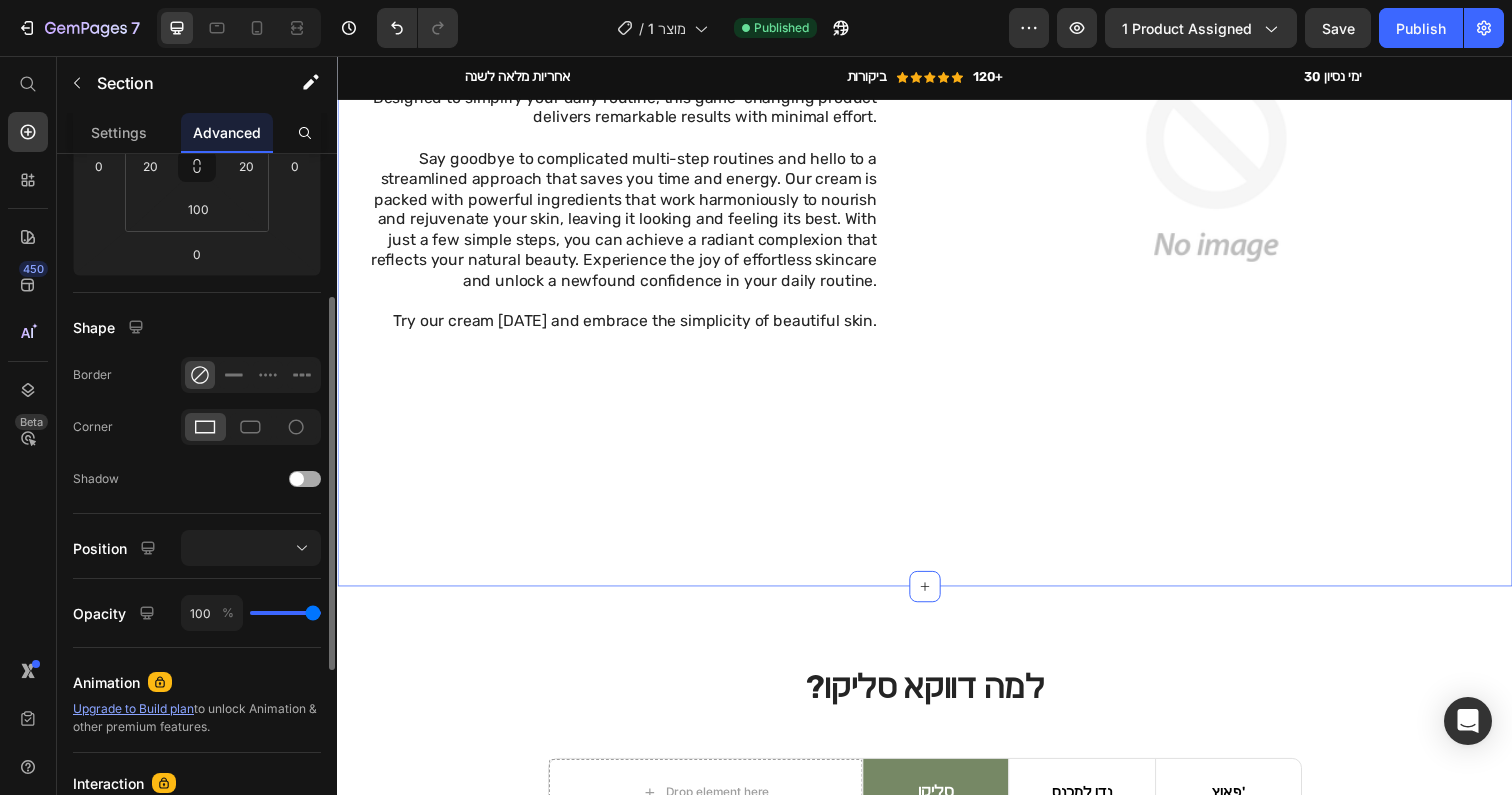 scroll, scrollTop: 380, scrollLeft: 0, axis: vertical 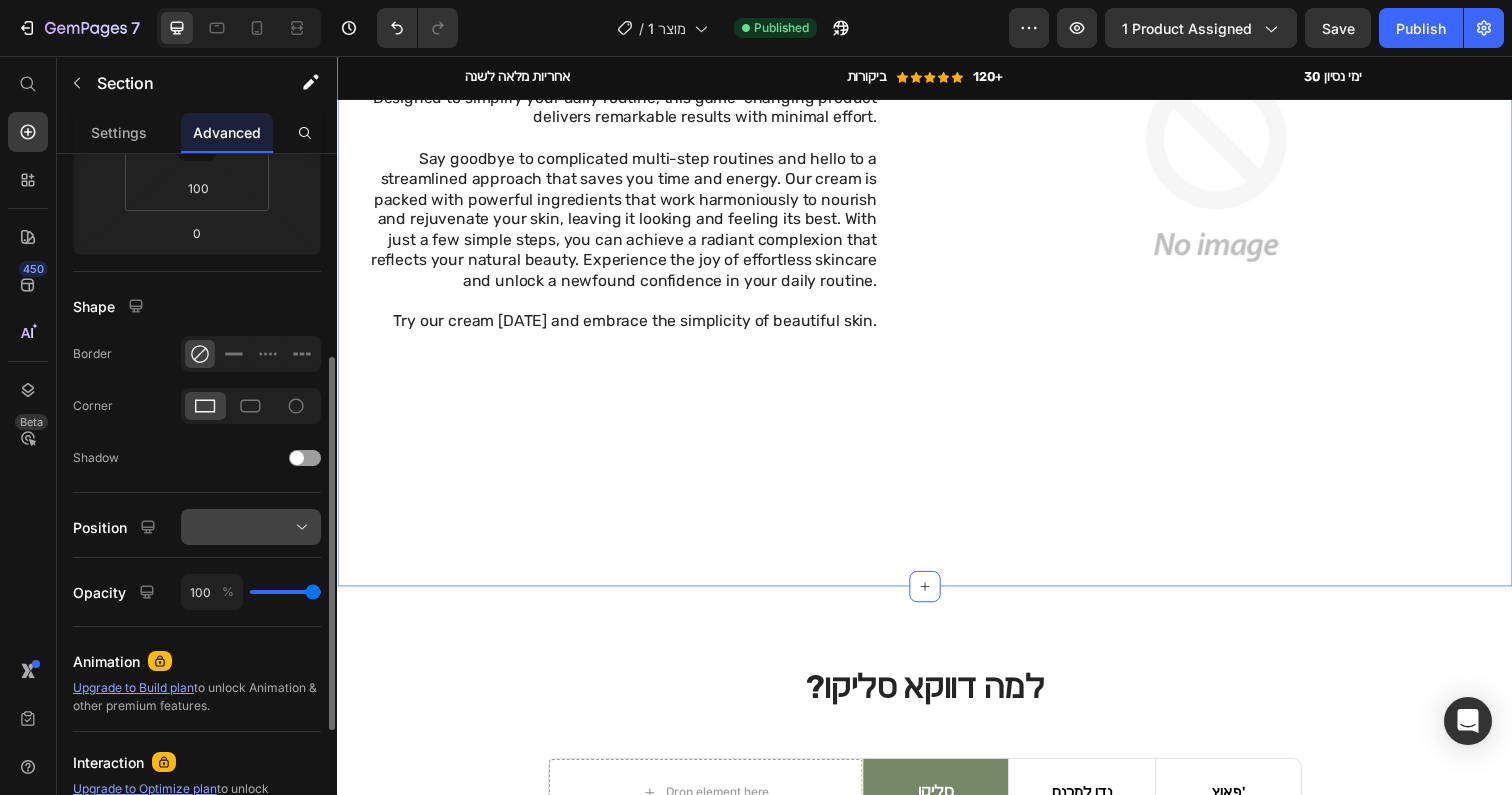 click at bounding box center (251, 527) 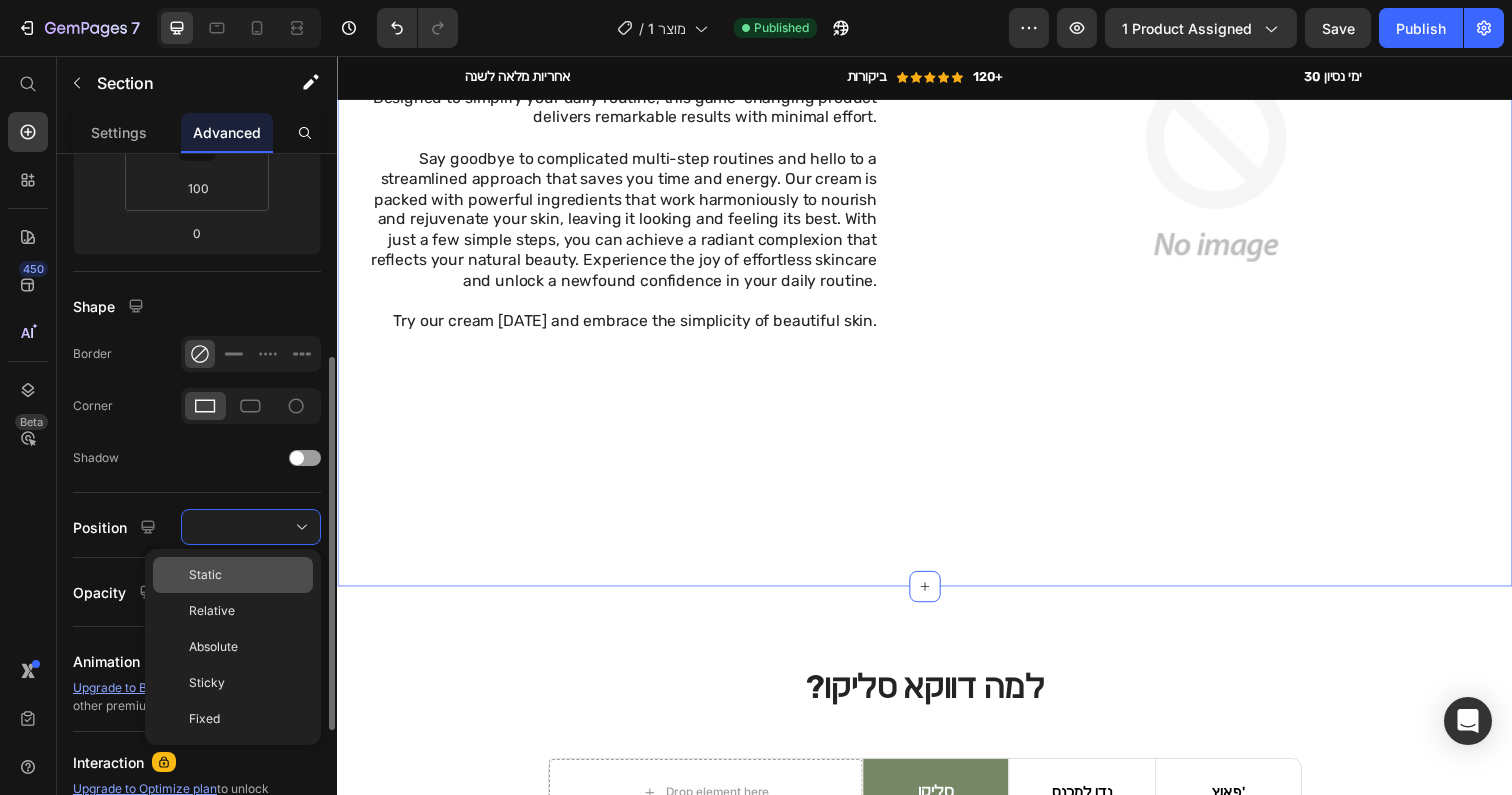 click on "Static" 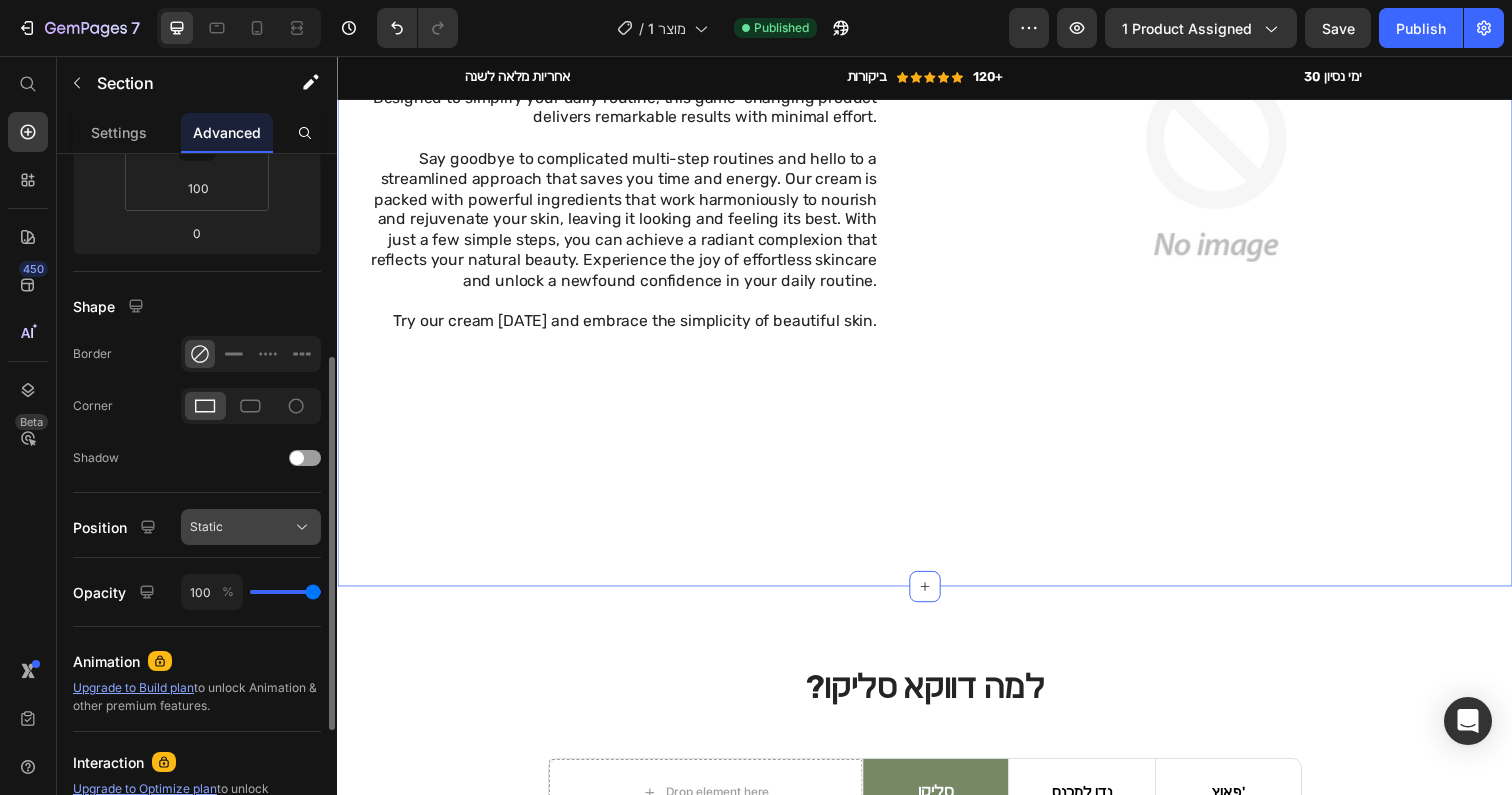 click on "Static" at bounding box center [251, 527] 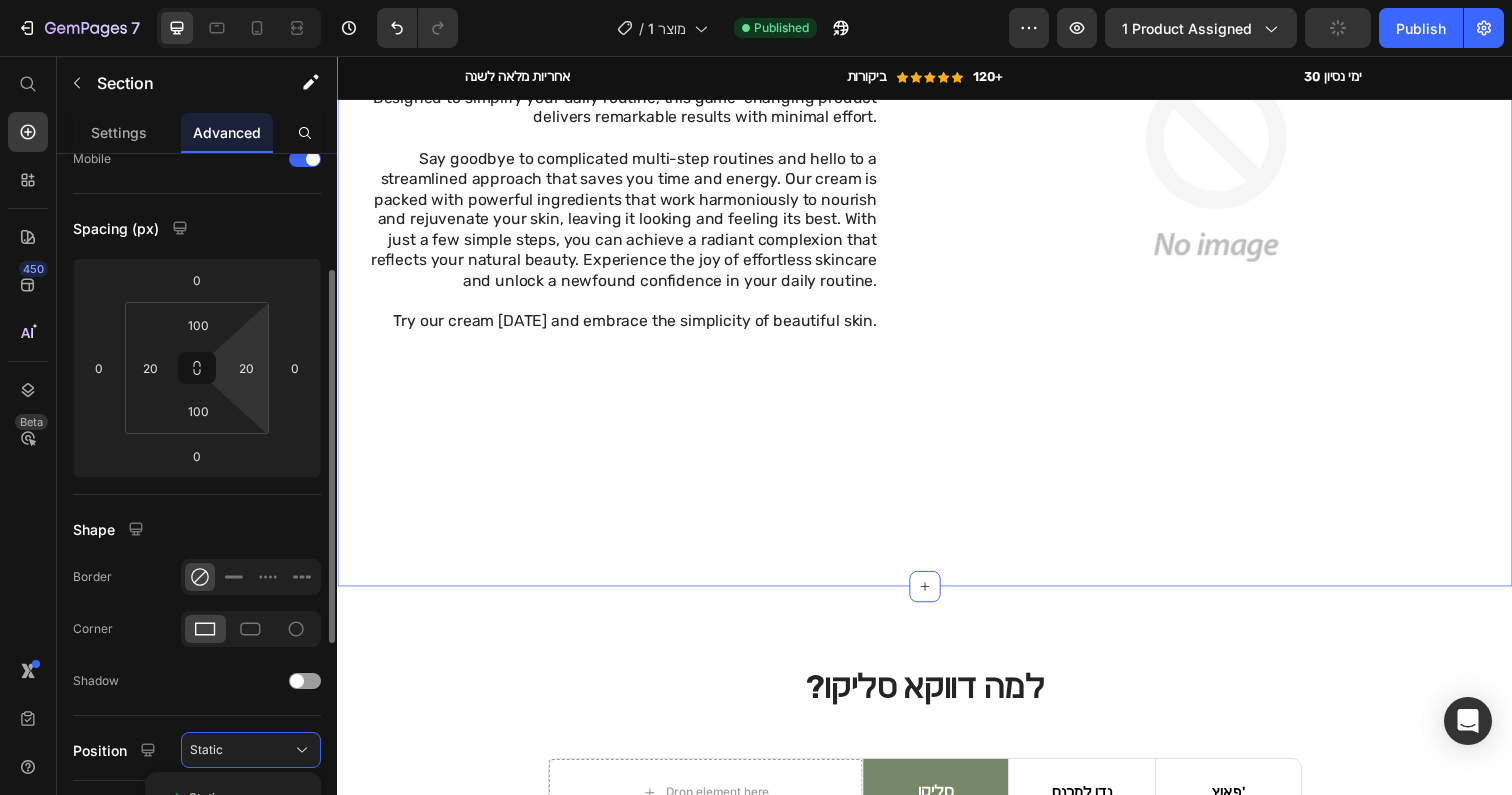 scroll, scrollTop: 178, scrollLeft: 0, axis: vertical 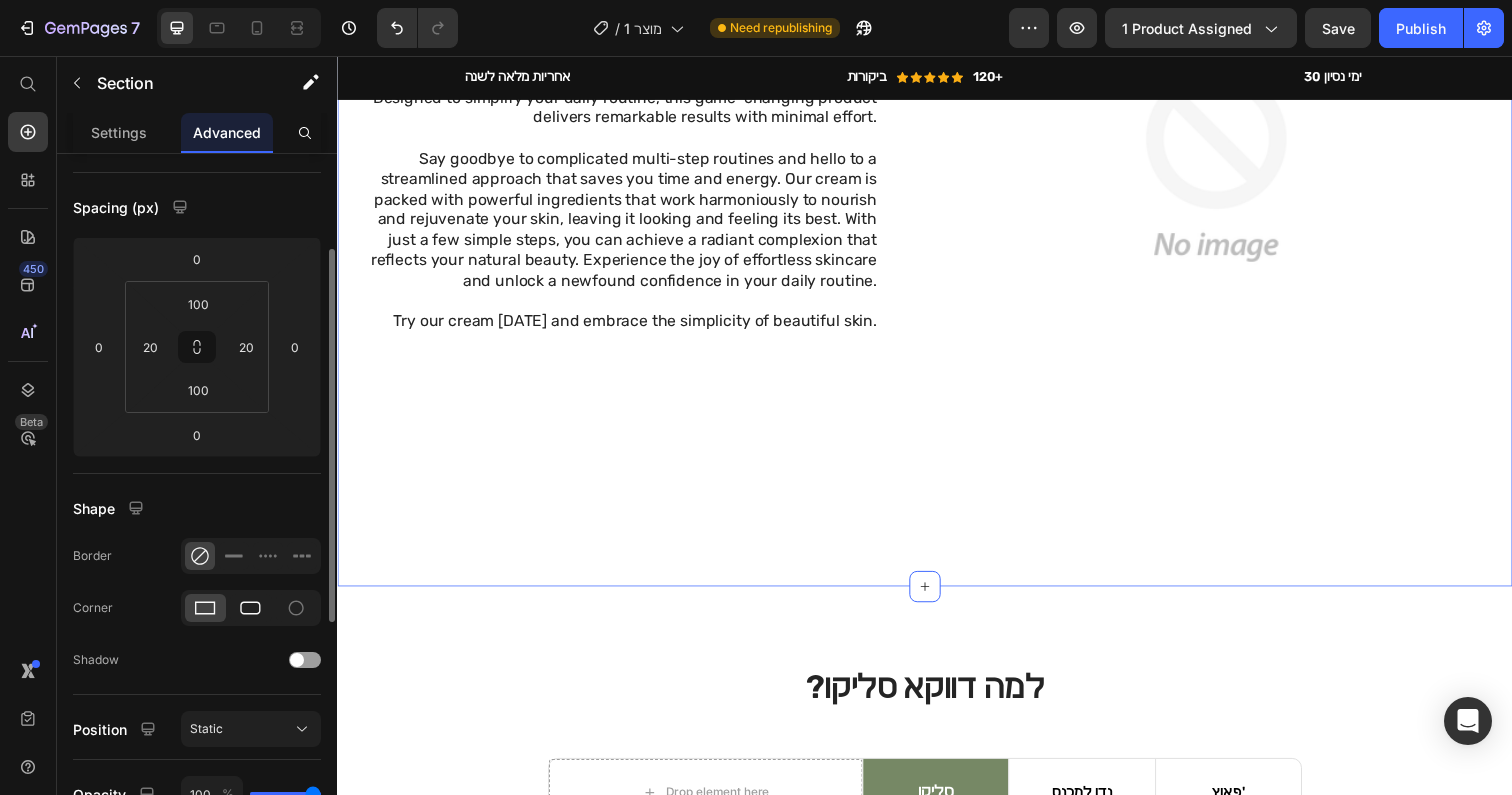 click 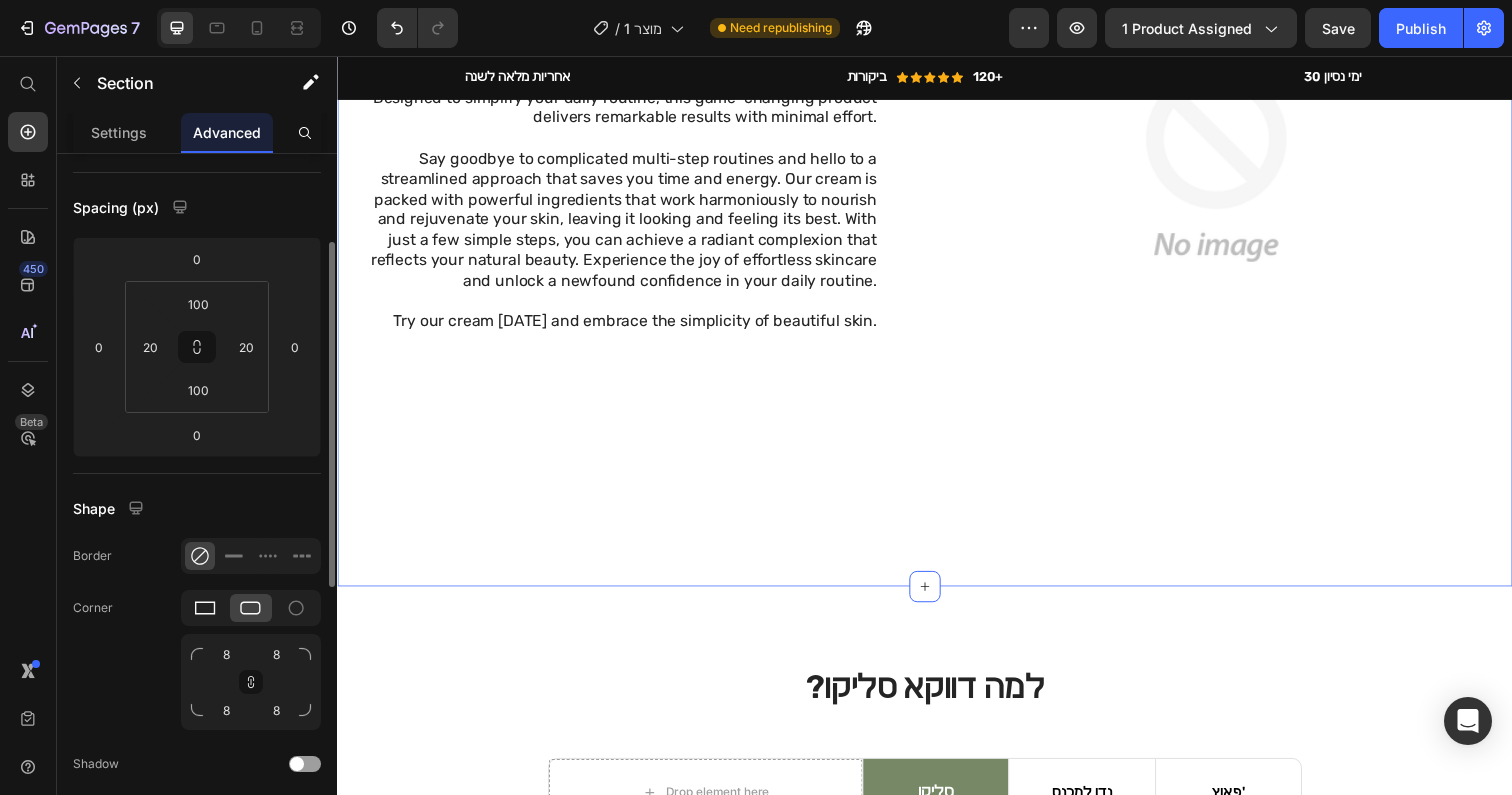 click 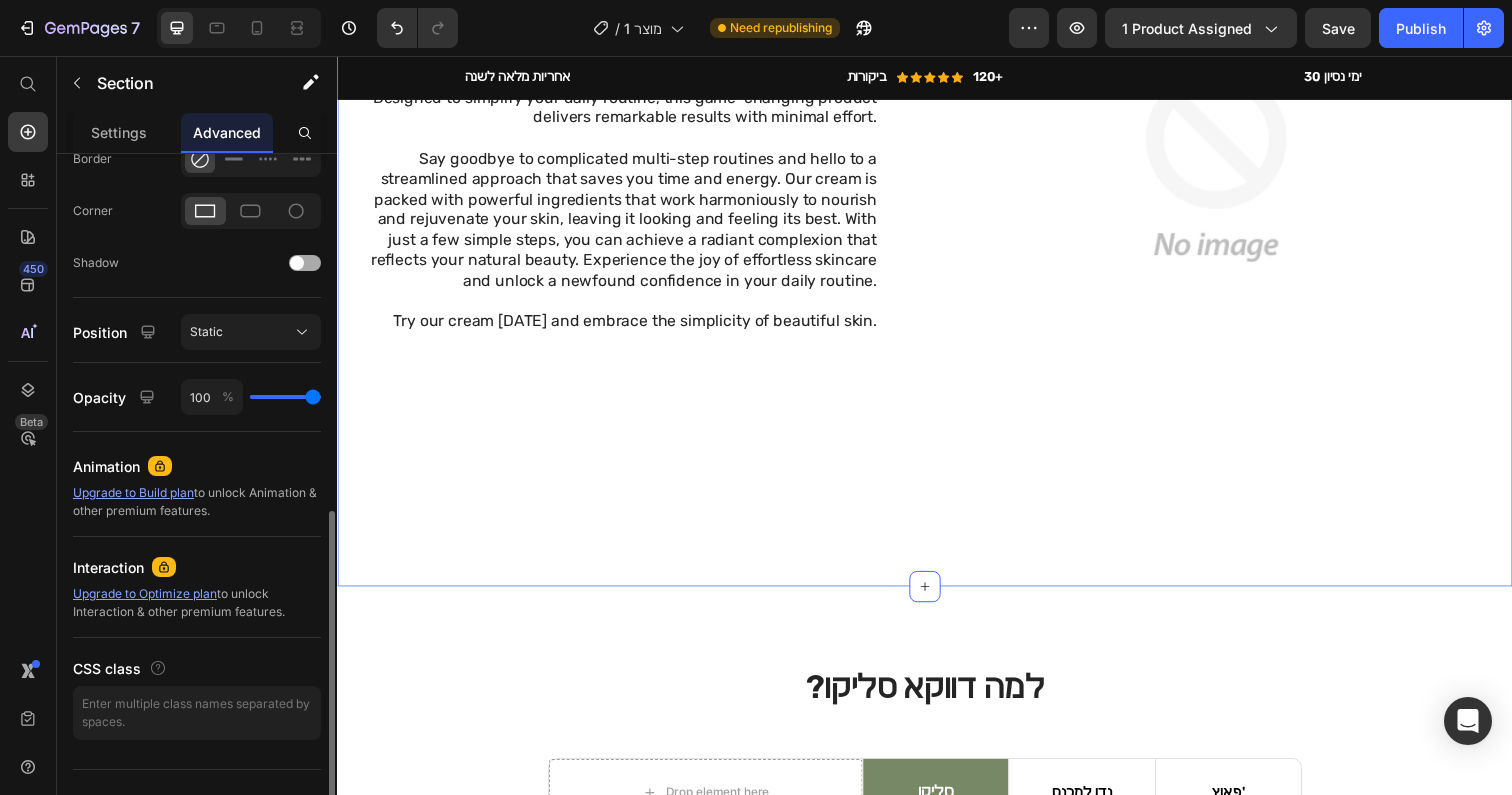 scroll, scrollTop: 607, scrollLeft: 0, axis: vertical 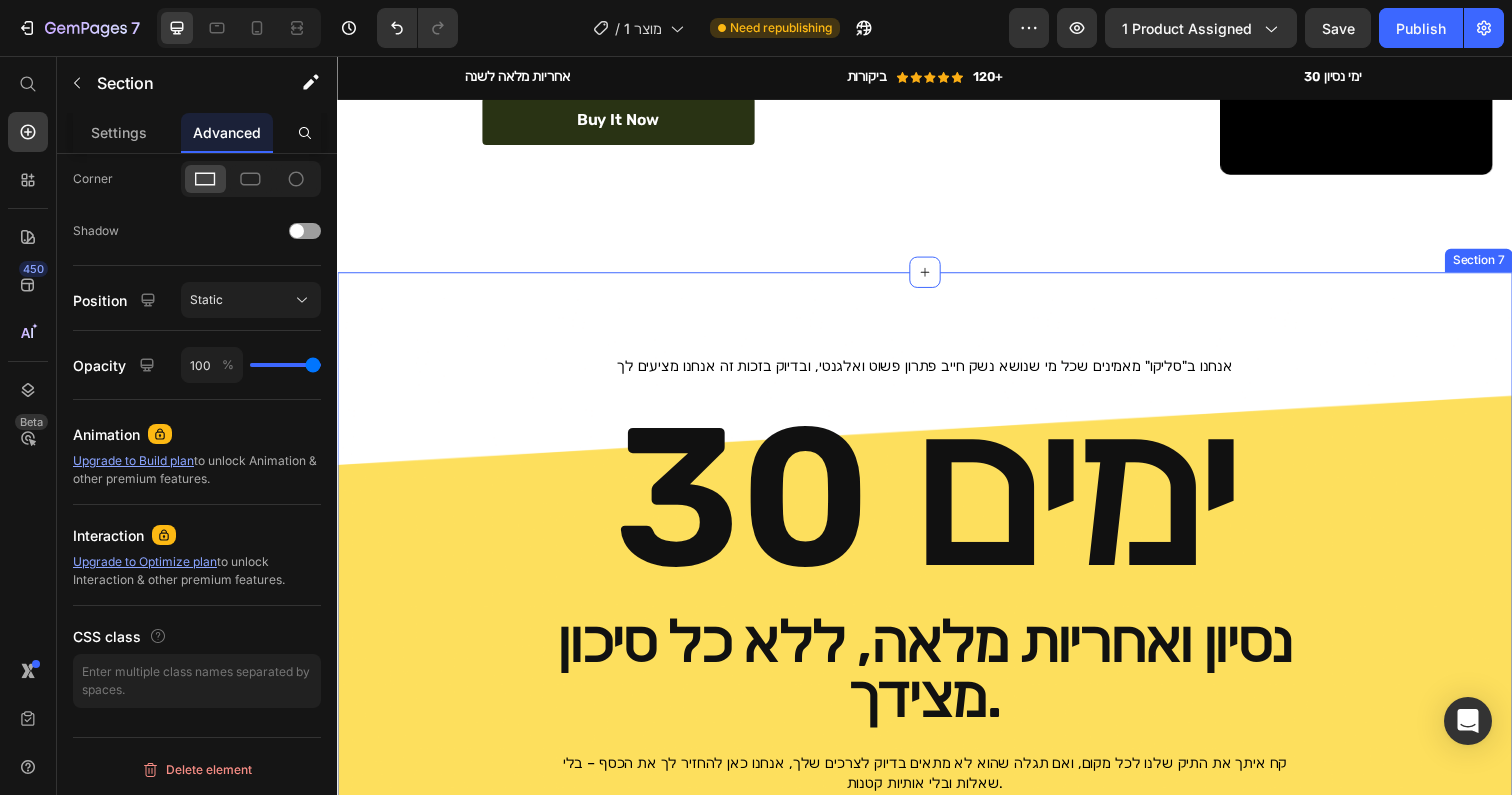 click on "אנחנו ב"סליקו" מאמינים שכל מי שנושא נשק חייב פתרון פשוט ואלגנטי, ובדיוק בזכות זה אנחנו מציעים לך  Text Block 30 ימים  Heading נסיון ואחריות מלאה, ללא כל סיכון מצידך. Text Block קח איתך את התיק שלנו לכל מקום, ואם תגלה שהוא לא מתאים בדיוק לצרכים שלך, אנחנו כאן להחזיר לך את הכסף – בלי שאלות ובלי אותיות קטנות. Text Block Row הזמן את ה"סליקו" שלך עכשיו! Button" at bounding box center (937, 633) 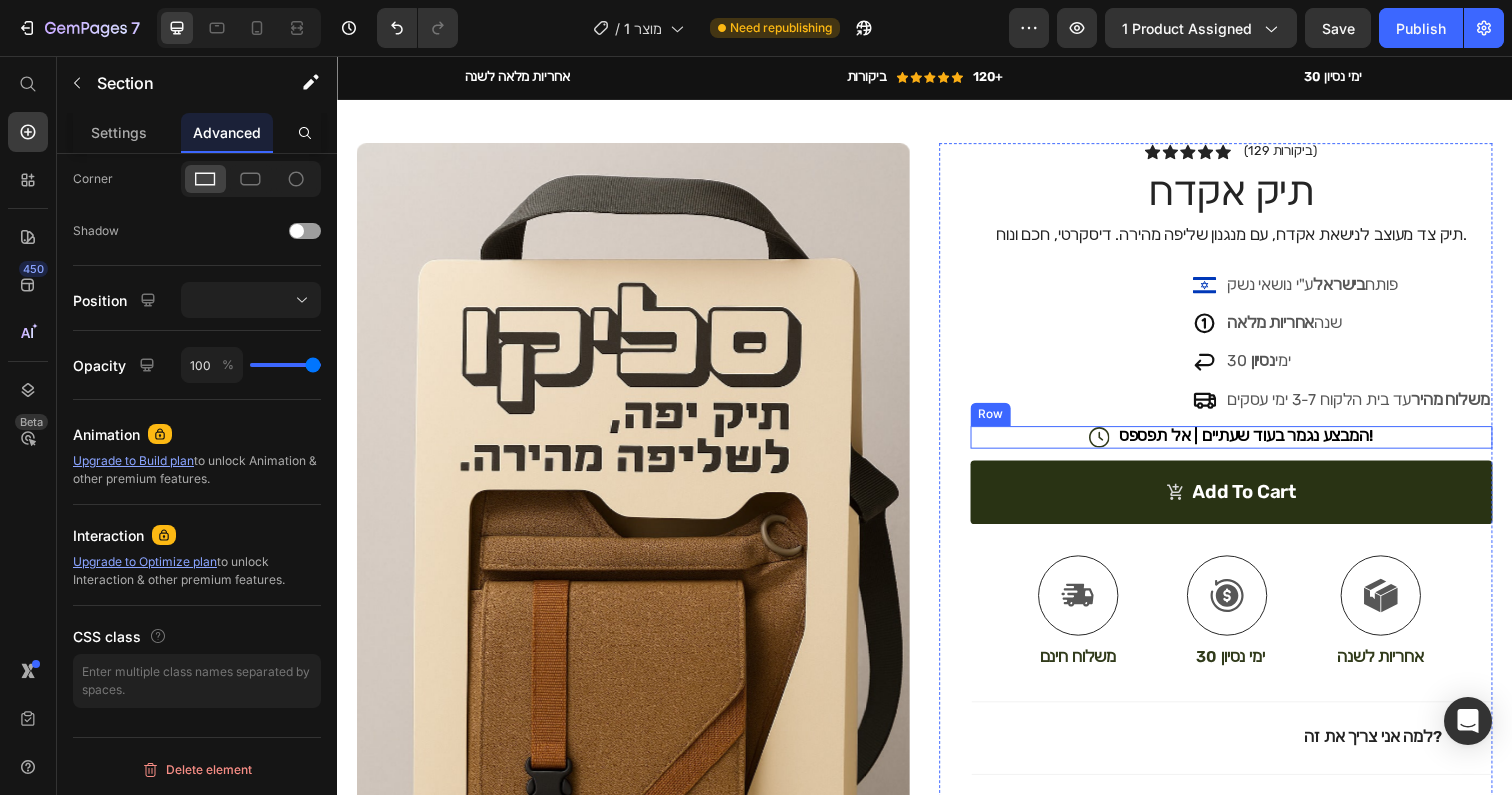 scroll, scrollTop: 0, scrollLeft: 0, axis: both 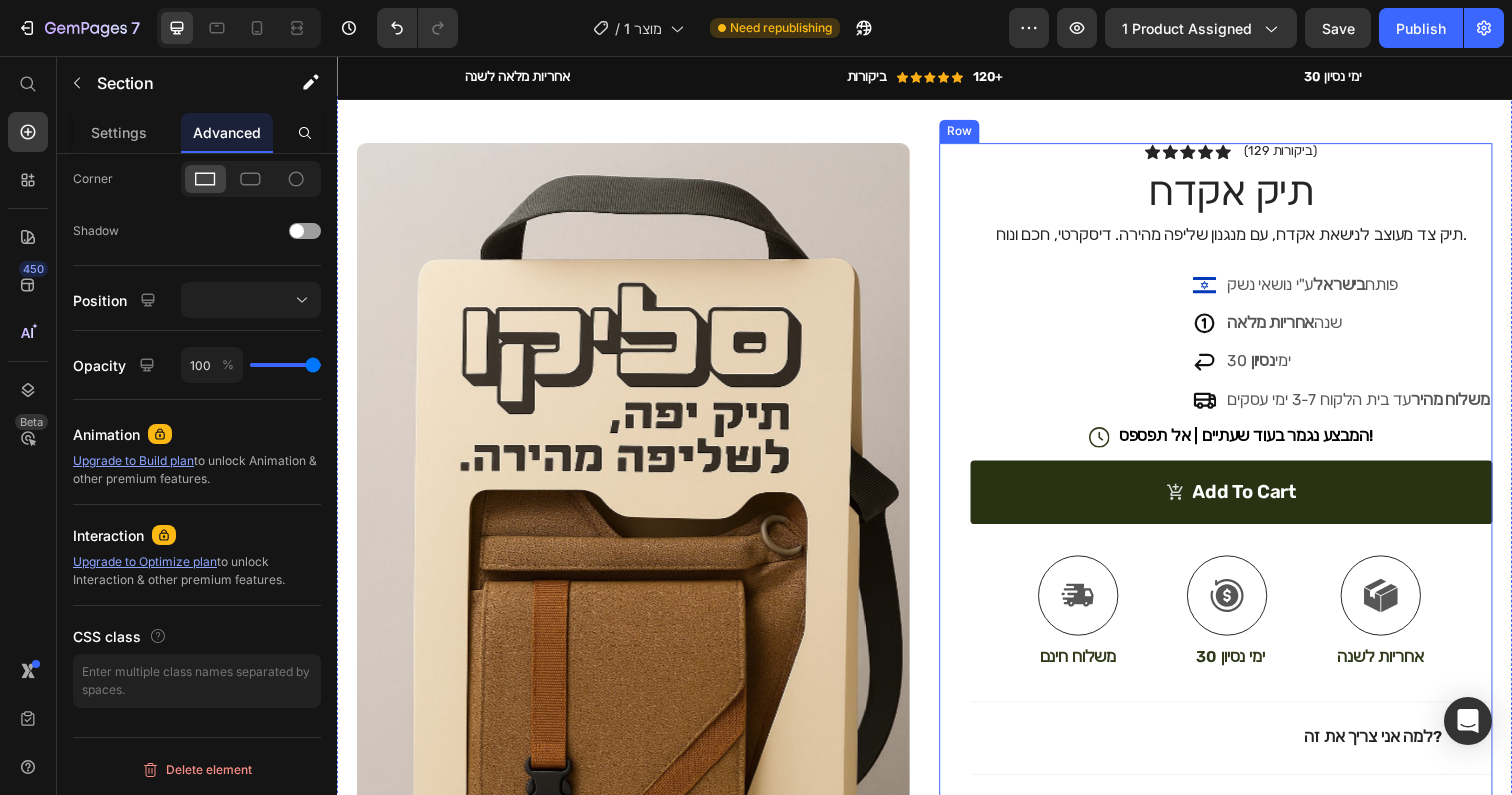 click on "Icon Icon Icon Icon Icon Icon List (129 ביקורות) Text Block Row תיק אקדח Product Title תיק צד מעוצב לנישאת אקדח, עם מנגנון שליפה מהירה. דיסקרטי, חכם ונוח. Text Block
.st0{fill:#0038B8;}
.st1{fill-rule:evenodd;clip-rule:evenodd;fill:#FFFFFF;}
פותח  בישראל  ע״י נושאי נשק
שנה  אחריות מלאה
30 ימי  נסיון
משלוח מהיר  עד בית הלקוח 3-7 ימי עסקים Item List
Icon המבצע נגמר בעוד שעתיים | אל תפספס! Text Block Row
add to cart Add to Cart
Icon משלוח חינם Text Block
Icon 30 ימי נסיון Text Block
Icon אחריות לשנה Text Block Row Image Icon Icon Icon Icon Icon Icon List Text Block
Icon [PERSON_NAME] ([GEOGRAPHIC_DATA], [GEOGRAPHIC_DATA]) Text Block Row Row
00" at bounding box center [1234, 654] 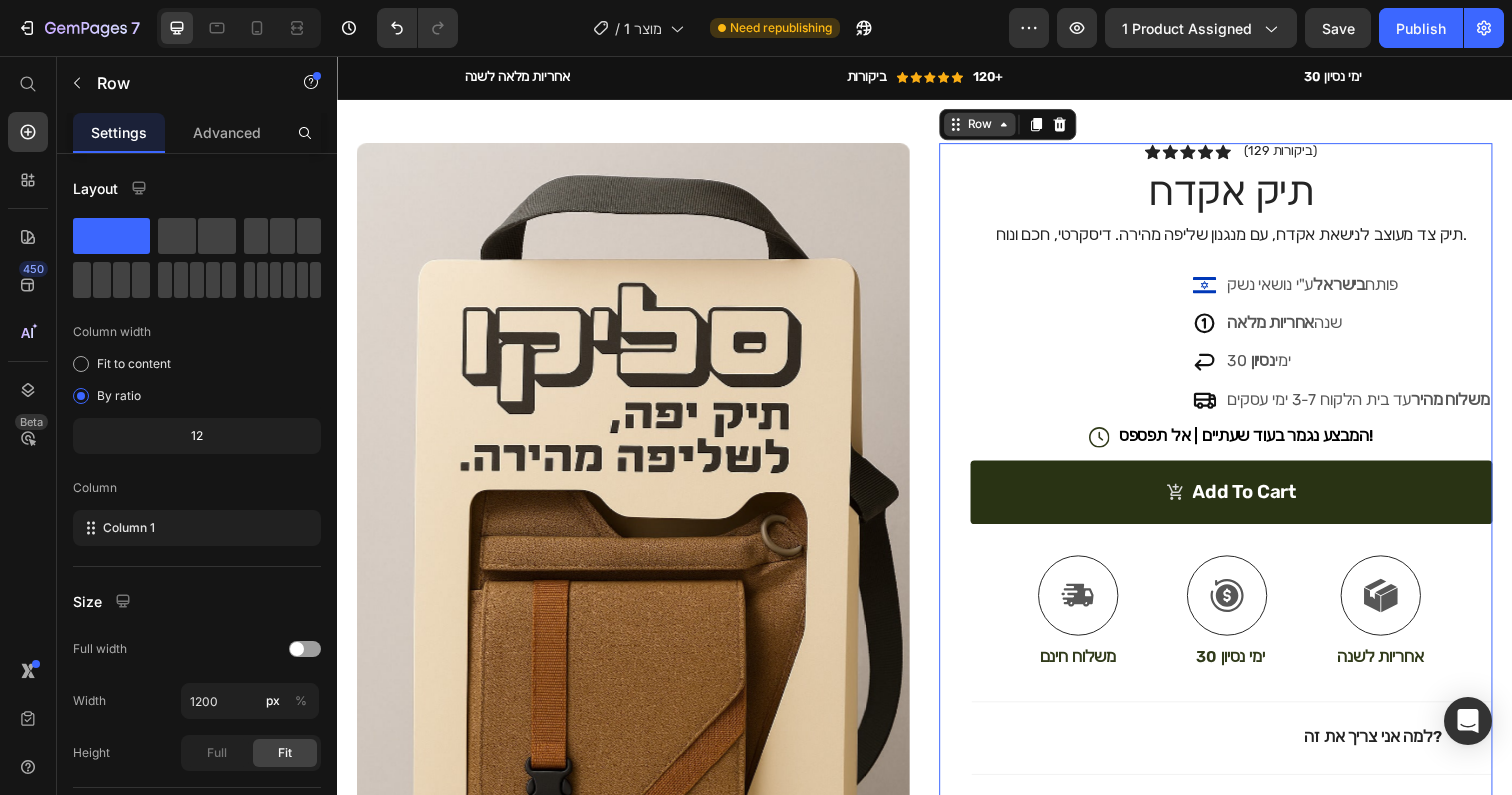 click on "Row" at bounding box center (993, 126) 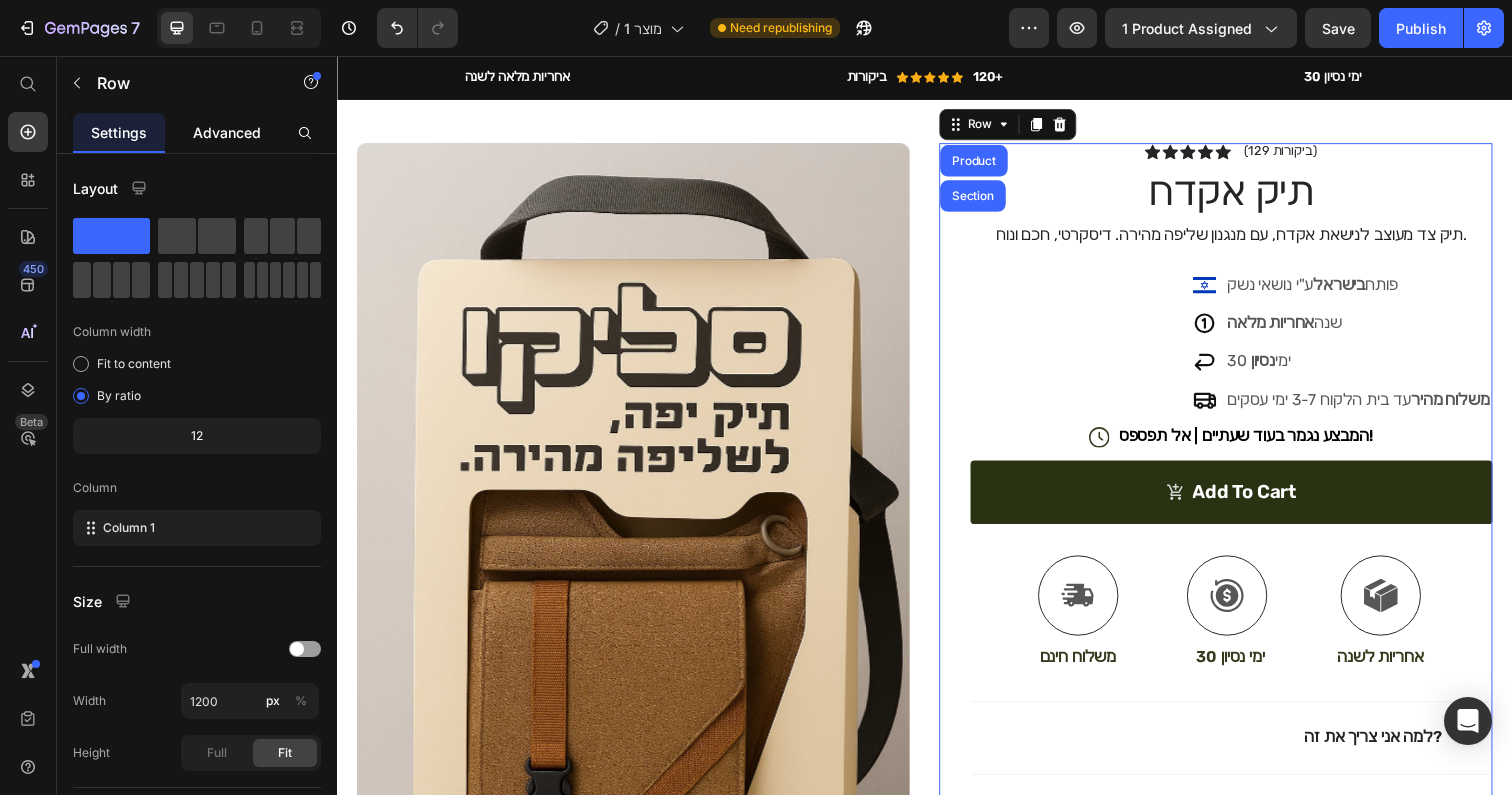 click on "Advanced" 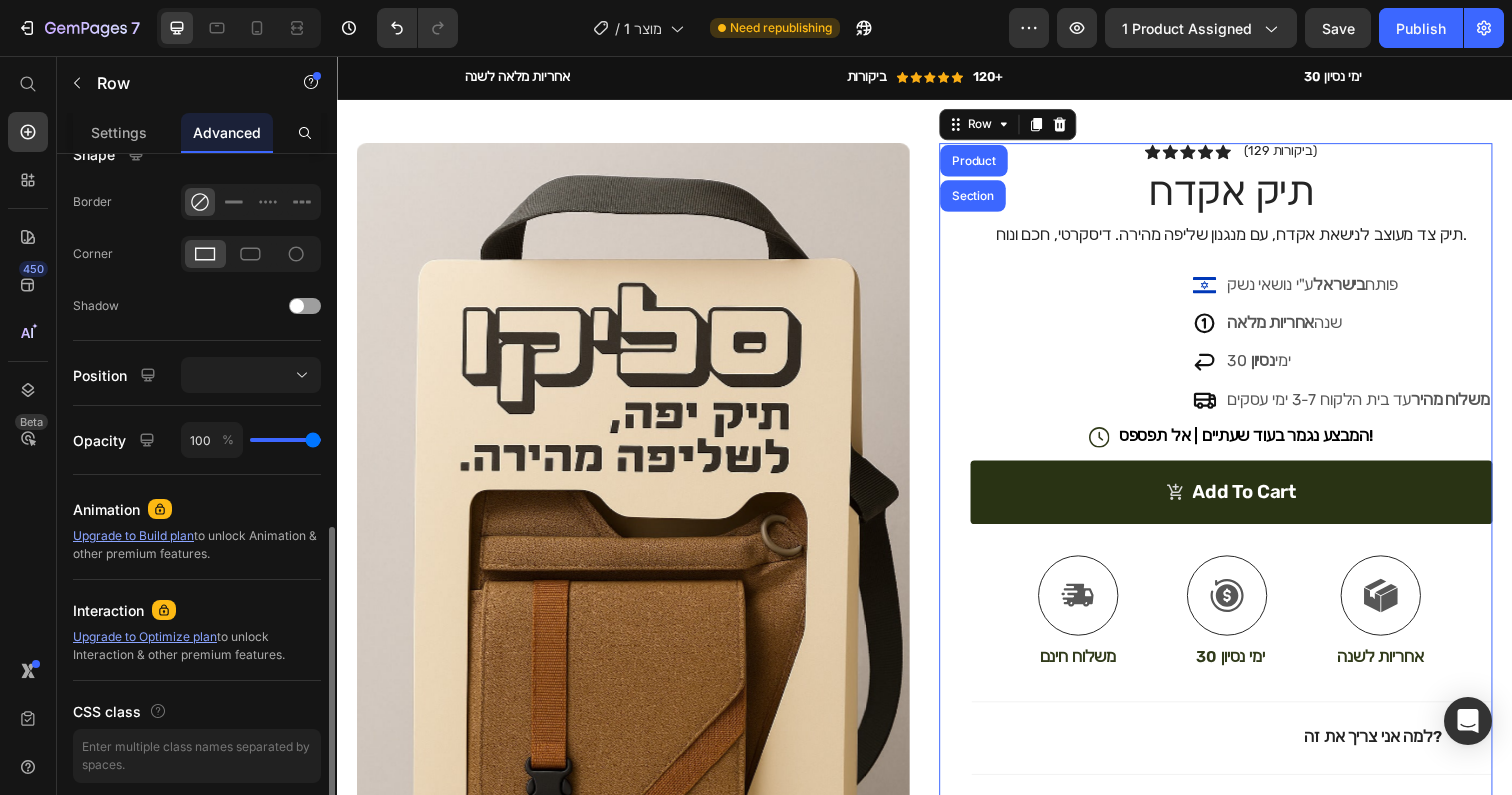 scroll, scrollTop: 607, scrollLeft: 0, axis: vertical 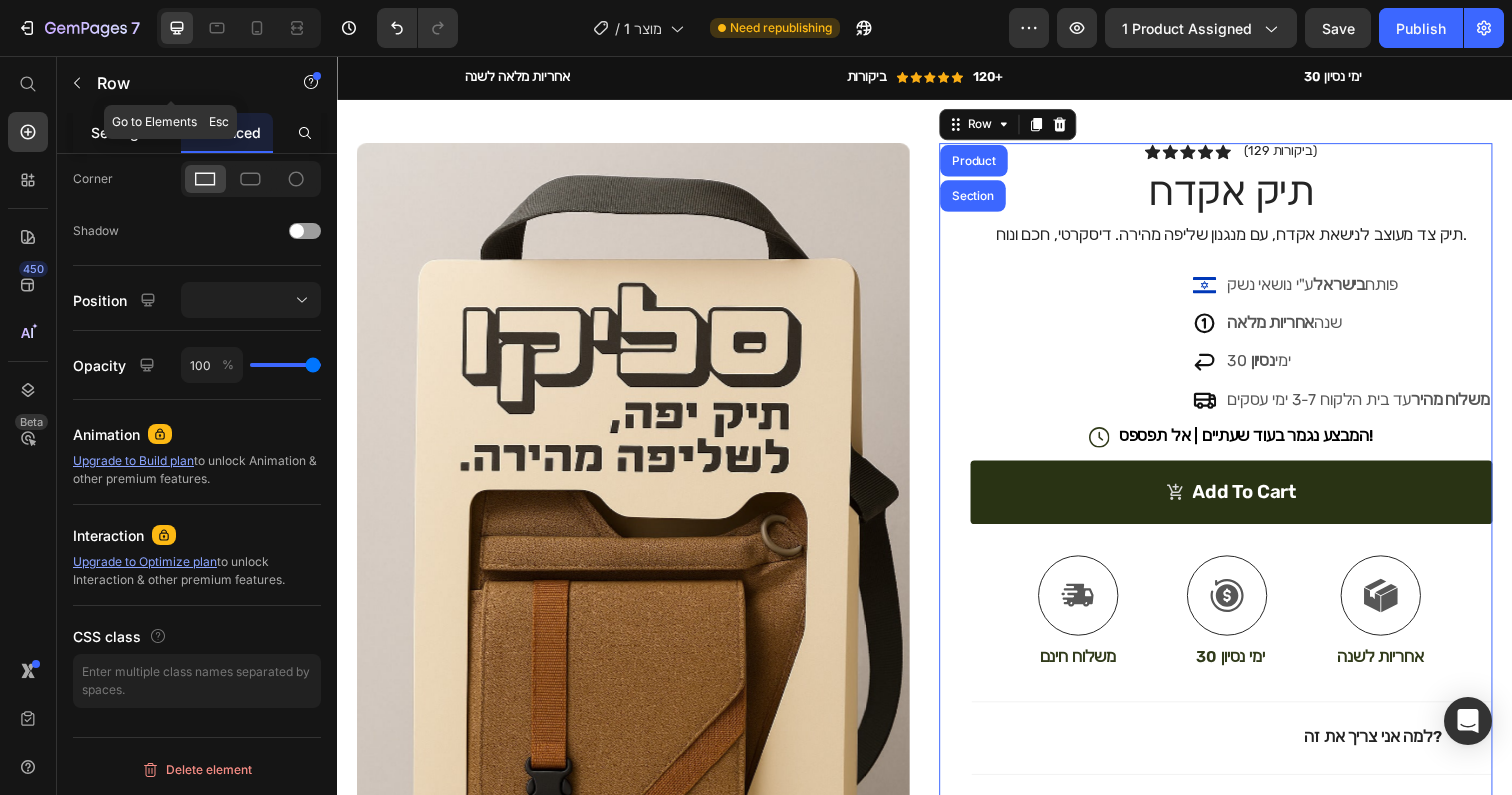 click on "Settings" at bounding box center [119, 132] 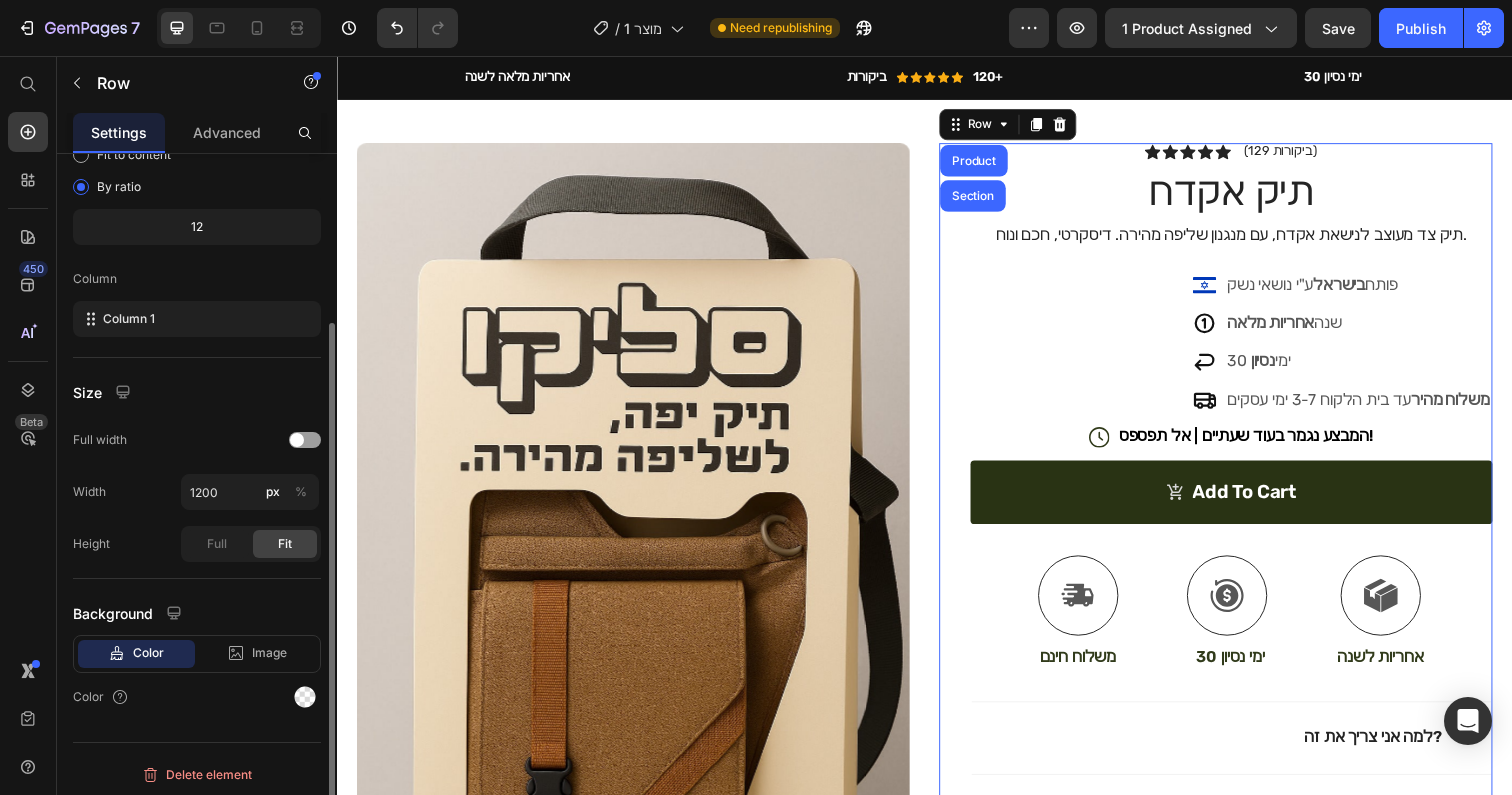 scroll, scrollTop: 214, scrollLeft: 0, axis: vertical 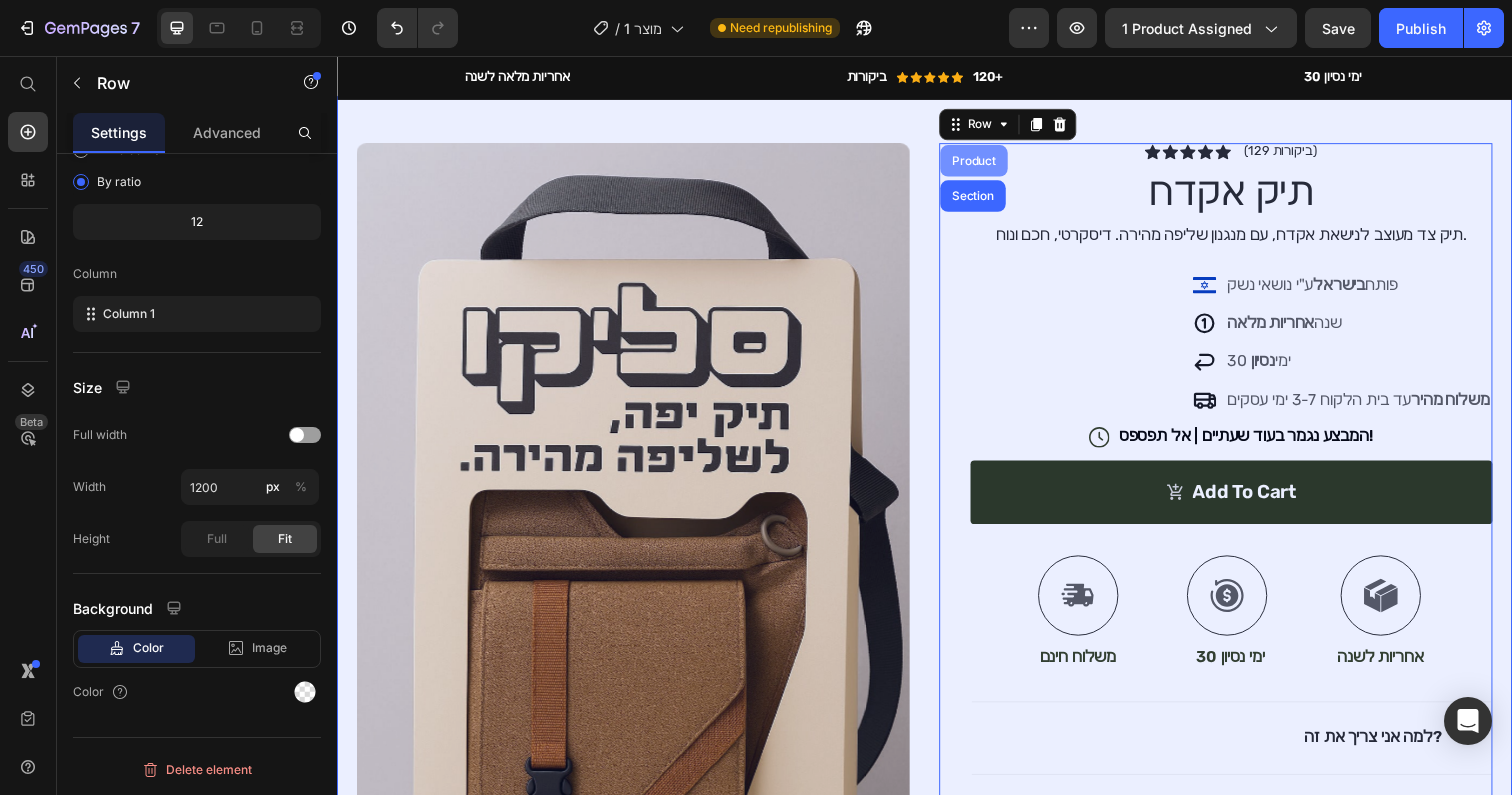 click on "Product" at bounding box center [987, 163] 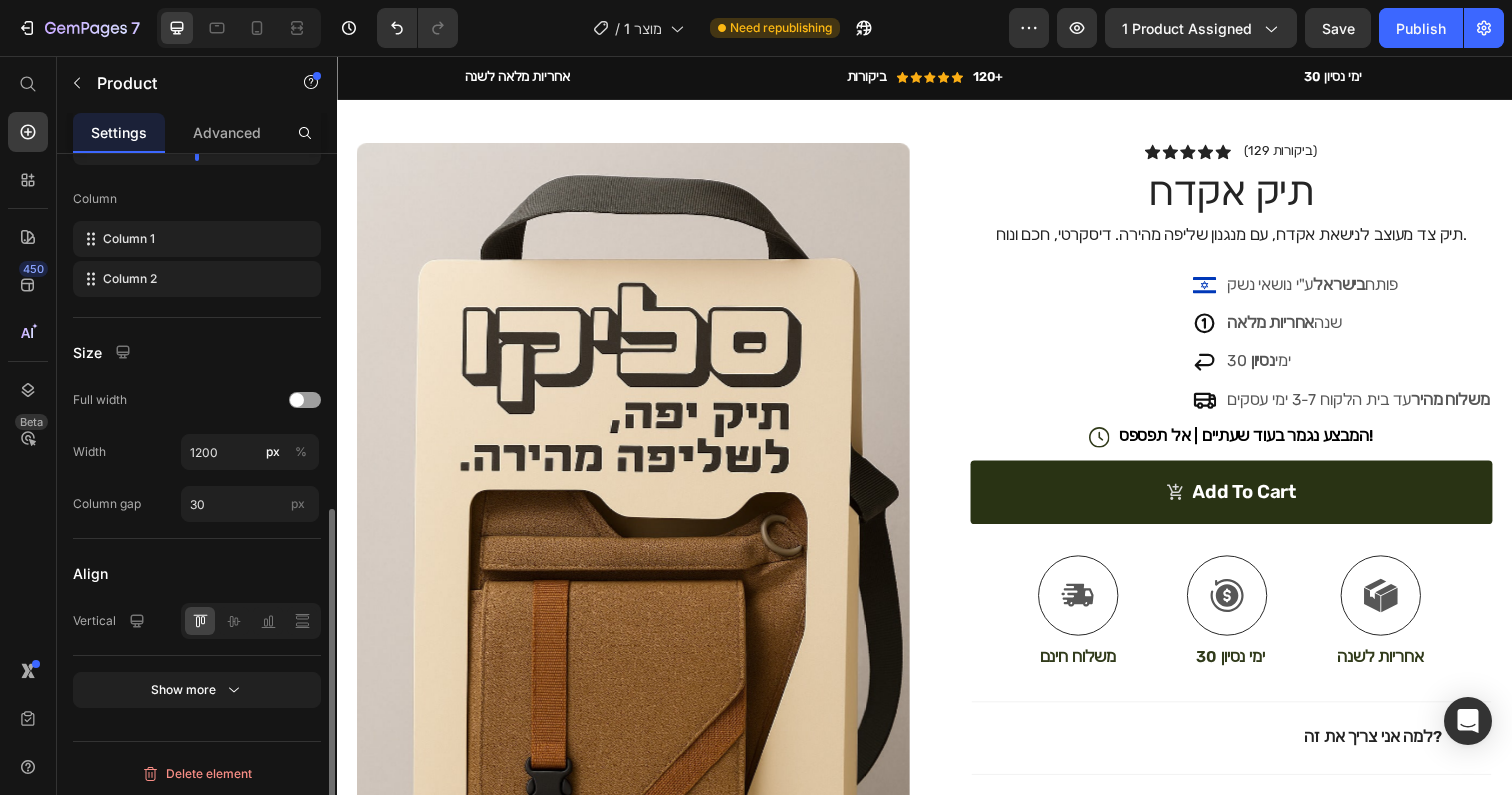 scroll, scrollTop: 705, scrollLeft: 0, axis: vertical 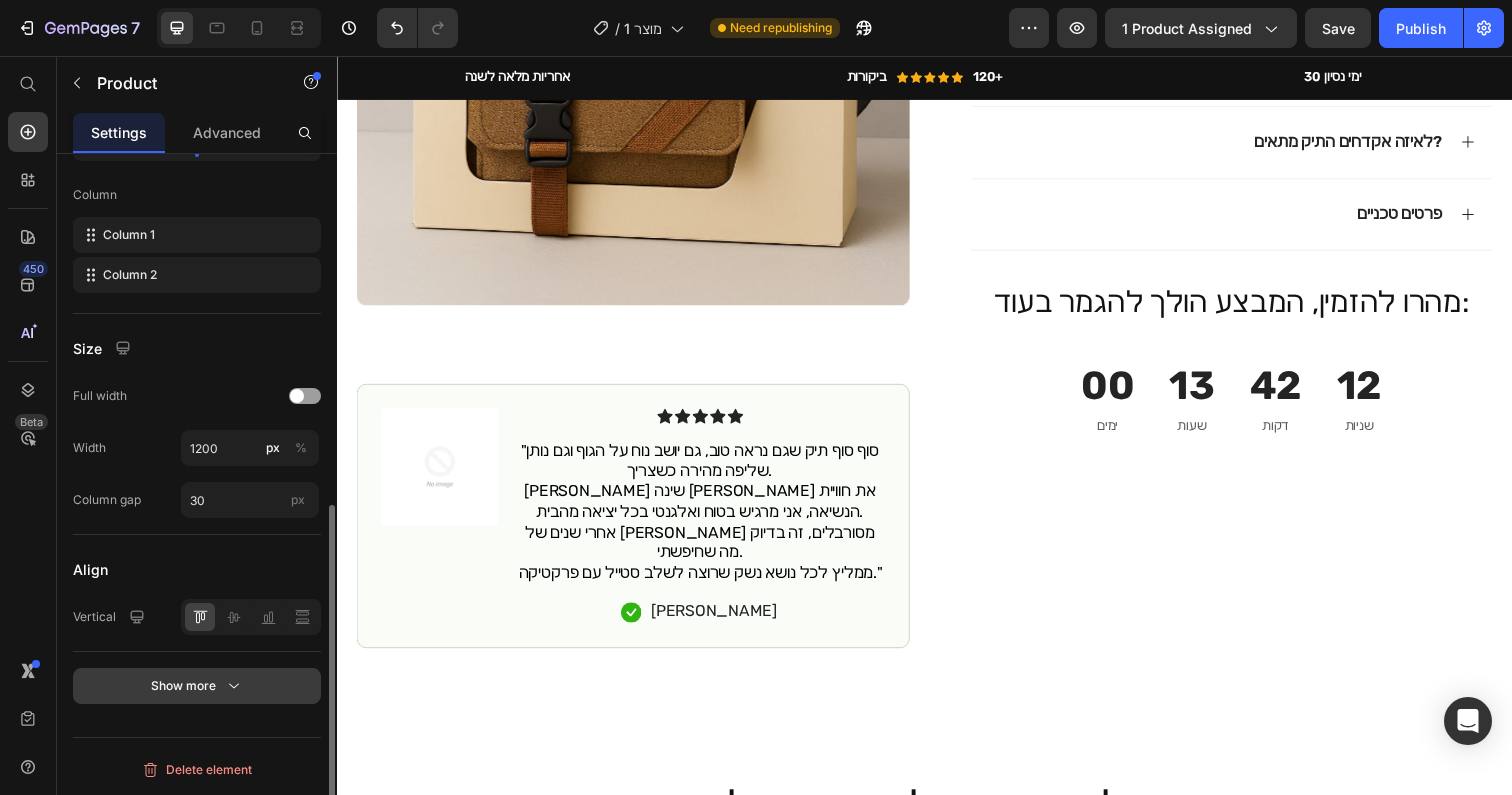 click on "Show more" at bounding box center (197, 686) 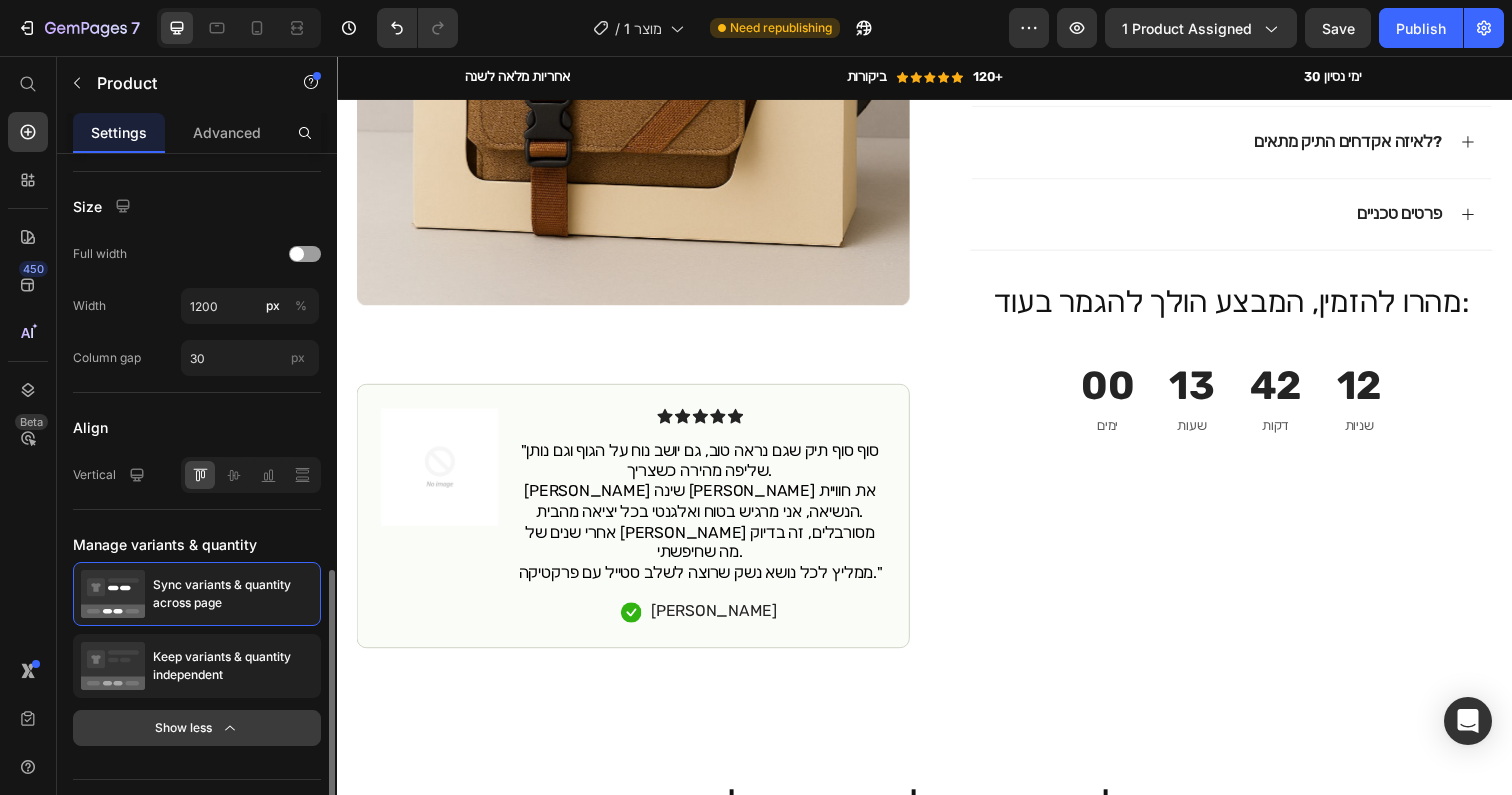 scroll, scrollTop: 889, scrollLeft: 0, axis: vertical 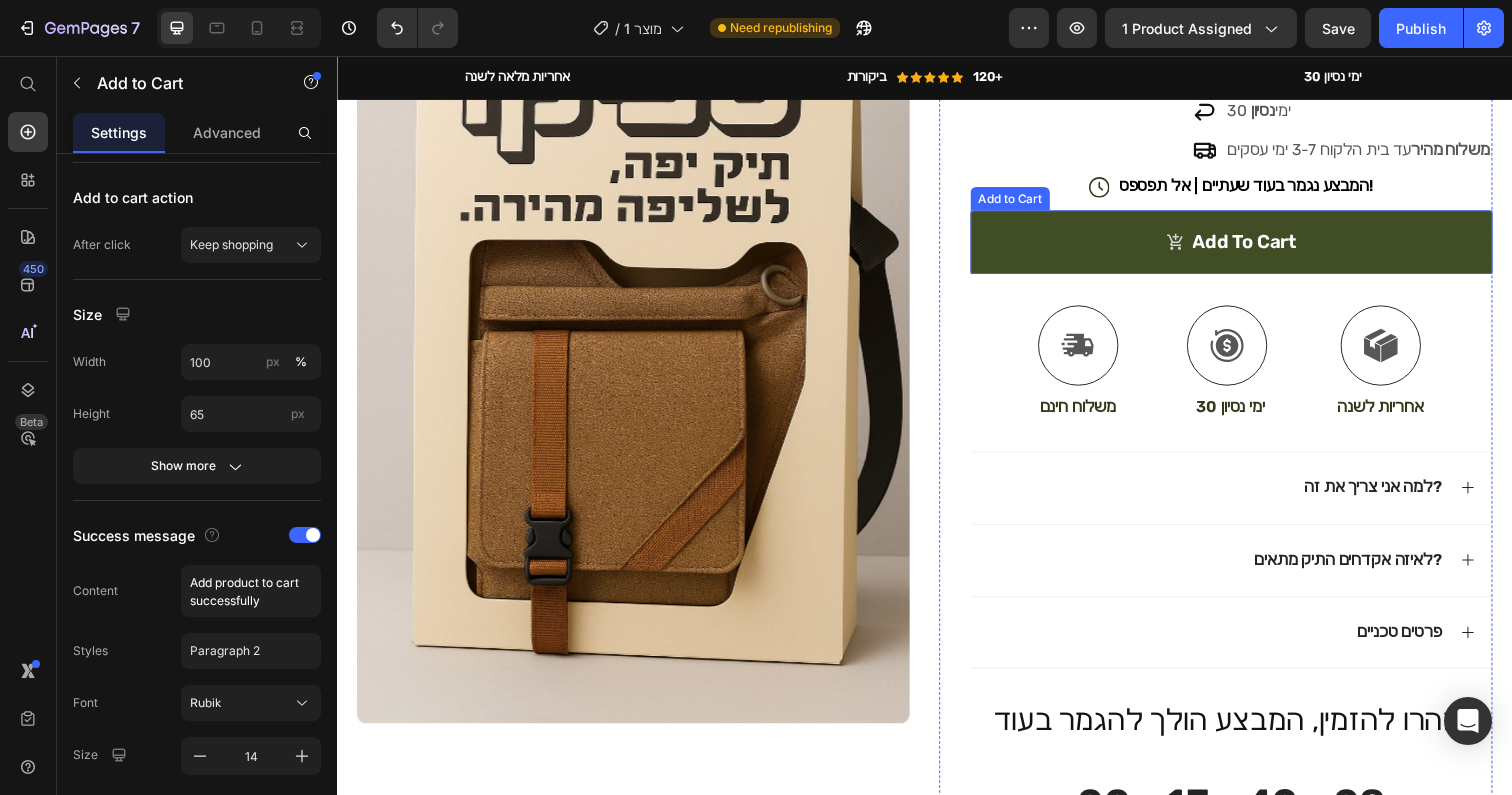 click on "add to cart" at bounding box center [1250, 246] 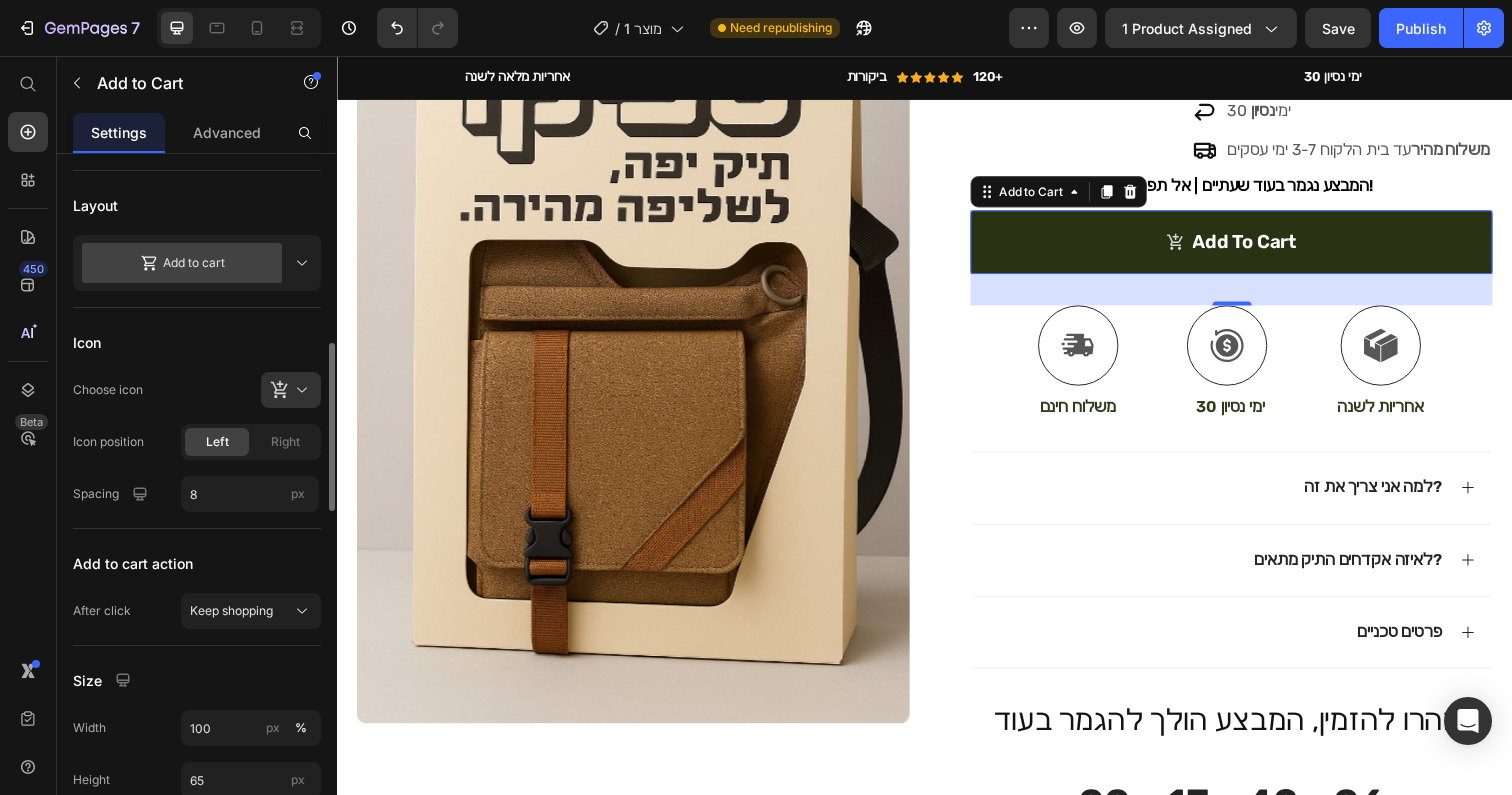 scroll, scrollTop: 478, scrollLeft: 0, axis: vertical 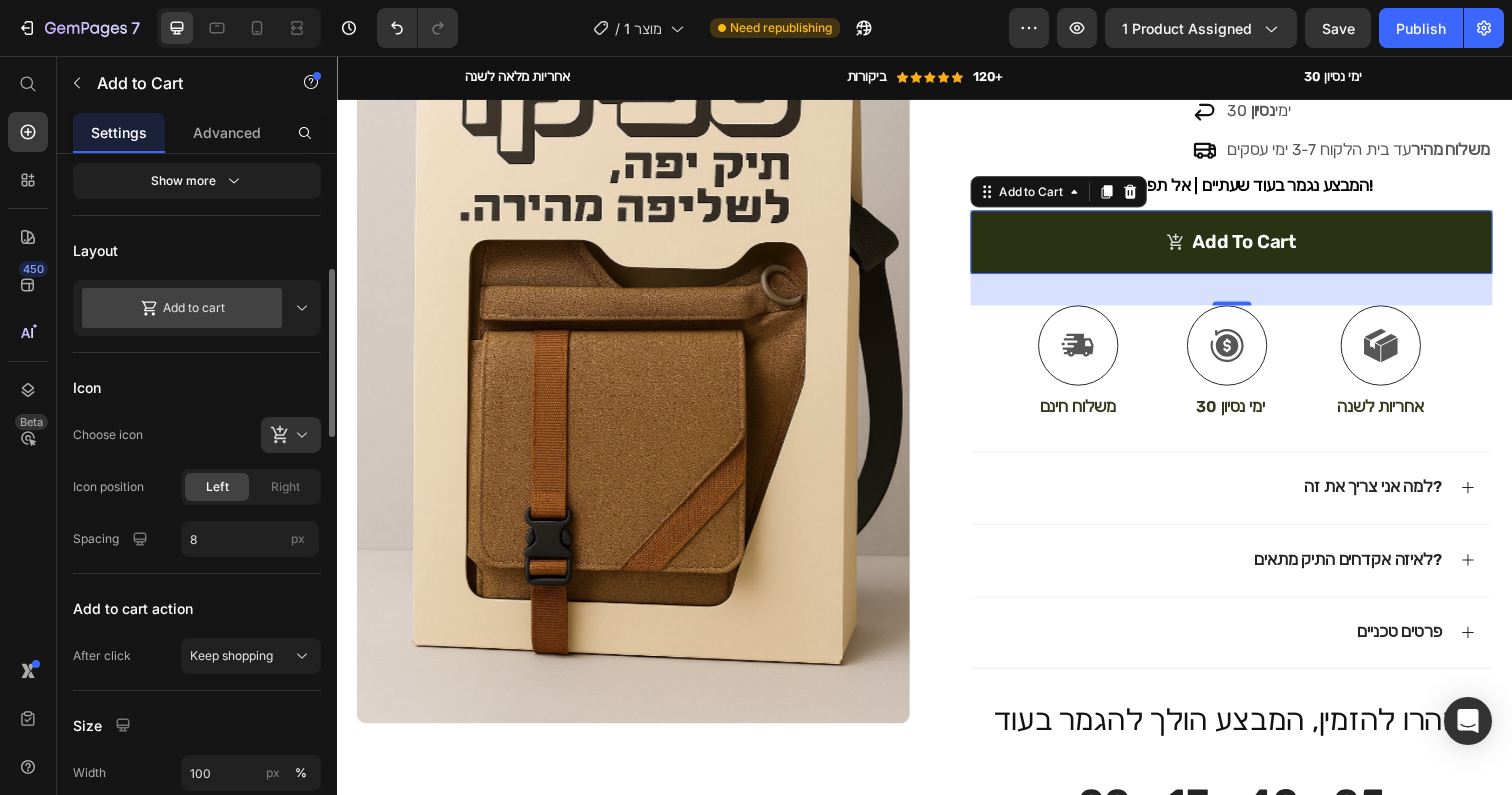 click on "Add to cart" at bounding box center (182, 308) 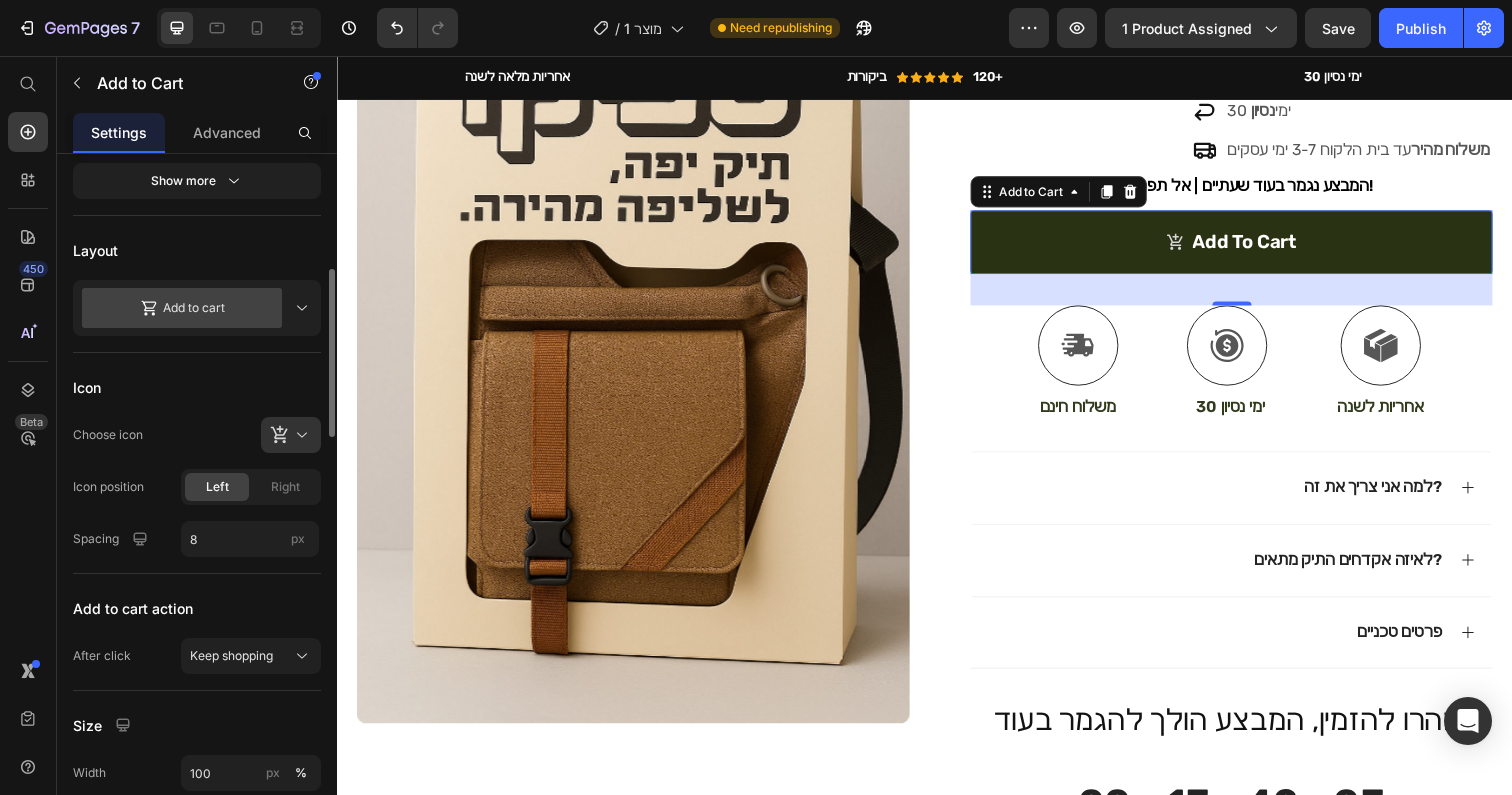 click on "Layout
Add to cart" 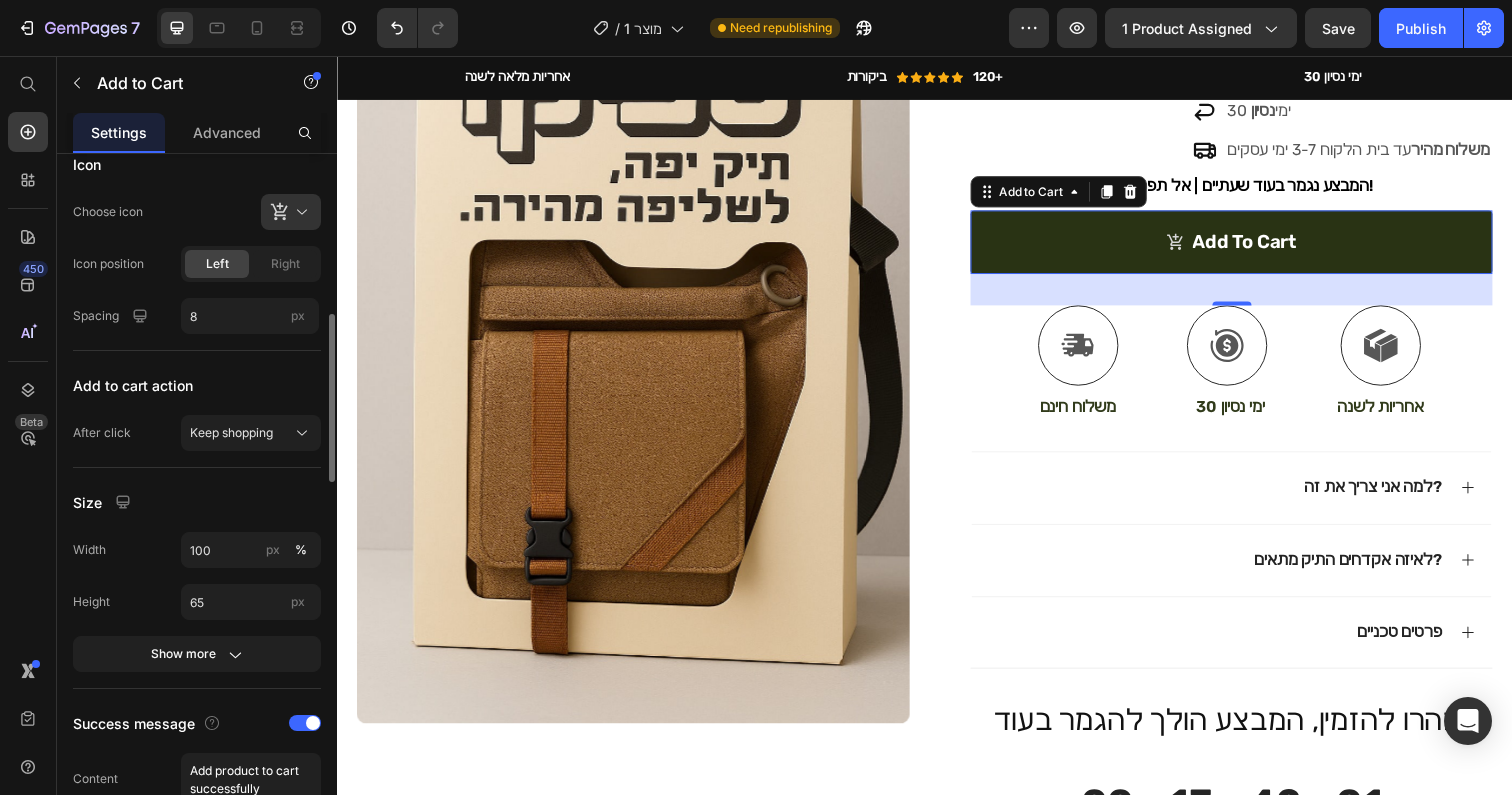 scroll, scrollTop: 707, scrollLeft: 0, axis: vertical 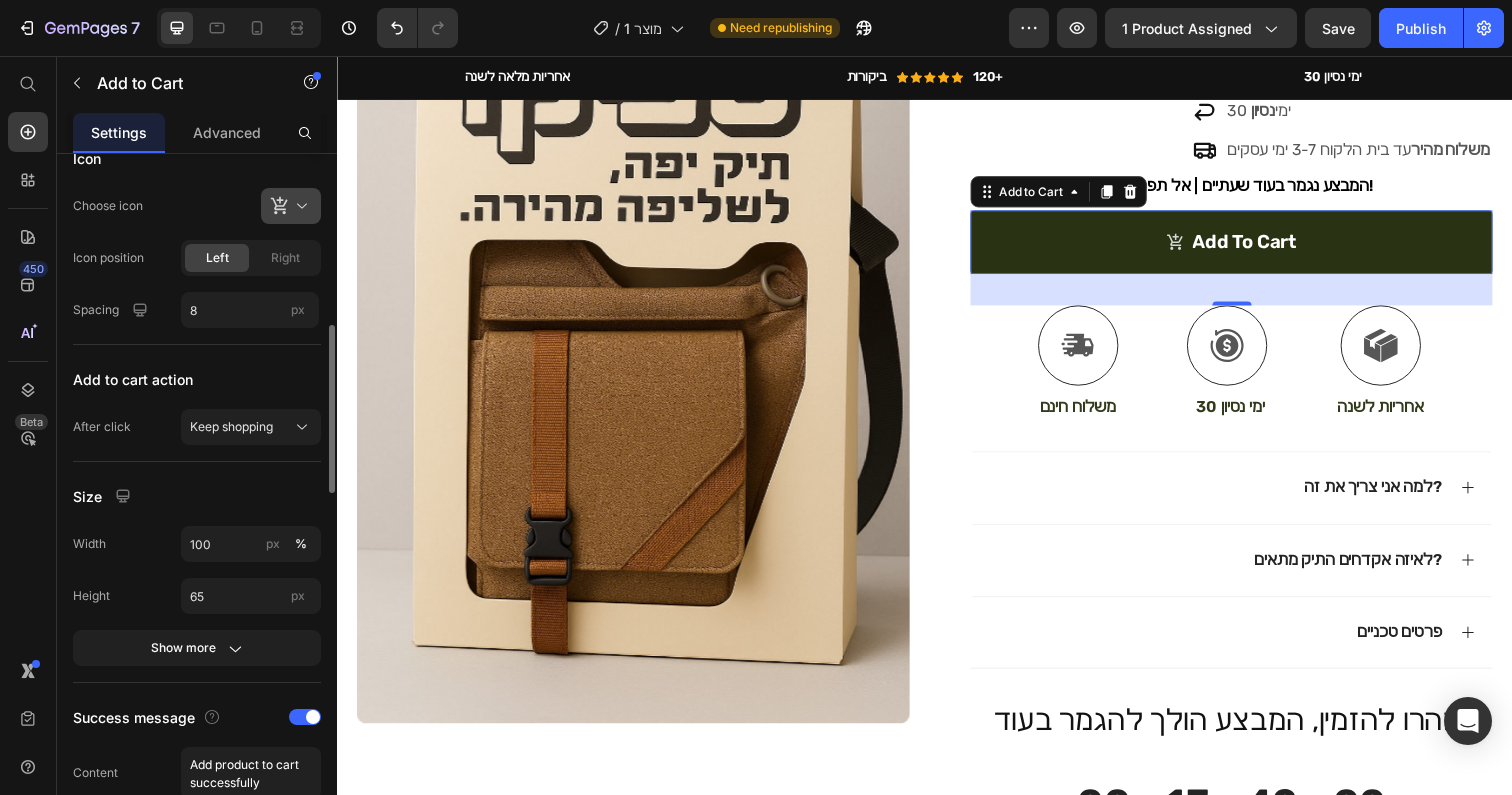 click at bounding box center (299, 206) 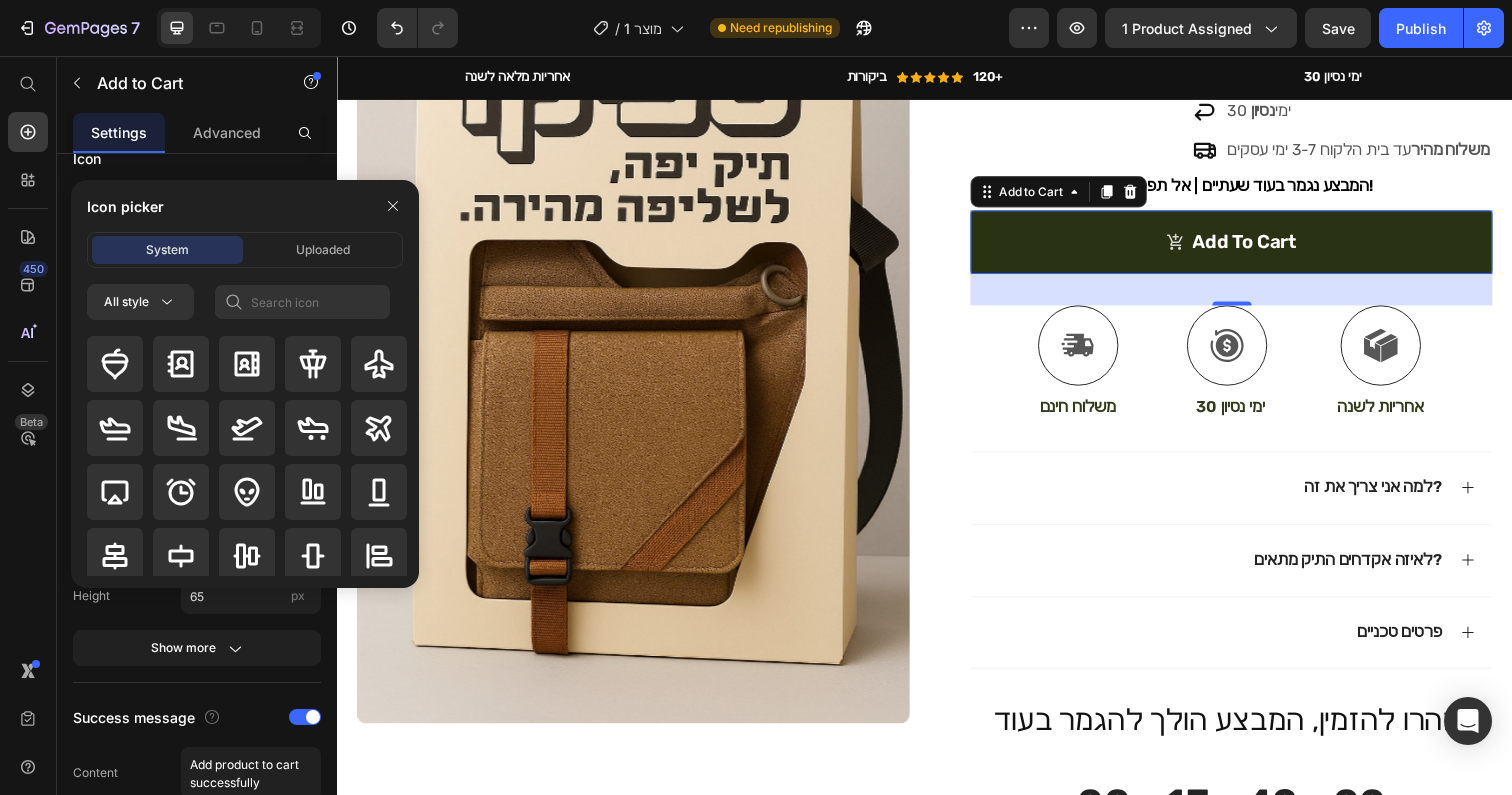 click on "Icon picker" at bounding box center (245, 206) 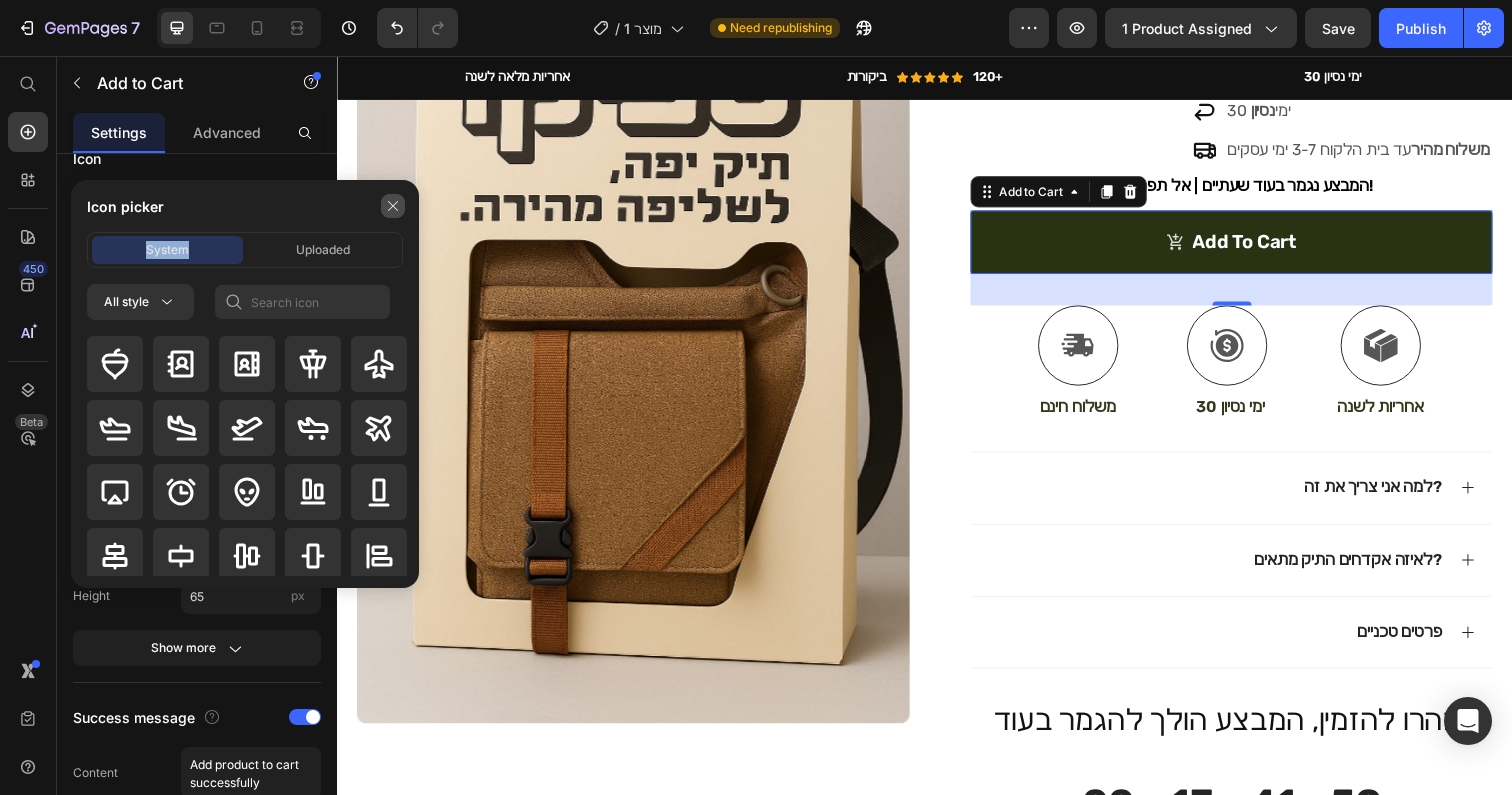 click at bounding box center [393, 206] 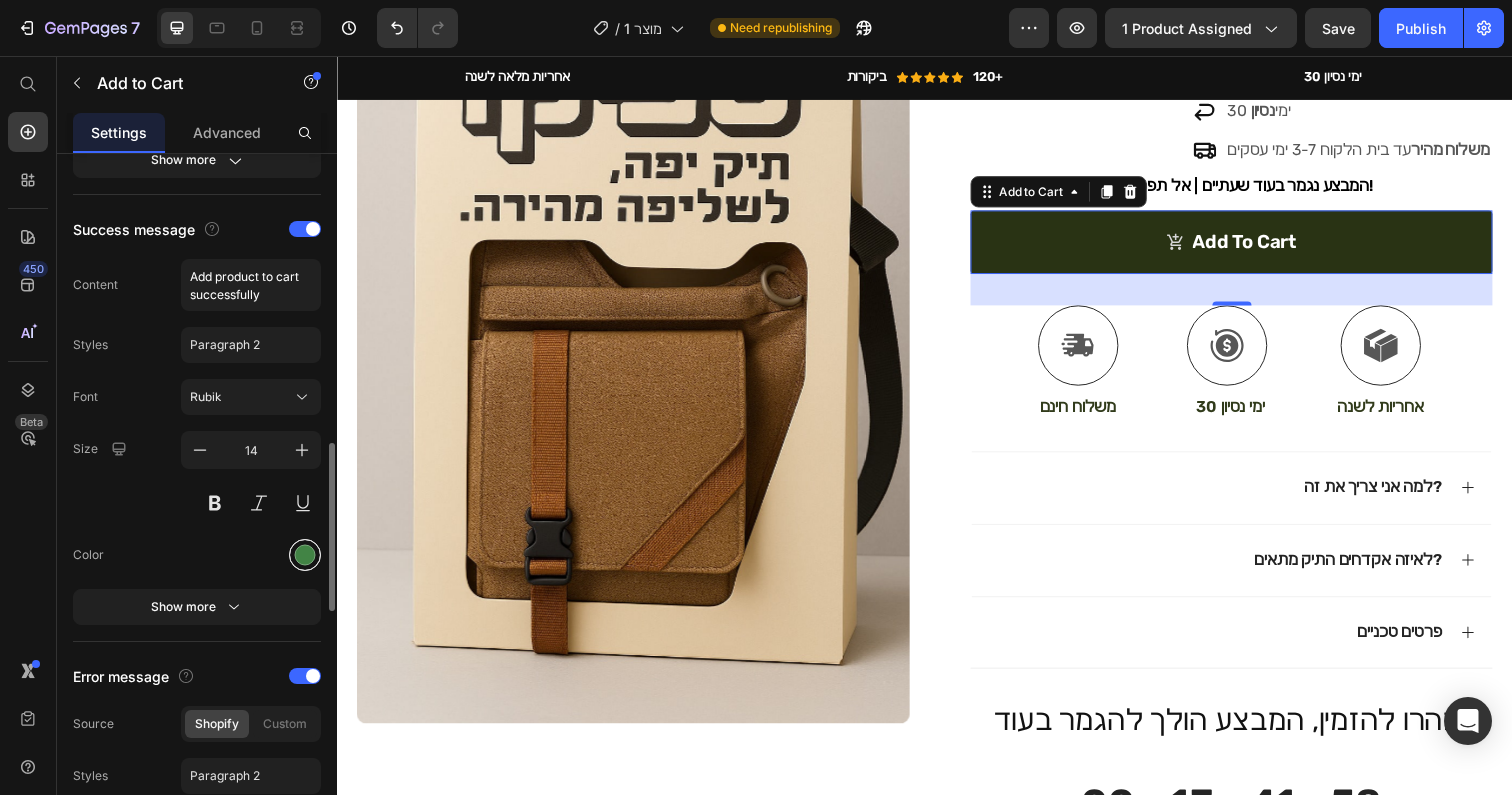 scroll, scrollTop: 1203, scrollLeft: 0, axis: vertical 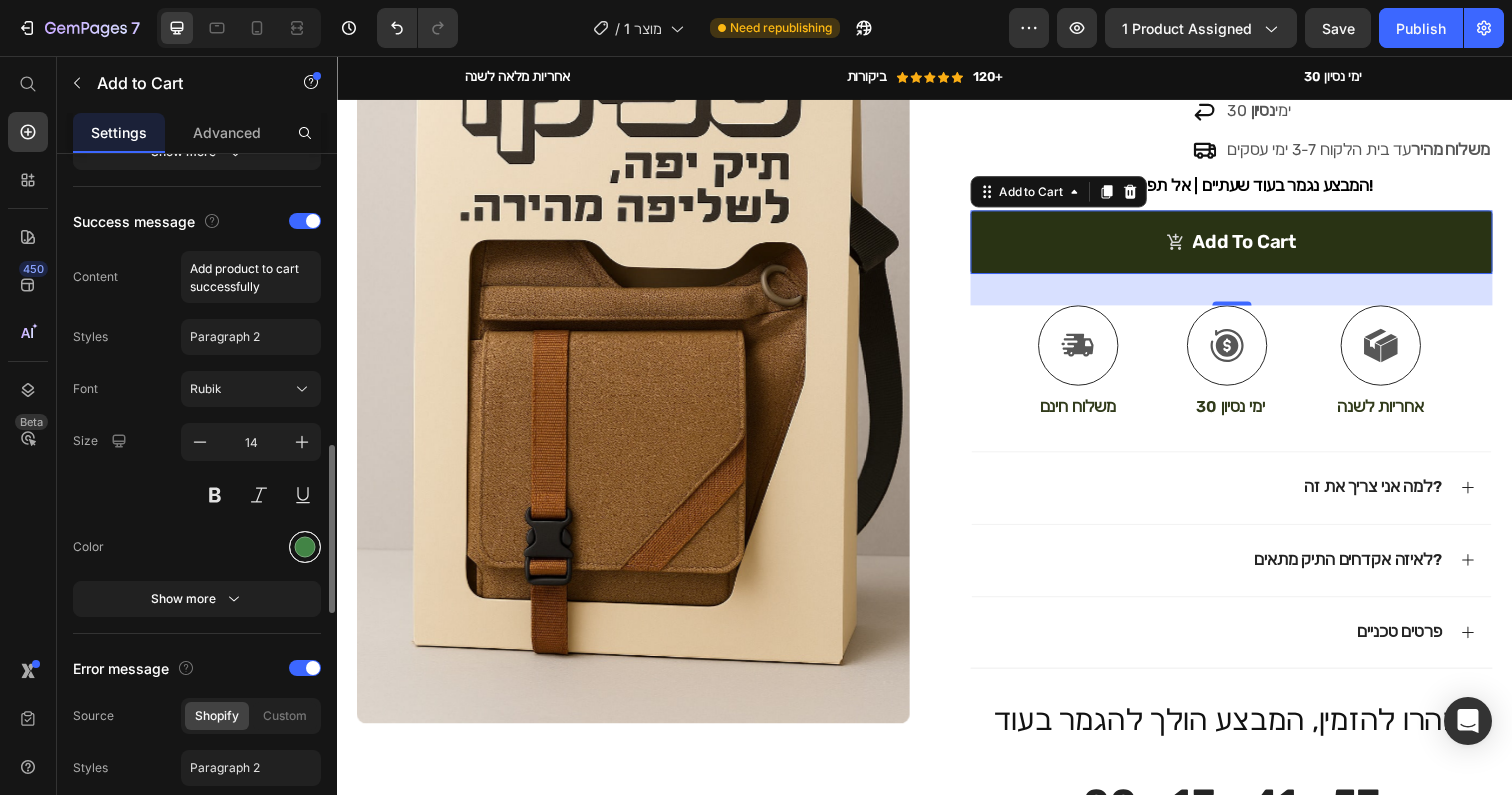 click at bounding box center (305, 547) 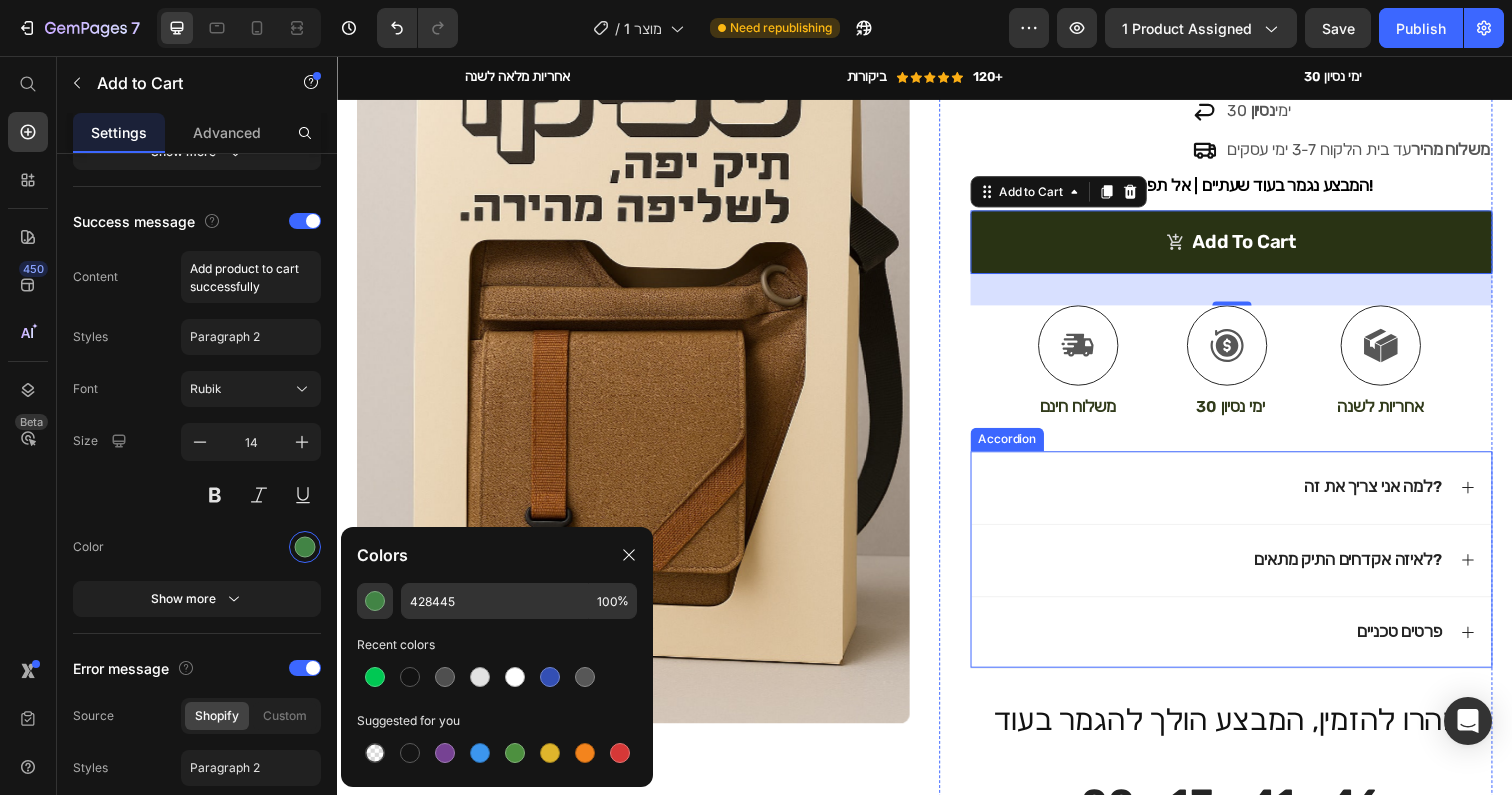 scroll, scrollTop: 212, scrollLeft: 0, axis: vertical 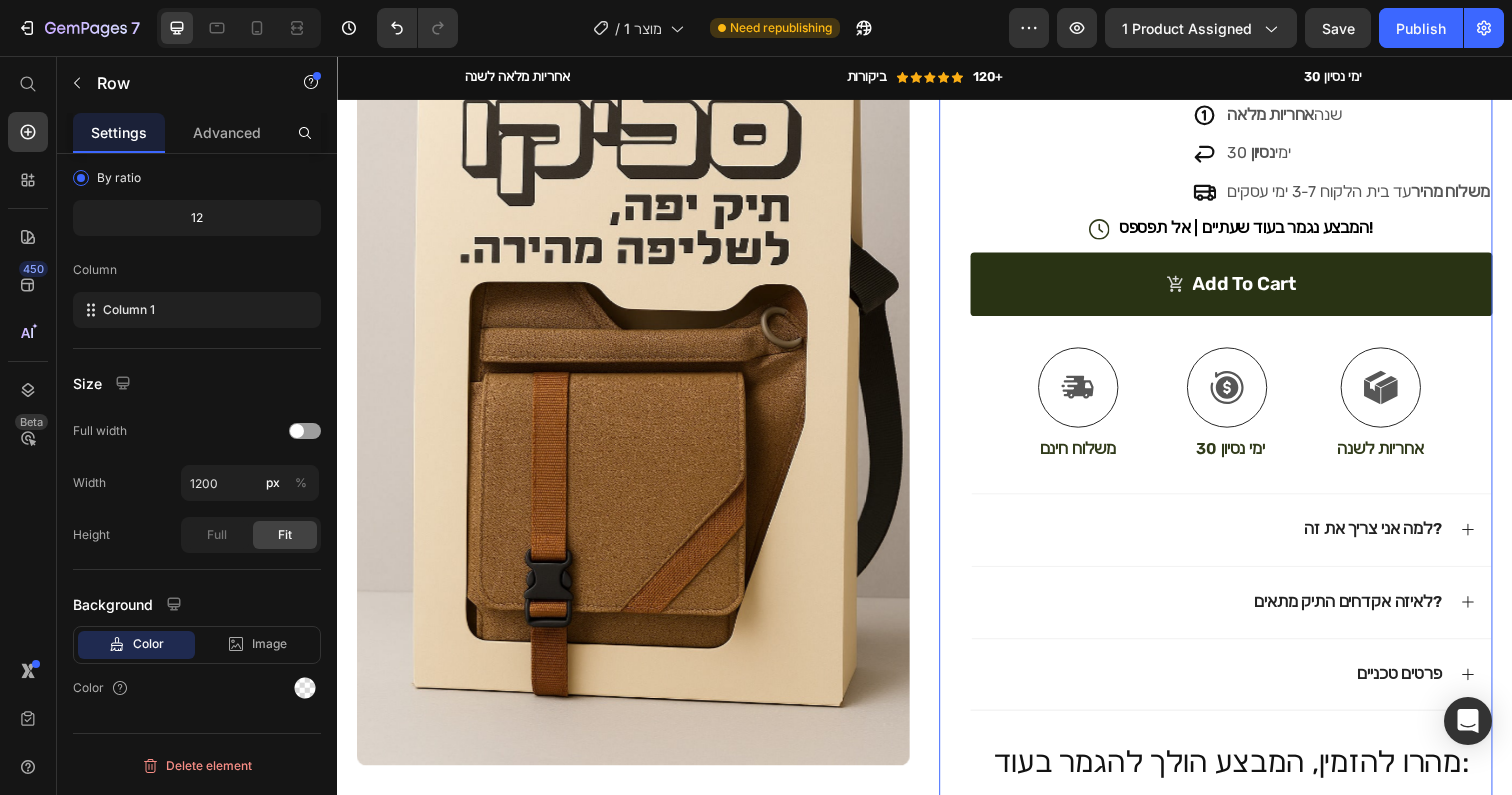click on "Icon Icon Icon Icon Icon Icon List (129 ביקורות) Text Block Row תיק אקדח Product Title תיק צד מעוצב לנישאת אקדח, עם מנגנון שליפה מהירה. דיסקרטי, חכם ונוח. Text Block
.st0{fill:#0038B8;}
.st1{fill-rule:evenodd;clip-rule:evenodd;fill:#FFFFFF;}
פותח  בישראל  ע״י נושאי נשק
שנה  אחריות מלאה
30 ימי  נסיון
משלוח מהיר  עד בית הלקוח 3-7 ימי עסקים Item List
Icon המבצע נגמר בעוד שעתיים | אל תפספס! Text Block Row
add to cart Add to Cart
Icon משלוח חינם Text Block
Icon 30 ימי נסיון Text Block
Icon אחריות לשנה Text Block Row Image Icon Icon Icon Icon Icon Icon List Text Block
Icon [PERSON_NAME] ([GEOGRAPHIC_DATA], [GEOGRAPHIC_DATA]) Text Block Row Row
00" at bounding box center (1234, 442) 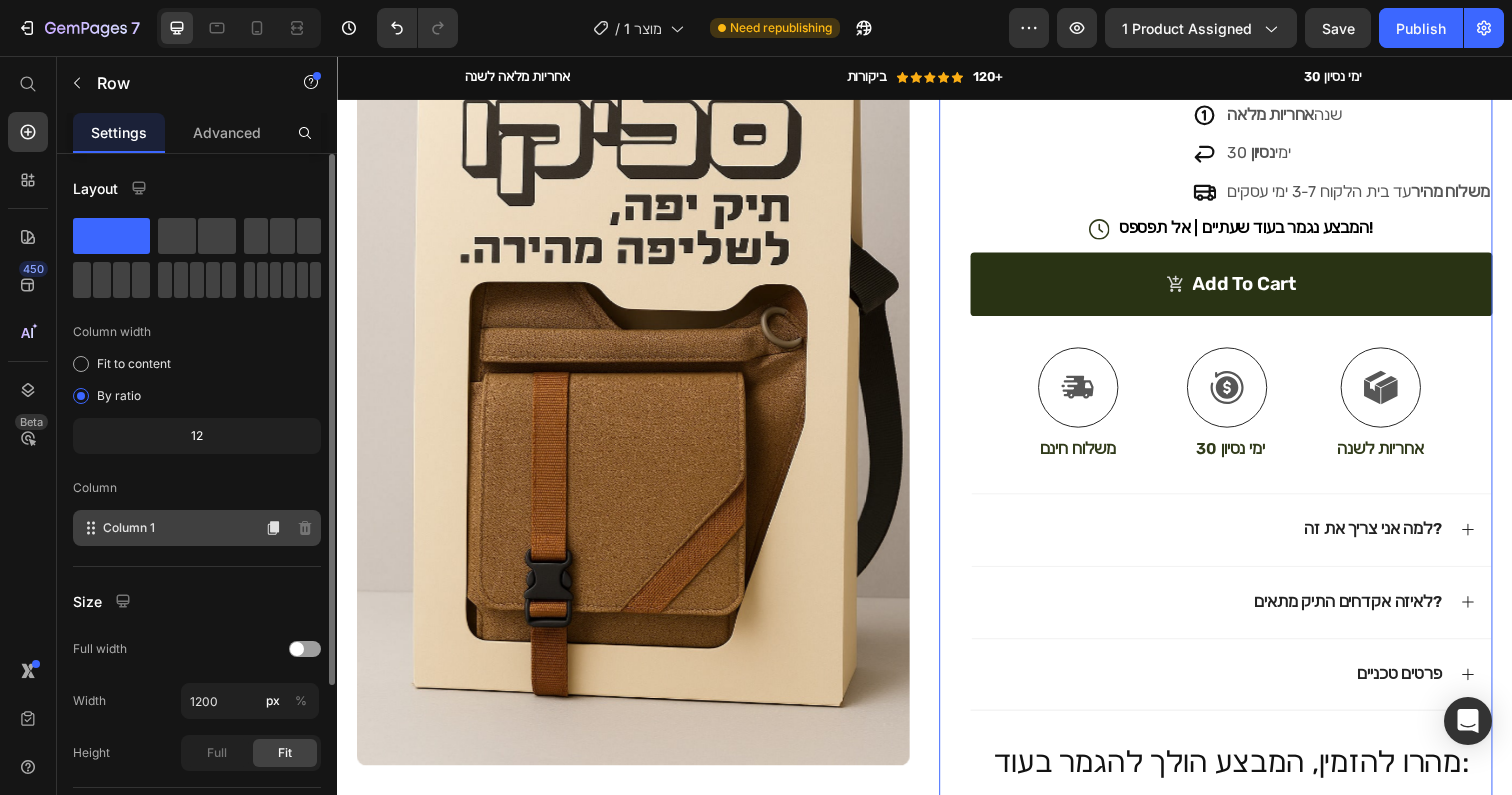 scroll, scrollTop: 214, scrollLeft: 0, axis: vertical 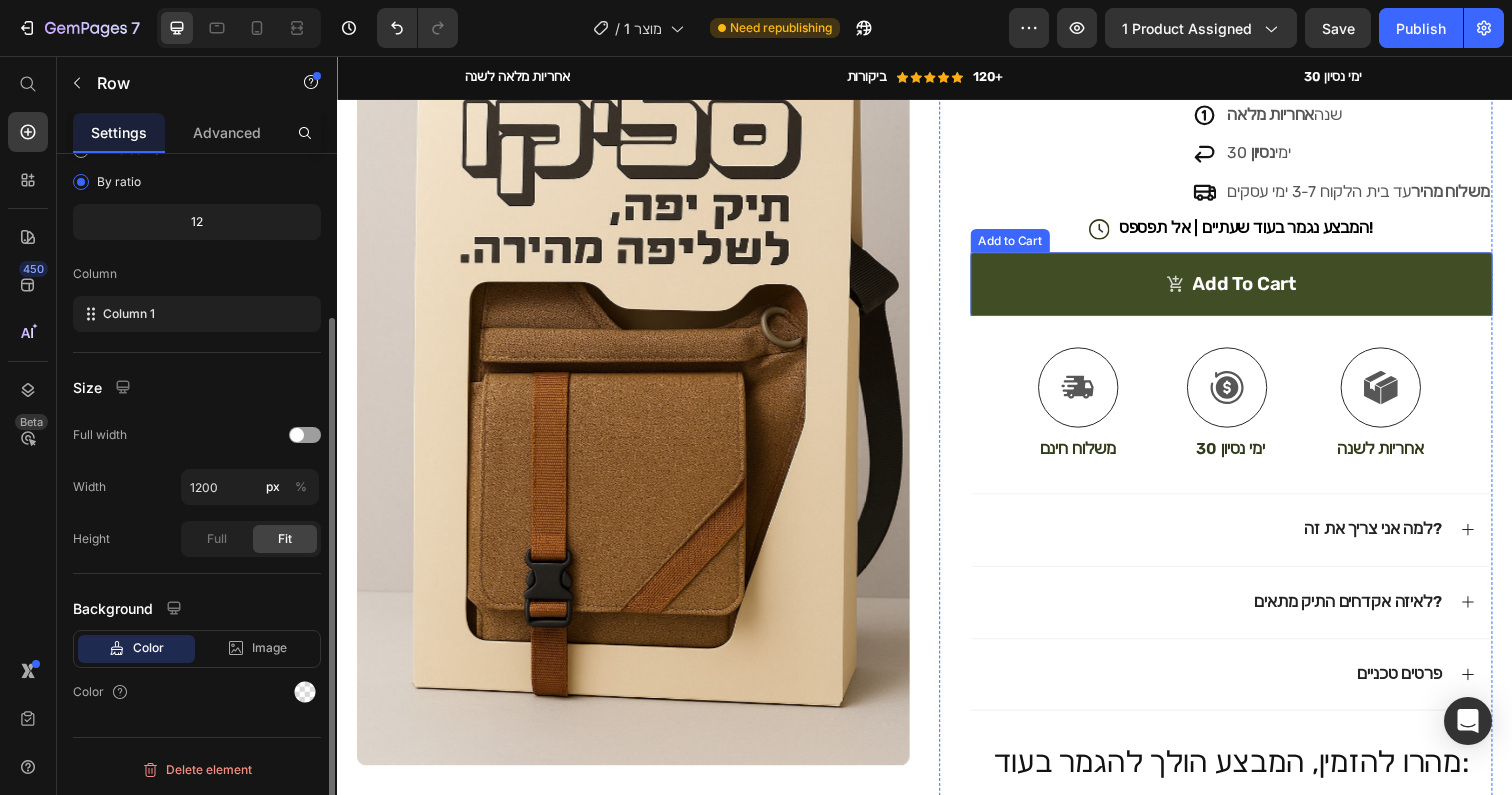 click on "add to cart" at bounding box center [1250, 289] 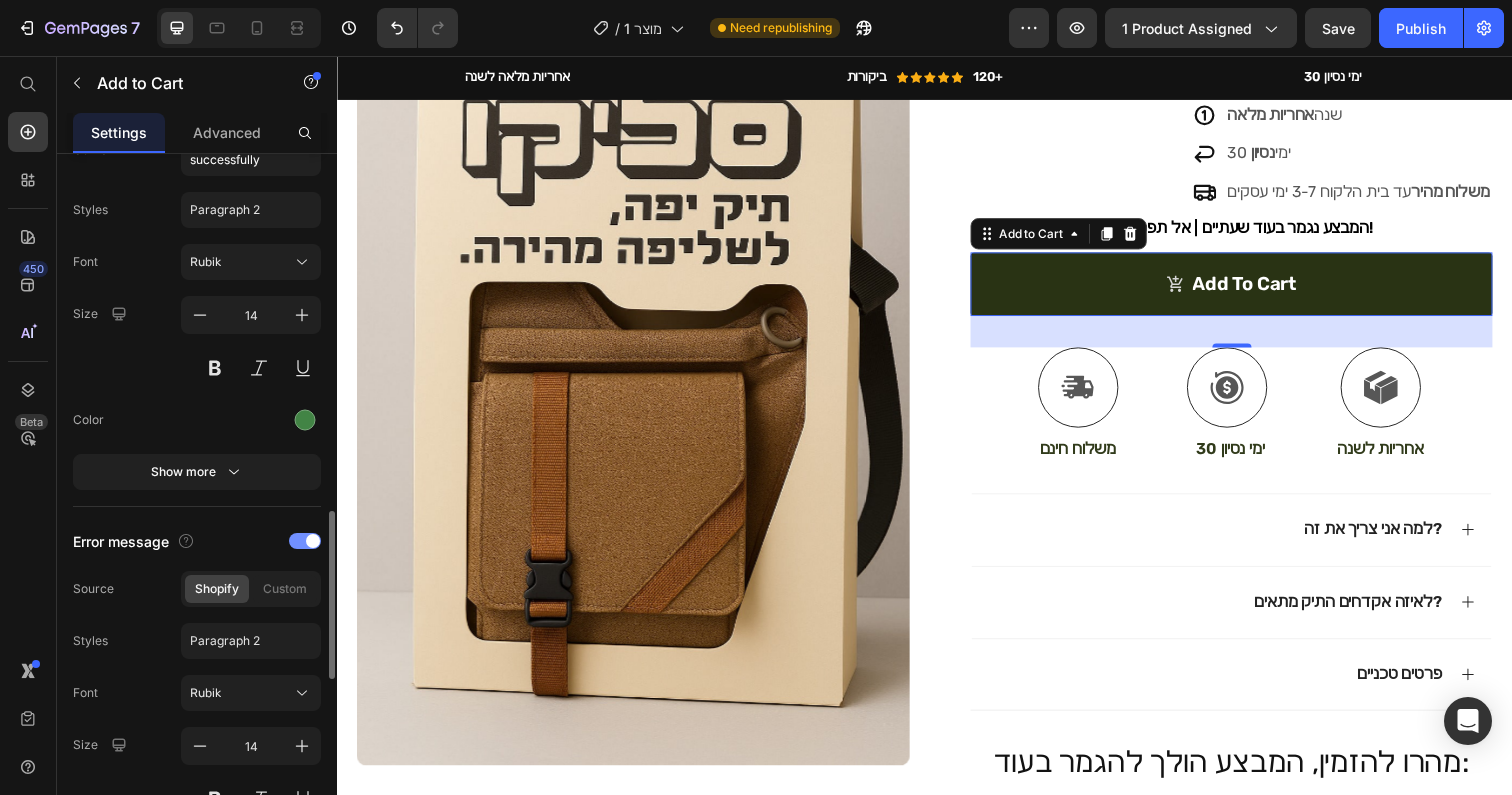 scroll, scrollTop: 1359, scrollLeft: 0, axis: vertical 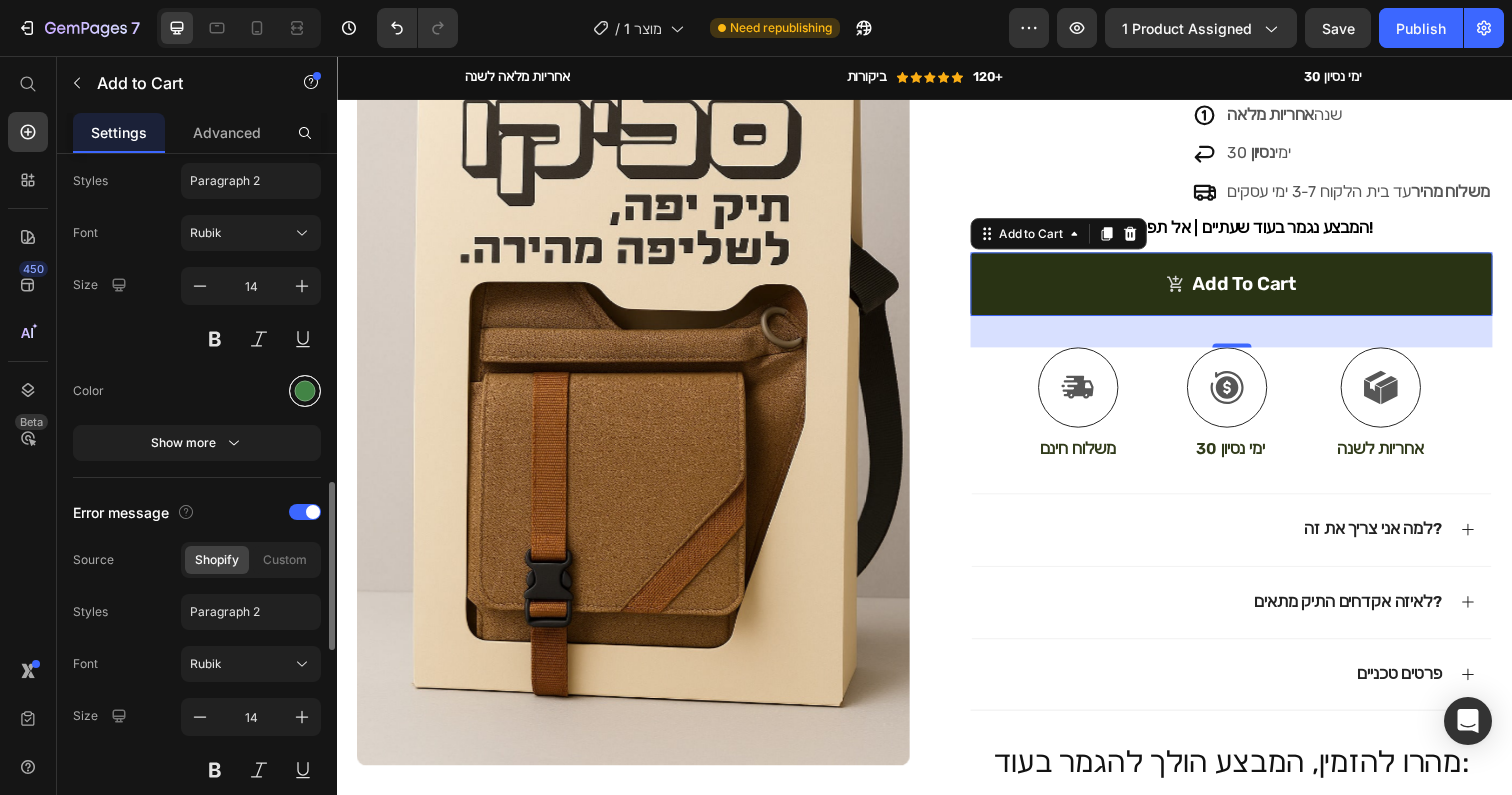 click at bounding box center [305, 391] 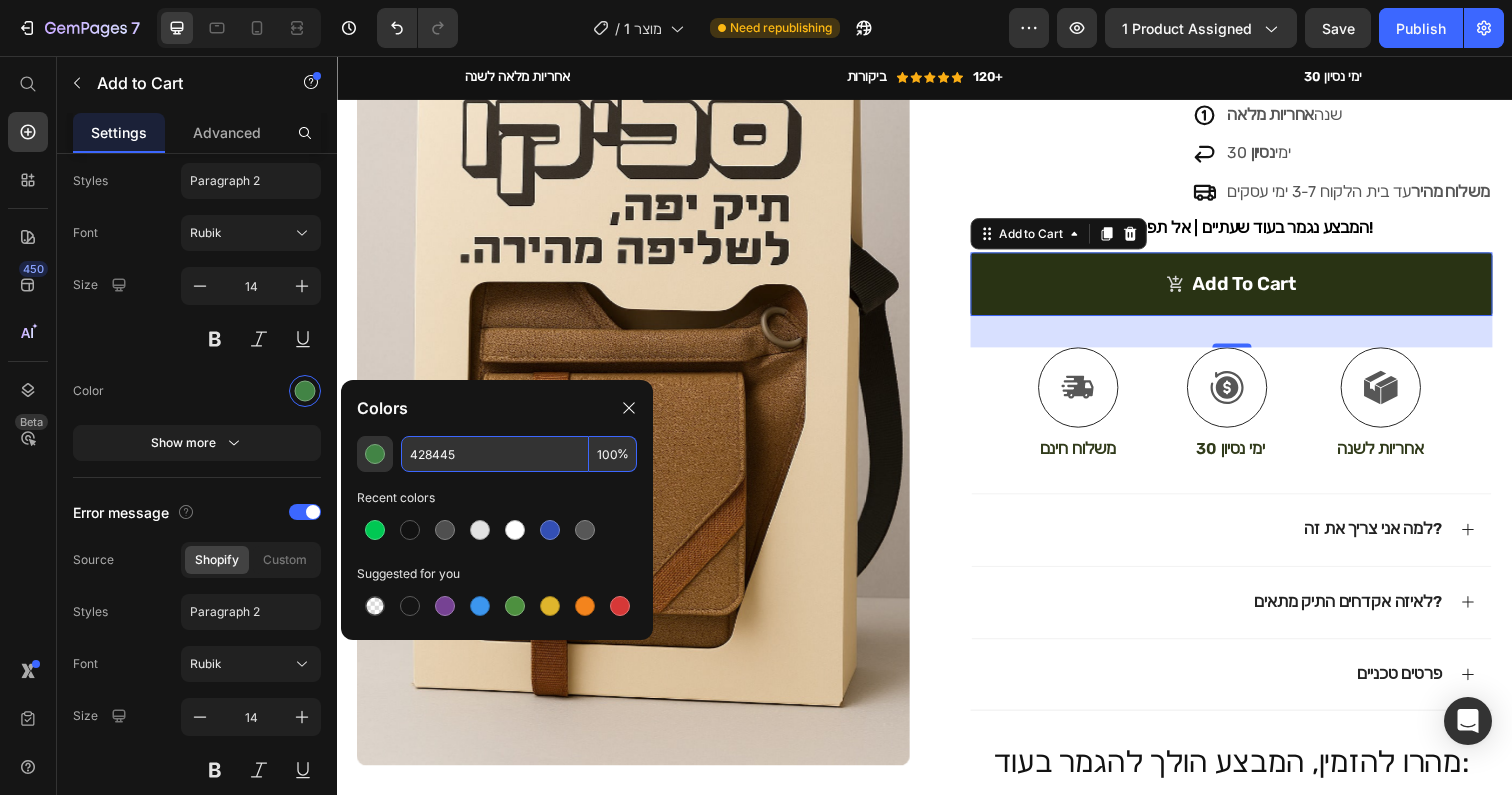 click on "428445" at bounding box center [495, 454] 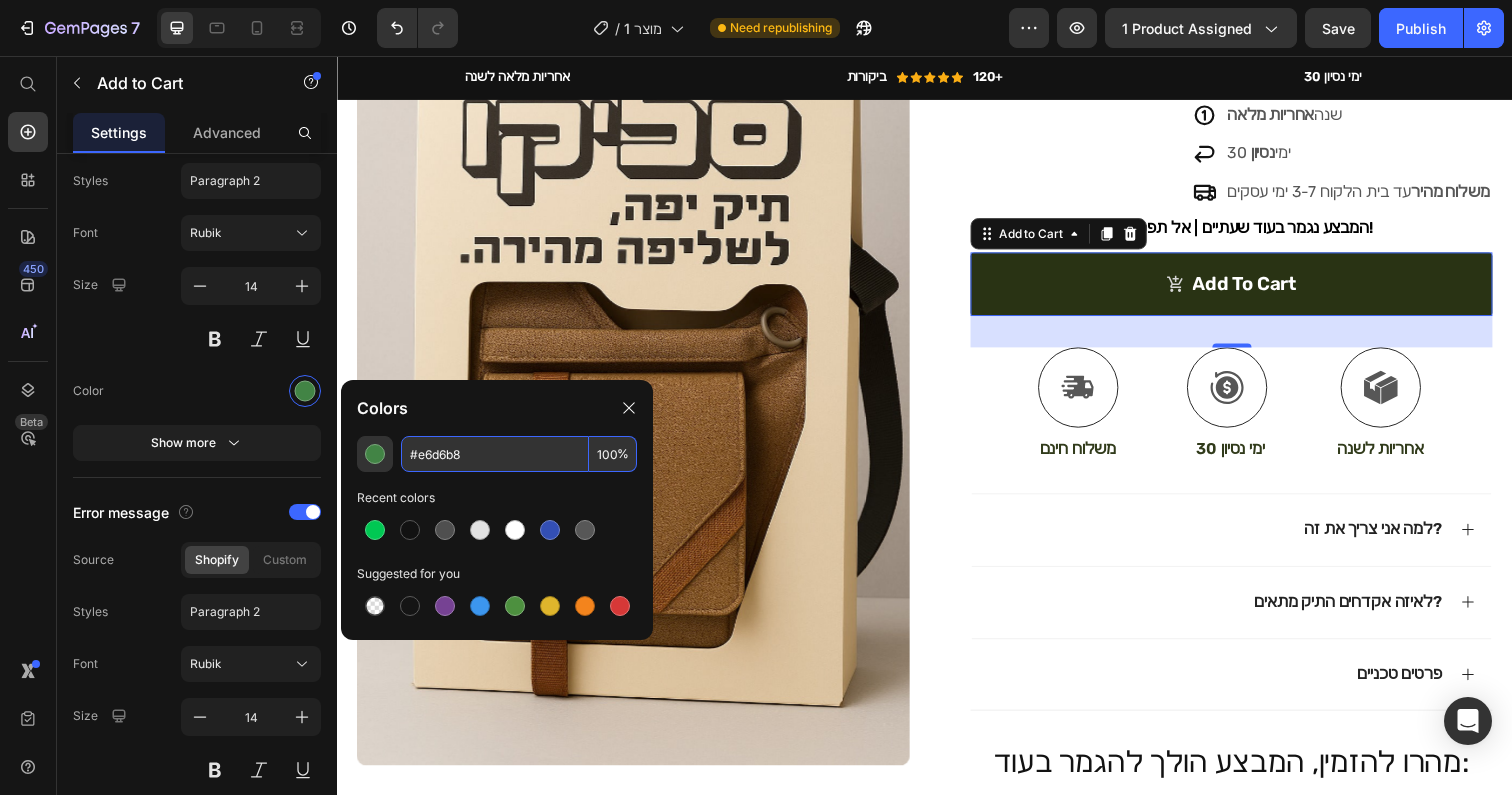 type on "E6D6B8" 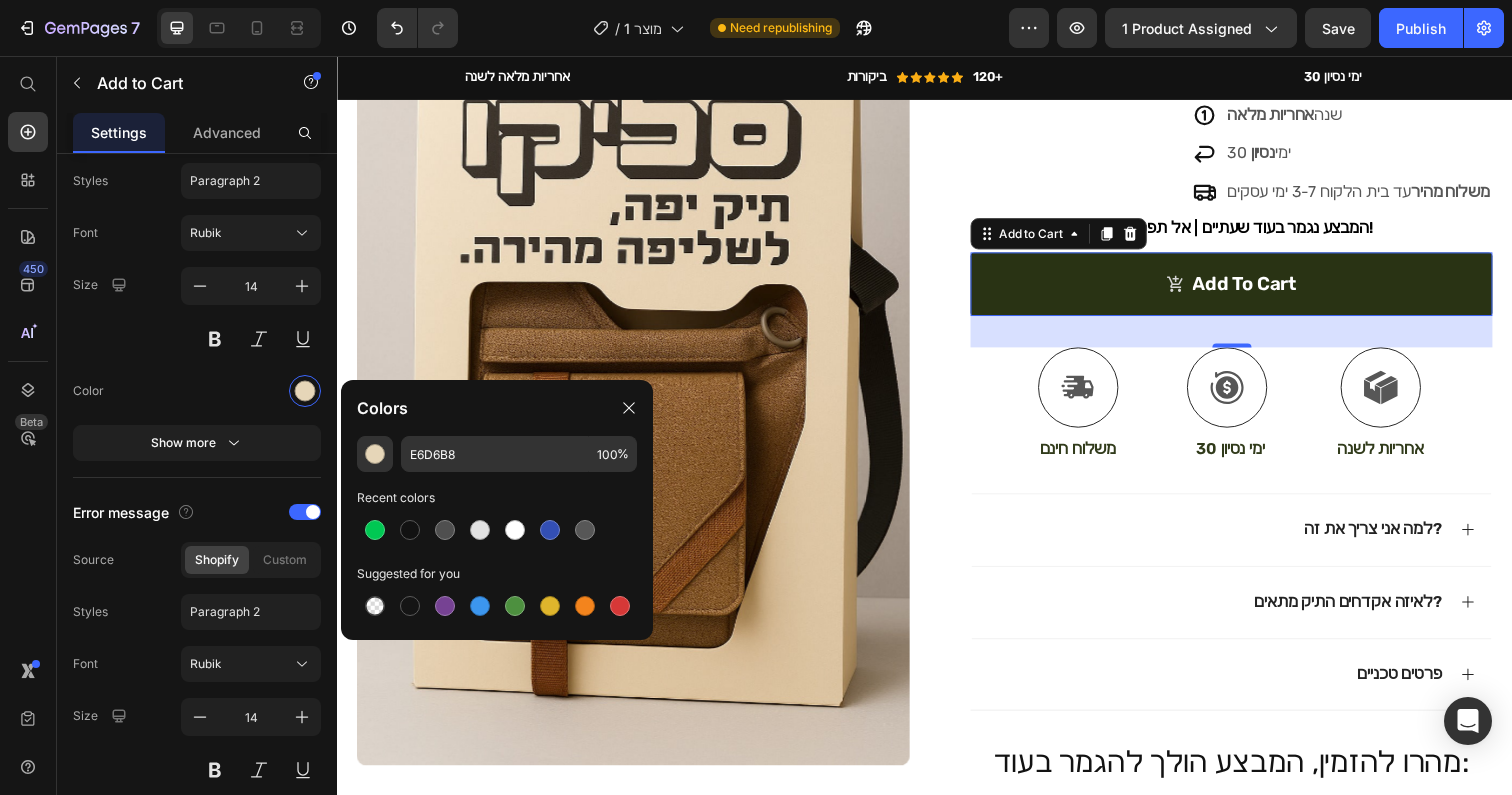 click on "Colors" 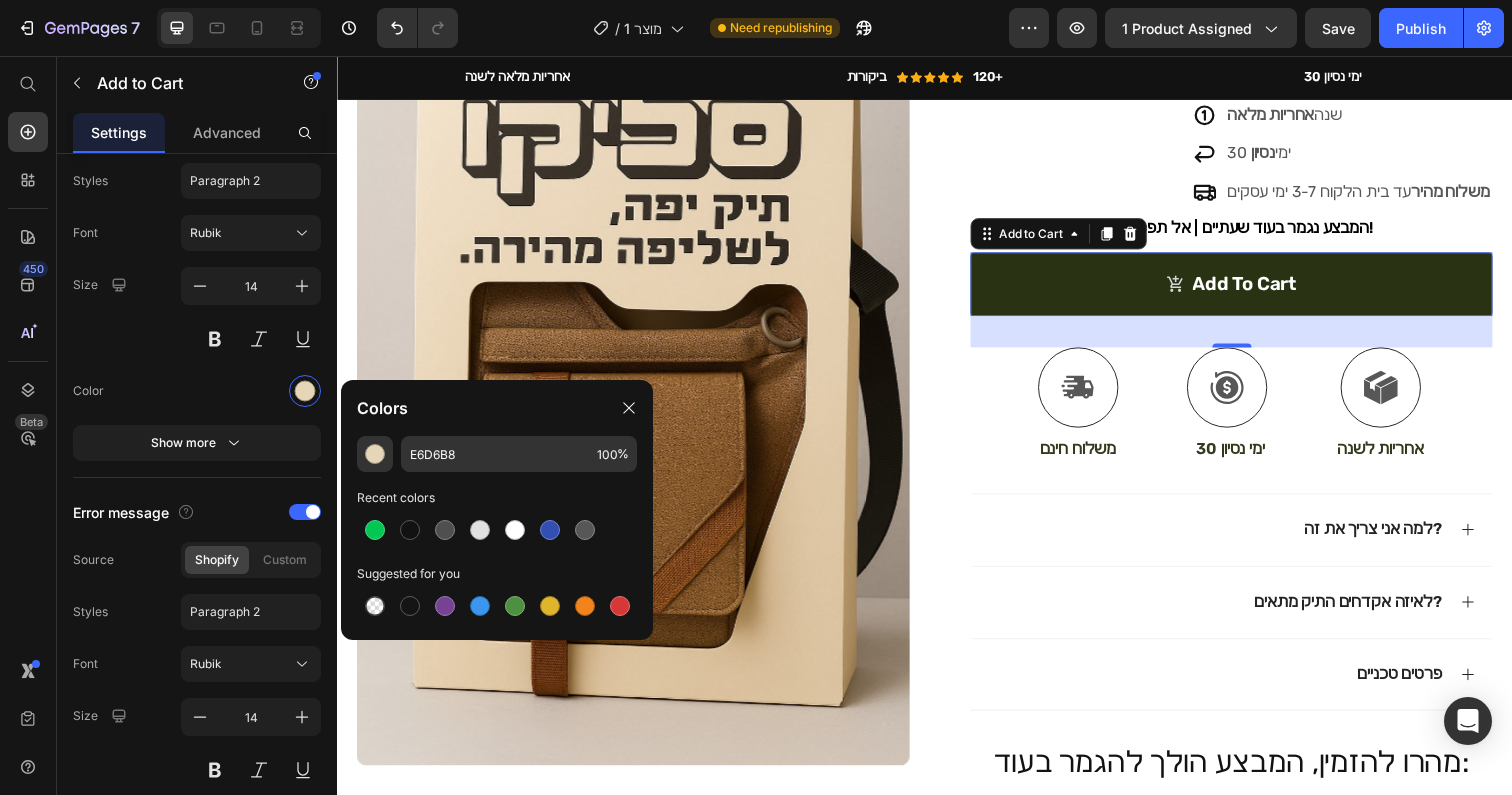click on "Colors" 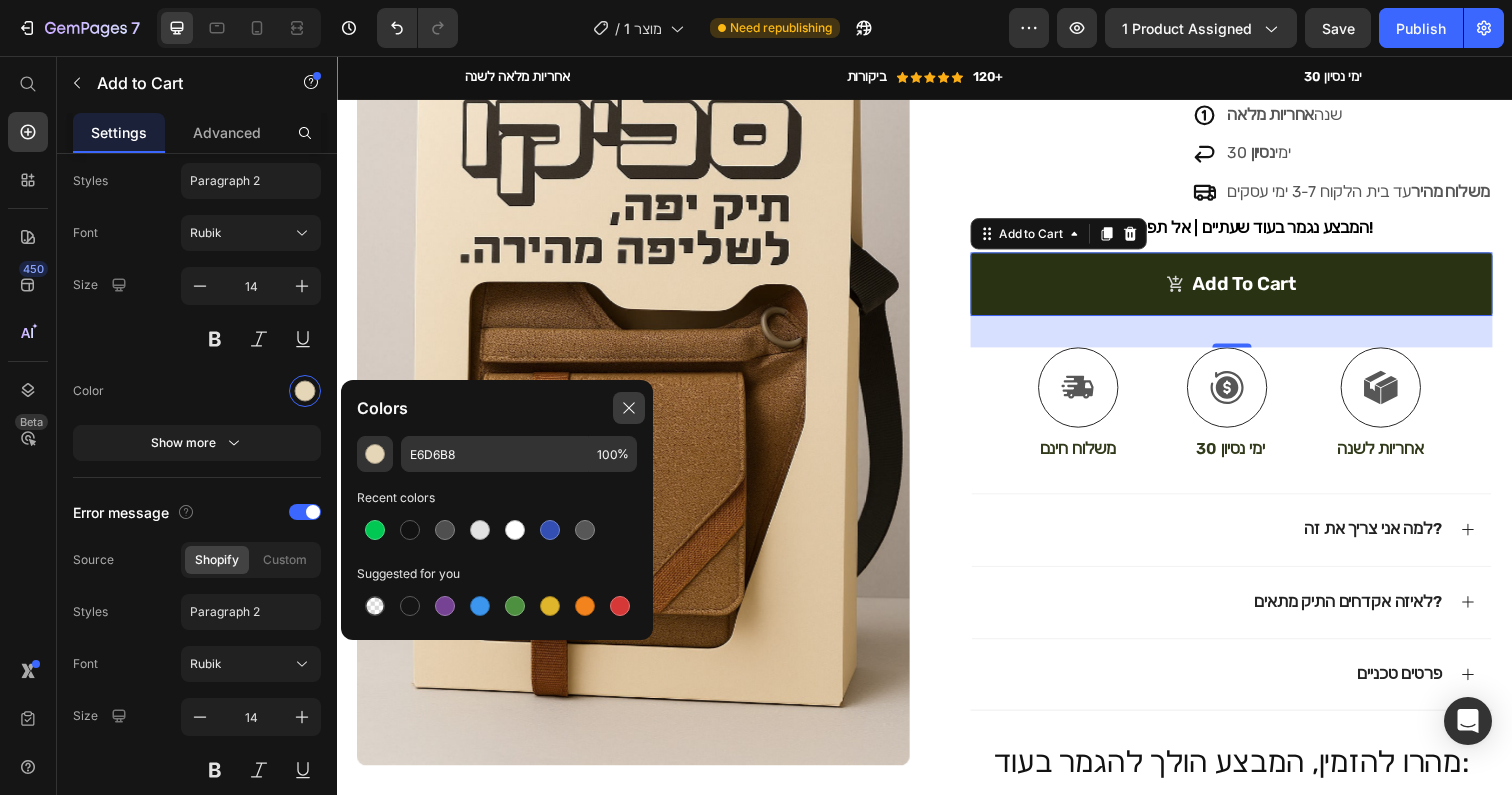 click at bounding box center (629, 408) 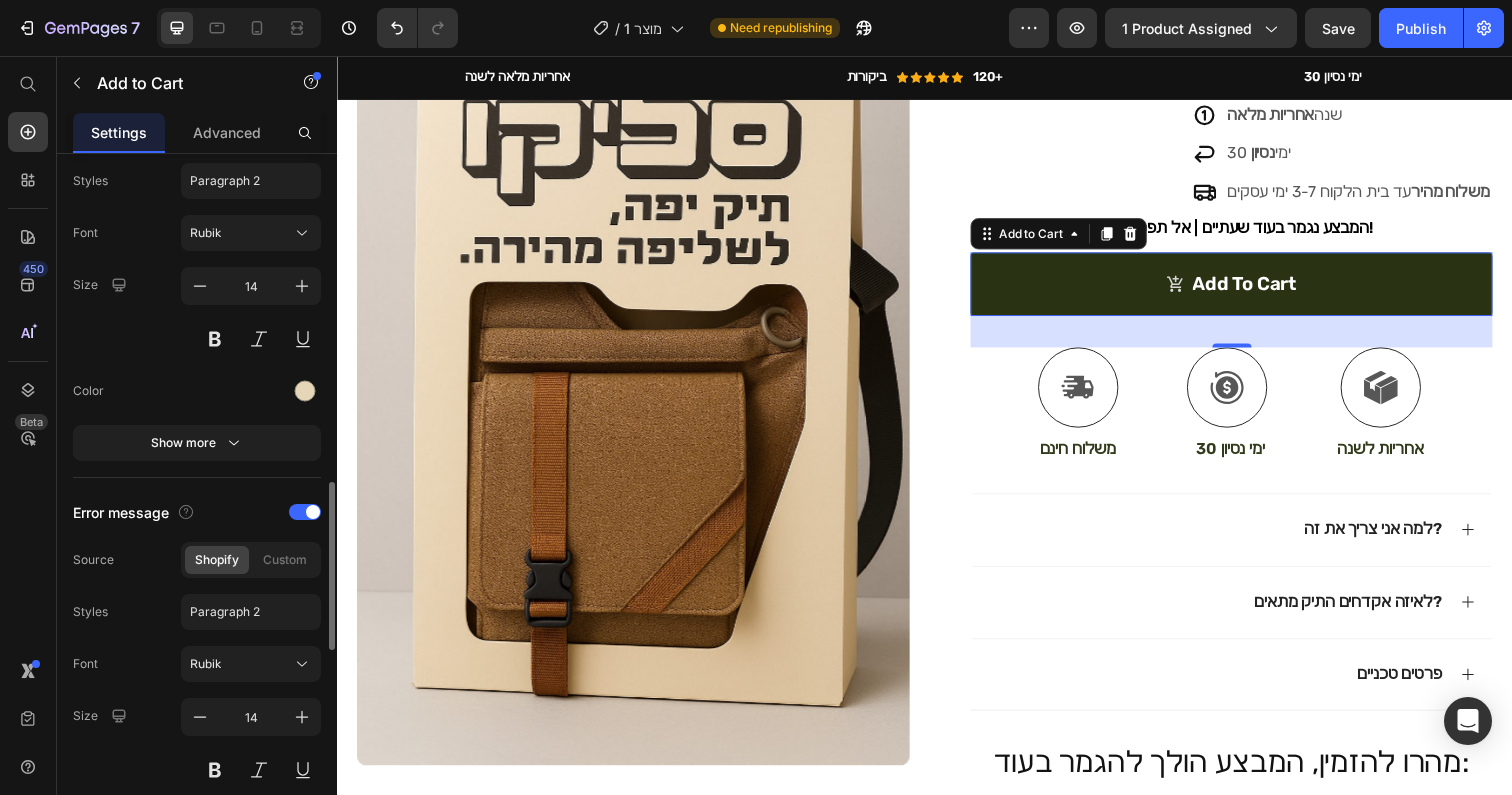 click at bounding box center [251, 391] 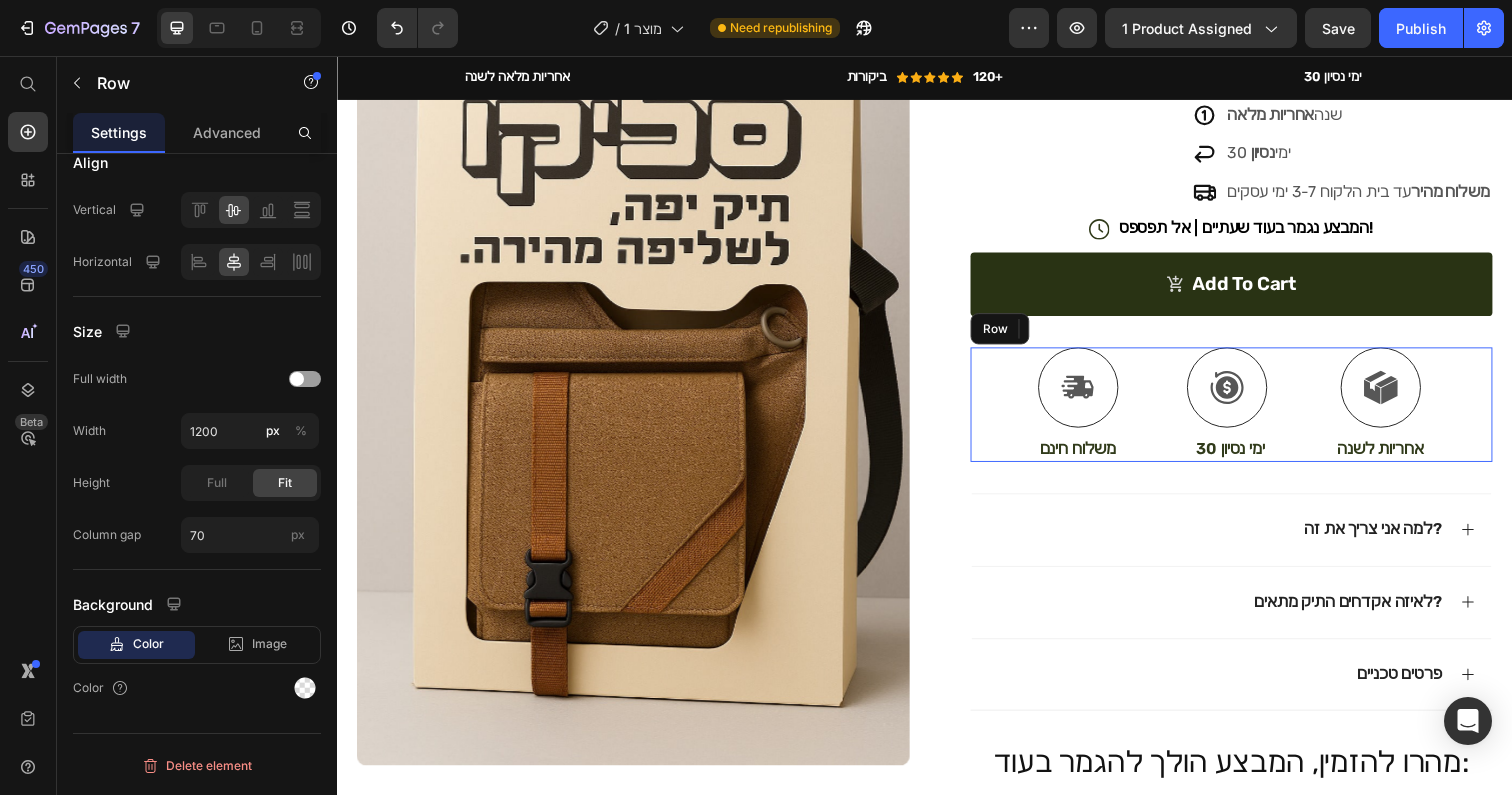 click on "Icon משלוח חינם Text Block
Icon 30 ימי נסיון Text Block
Icon אחריות לשנה Text Block Row" at bounding box center (1250, 412) 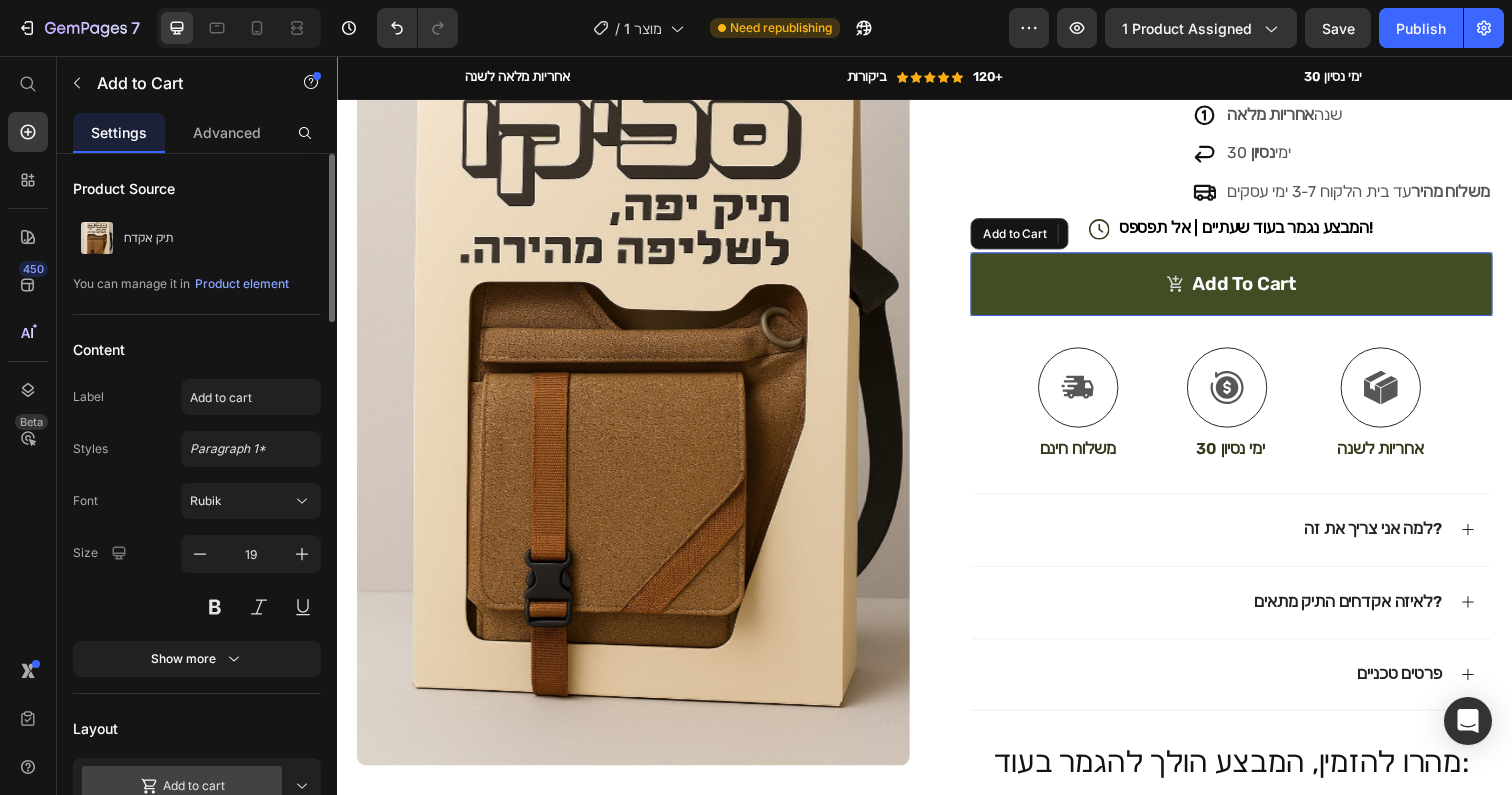 click on "add to cart" at bounding box center (1250, 289) 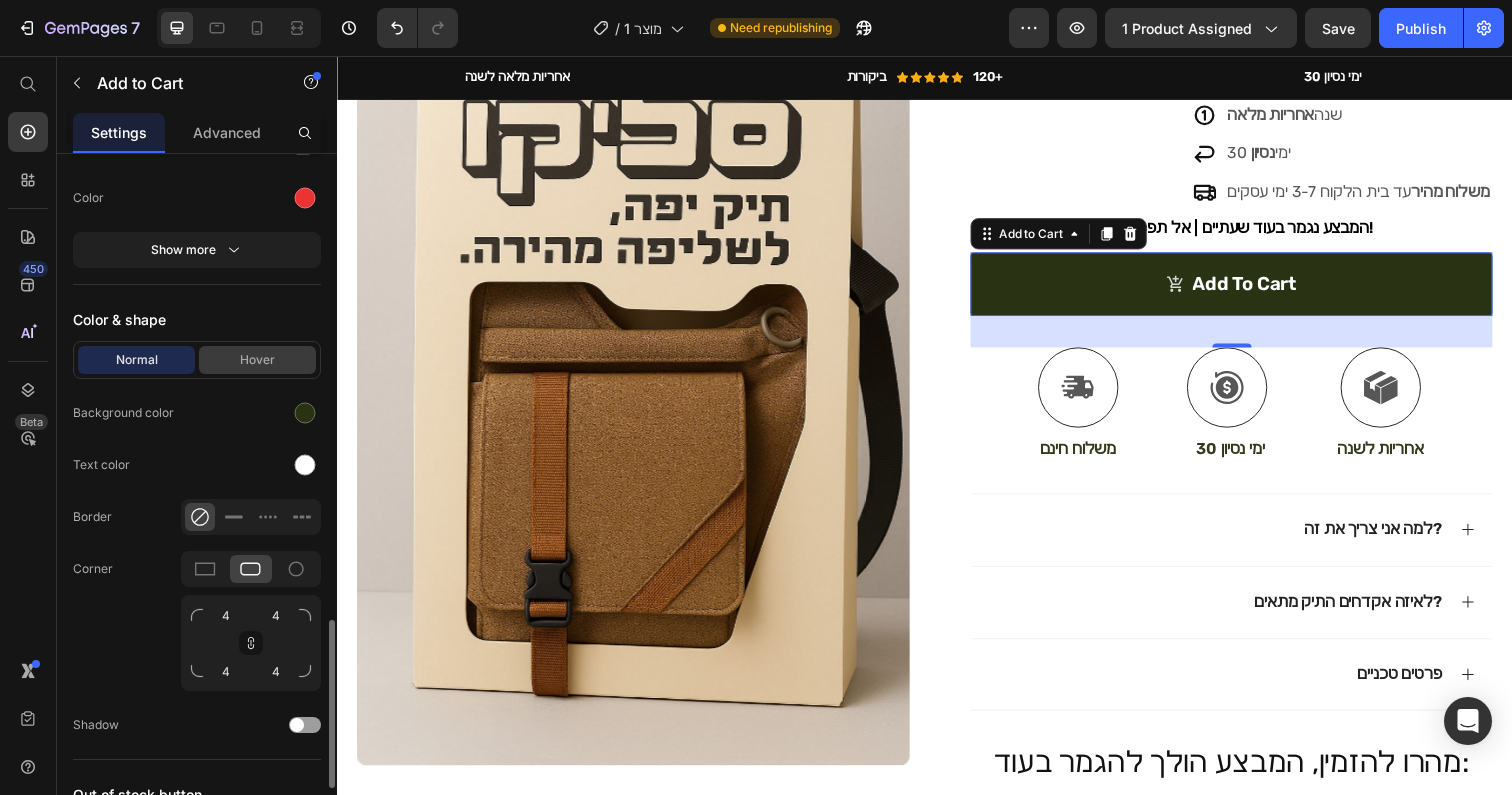 scroll, scrollTop: 1989, scrollLeft: 0, axis: vertical 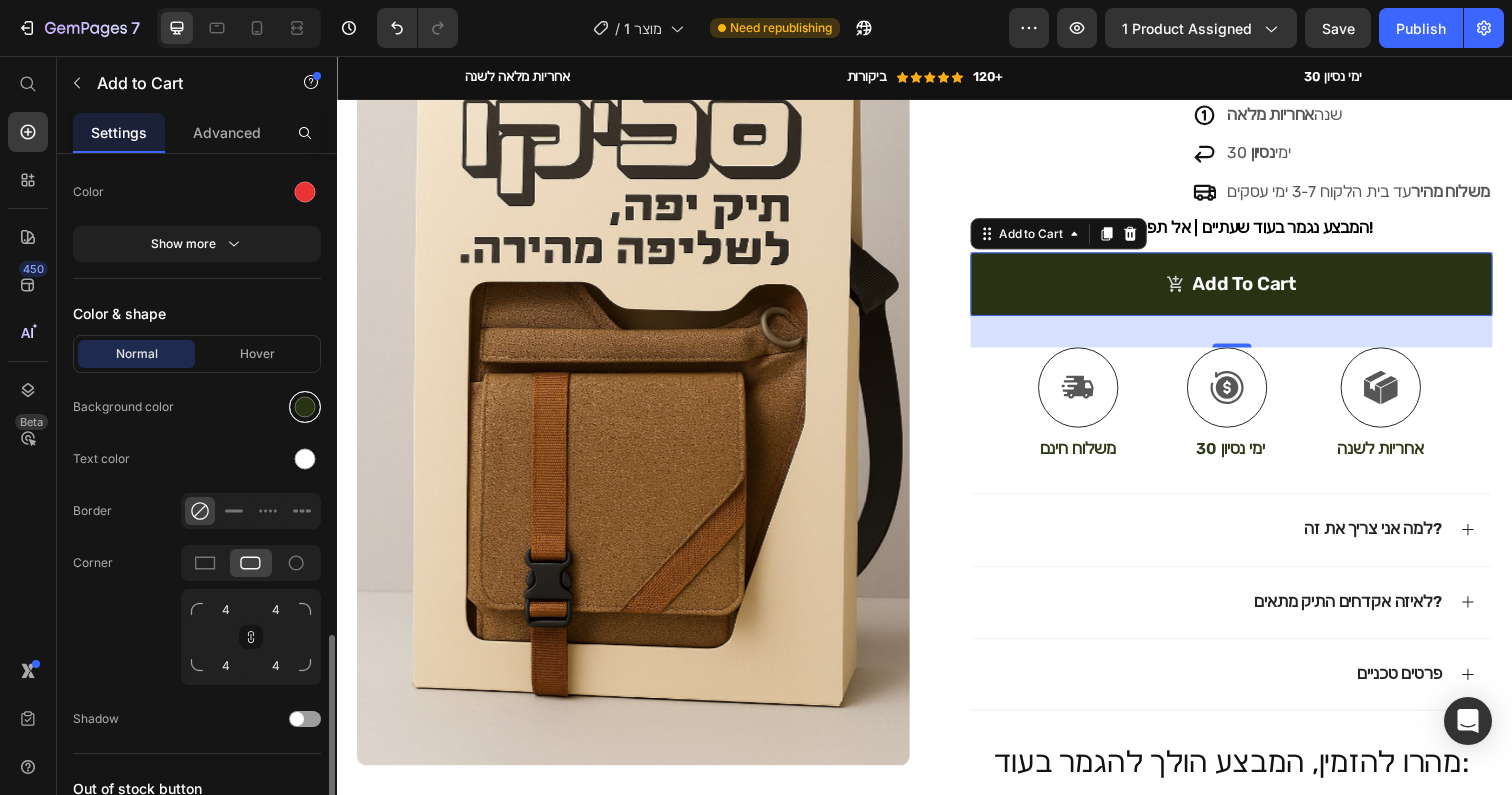 click at bounding box center (305, 407) 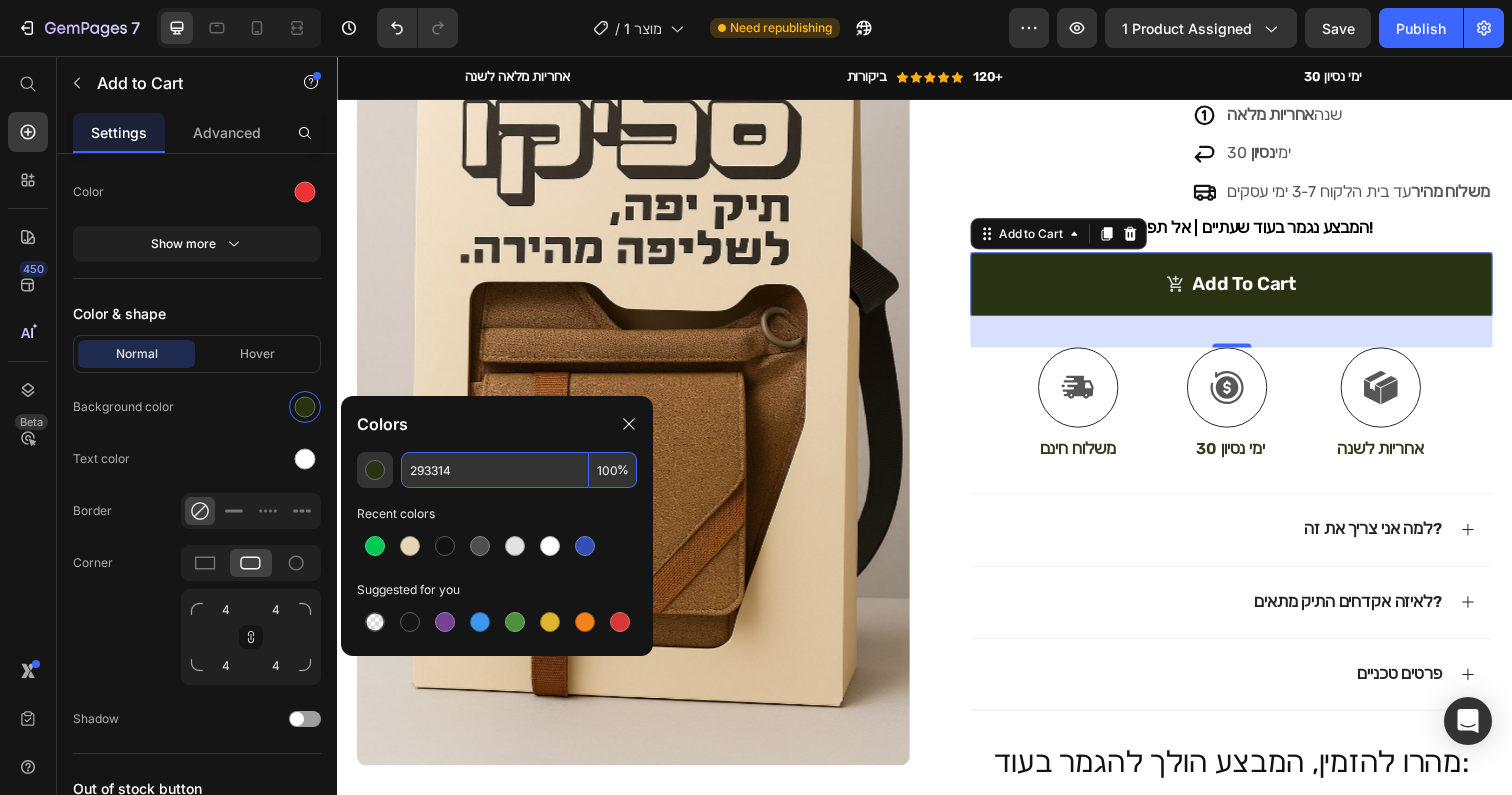 click on "293314" at bounding box center (495, 470) 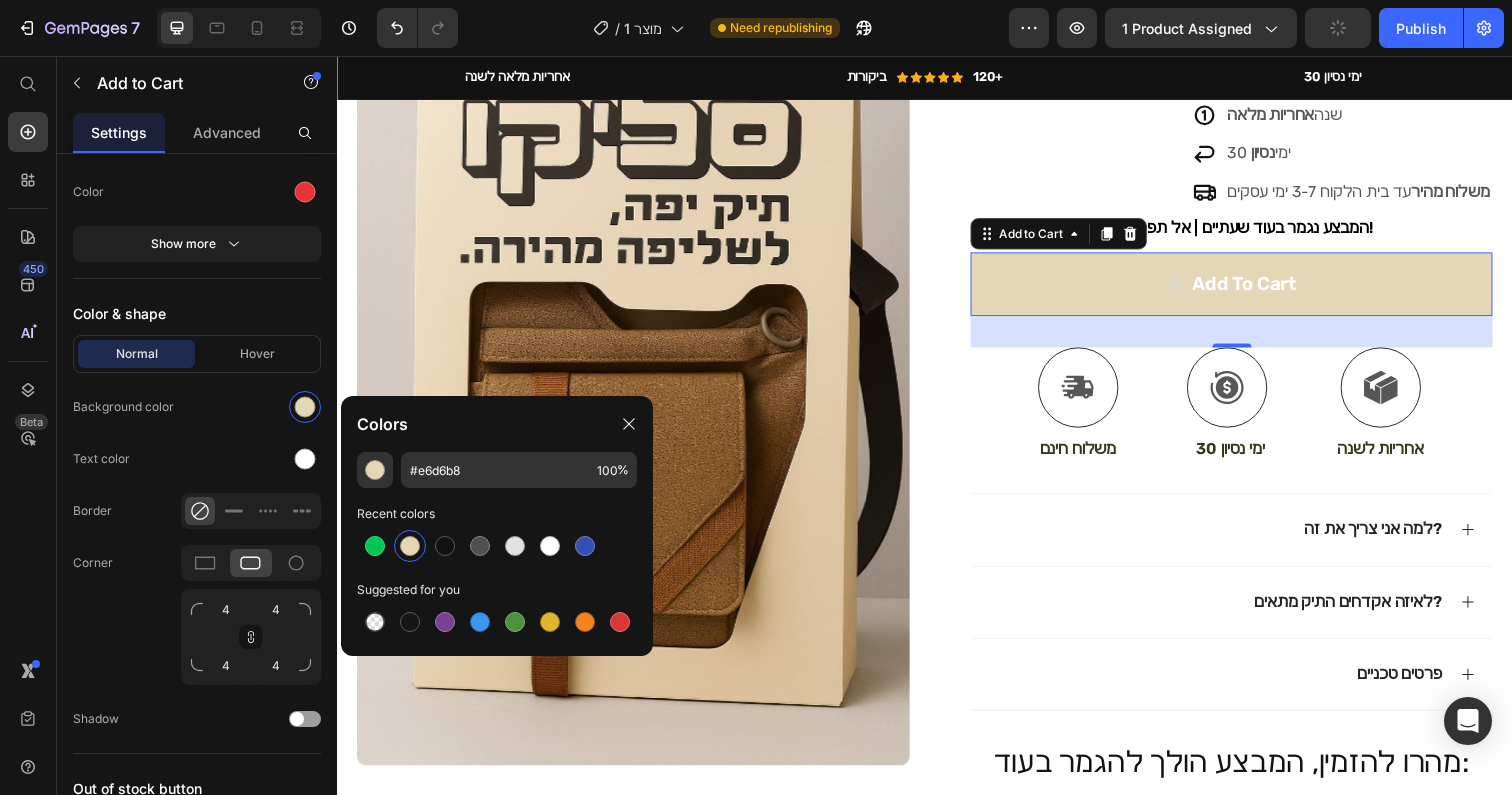 type on "E6D6B8" 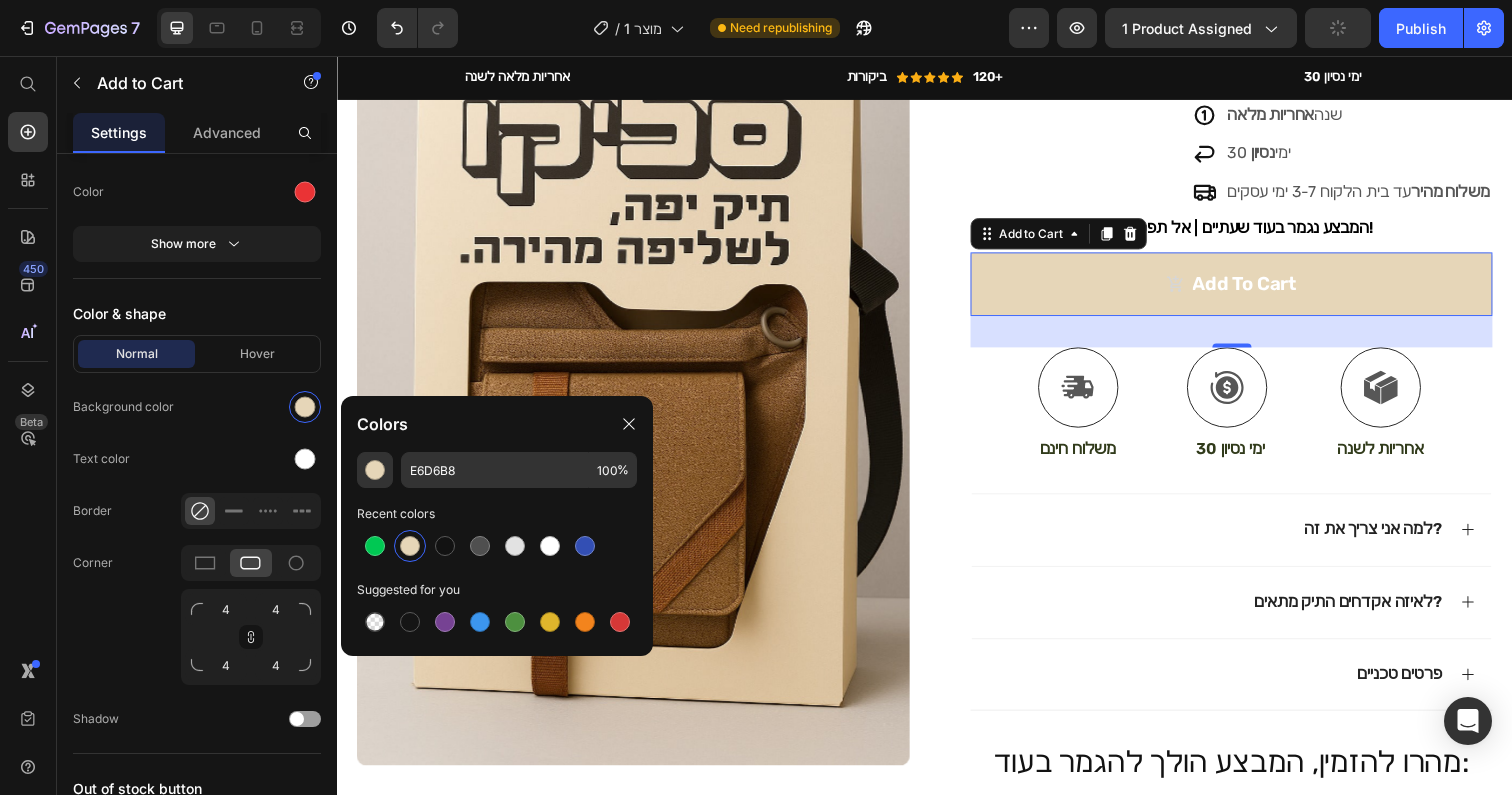 drag, startPoint x: 494, startPoint y: 444, endPoint x: 467, endPoint y: 467, distance: 35.468296 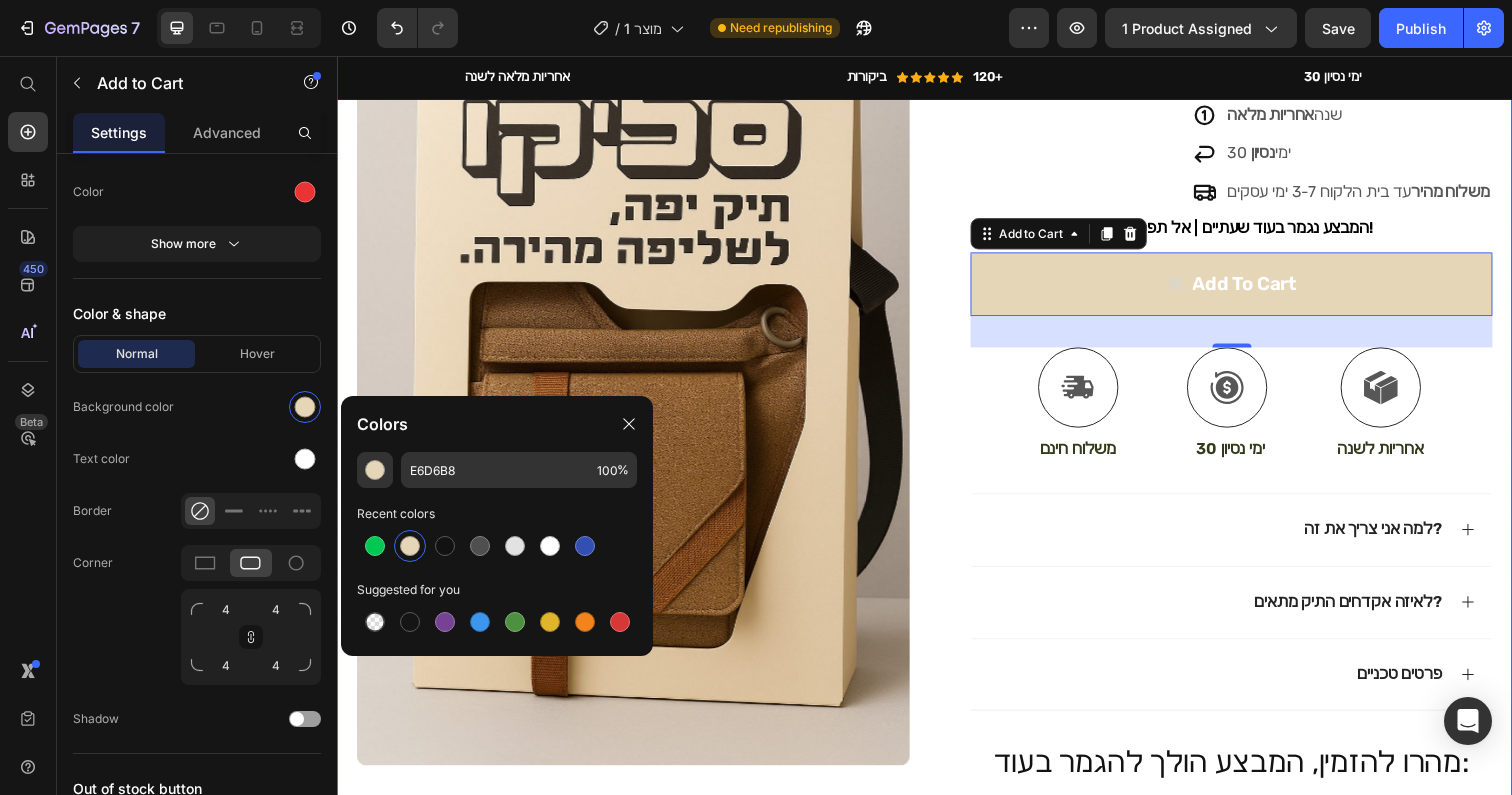 click on "Product Images Image Icon Icon Icon Icon Icon Icon List "סוף סוף תיק שגם נראה טוב, גם יושב נוח על הגוף וגם נותן שליפה מהירה כשצריך. [PERSON_NAME] שינה [PERSON_NAME] את חוויית הנשיאה, אני מרגיש בטוח ואלגנטי בכל יציאה מהבית. אחרי שנים של [PERSON_NAME] מסורבלים, זה בדיוק מה שחיפשתי. ממליץ לכל נושא נשק שרוצה לשלב סטייל עם פרקטיקה." Text Block
Icon אבי מרציאנו  Text Block Row Row Row Icon Icon Icon Icon Icon Icon List (129 ביקורות) Text Block Row תיק אקדח Product Title תיק צד מעוצב לנישאת אקדח, עם מנגנון שליפה מהירה. דיסקרטי, חכם ונוח. Text Block
.st0{fill:#0038B8;}
.st1{fill-rule:evenodd;clip-rule:evenodd;fill:#FFFFFF;}
פותח  בישראל  ע״י נושאי נשק
שנה  אחריות מלאה
30 ימי  נסיון Item List" at bounding box center [937, 508] 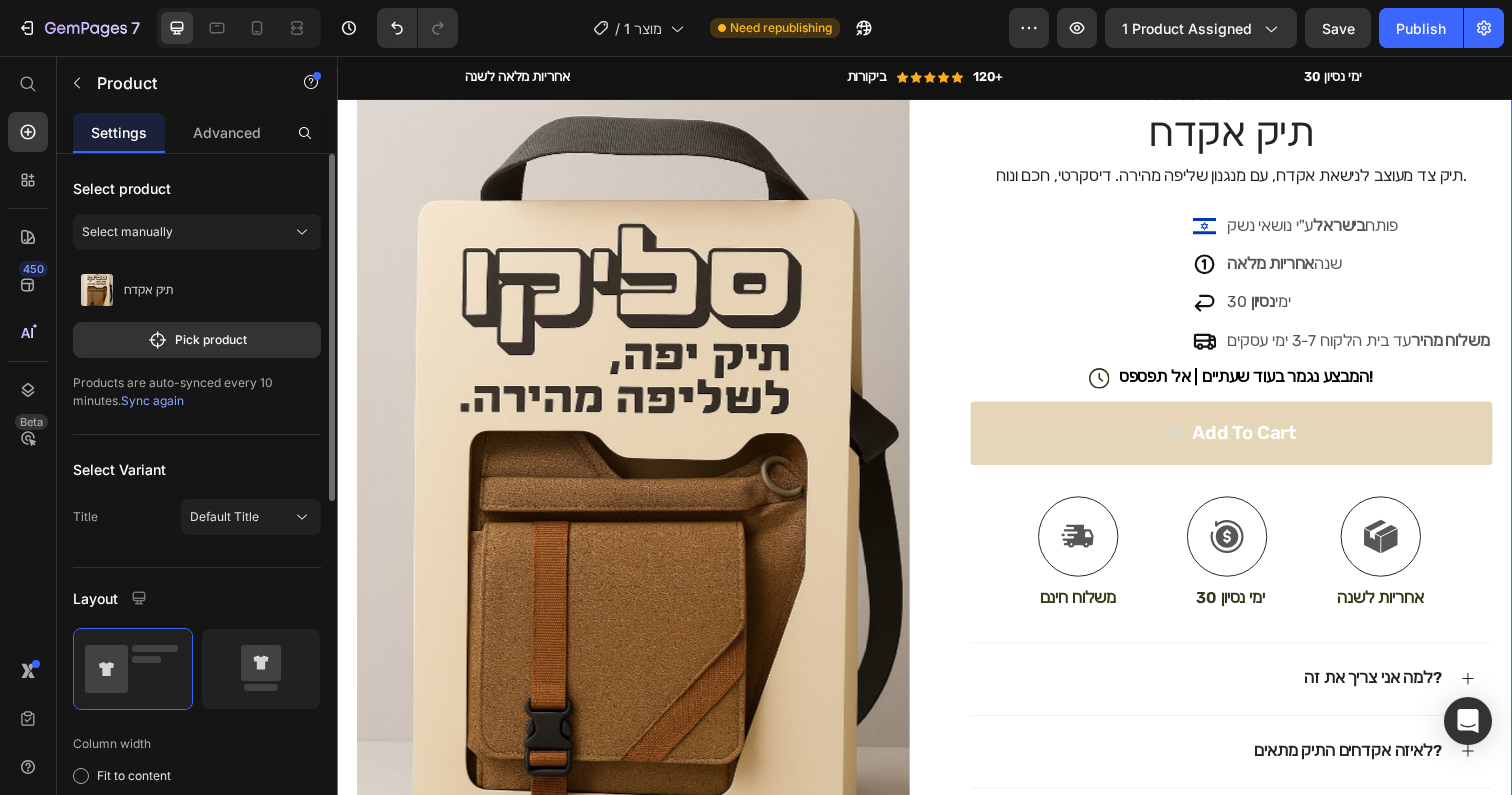 scroll, scrollTop: 42, scrollLeft: 0, axis: vertical 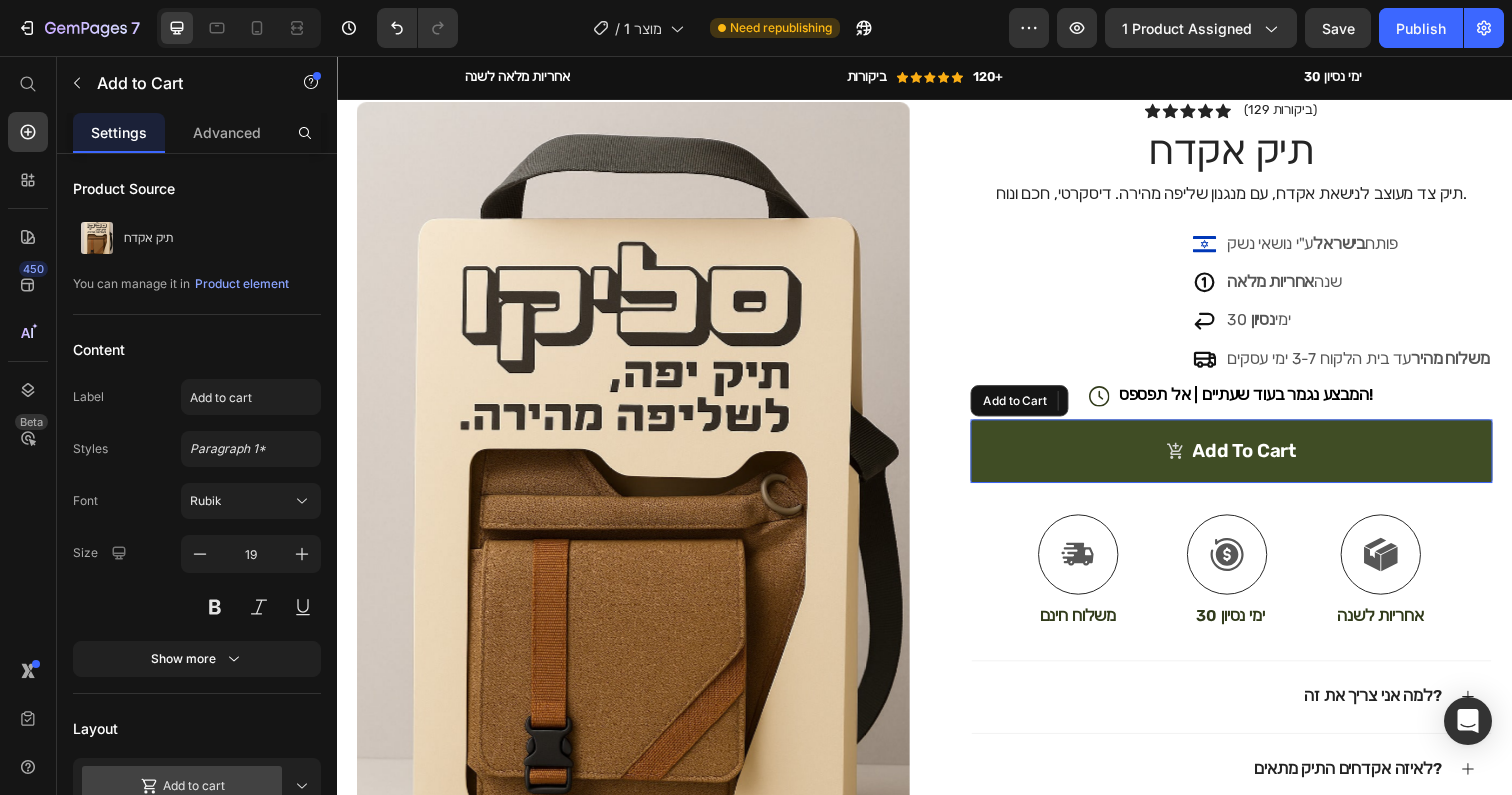 click on "add to cart" at bounding box center [1250, 459] 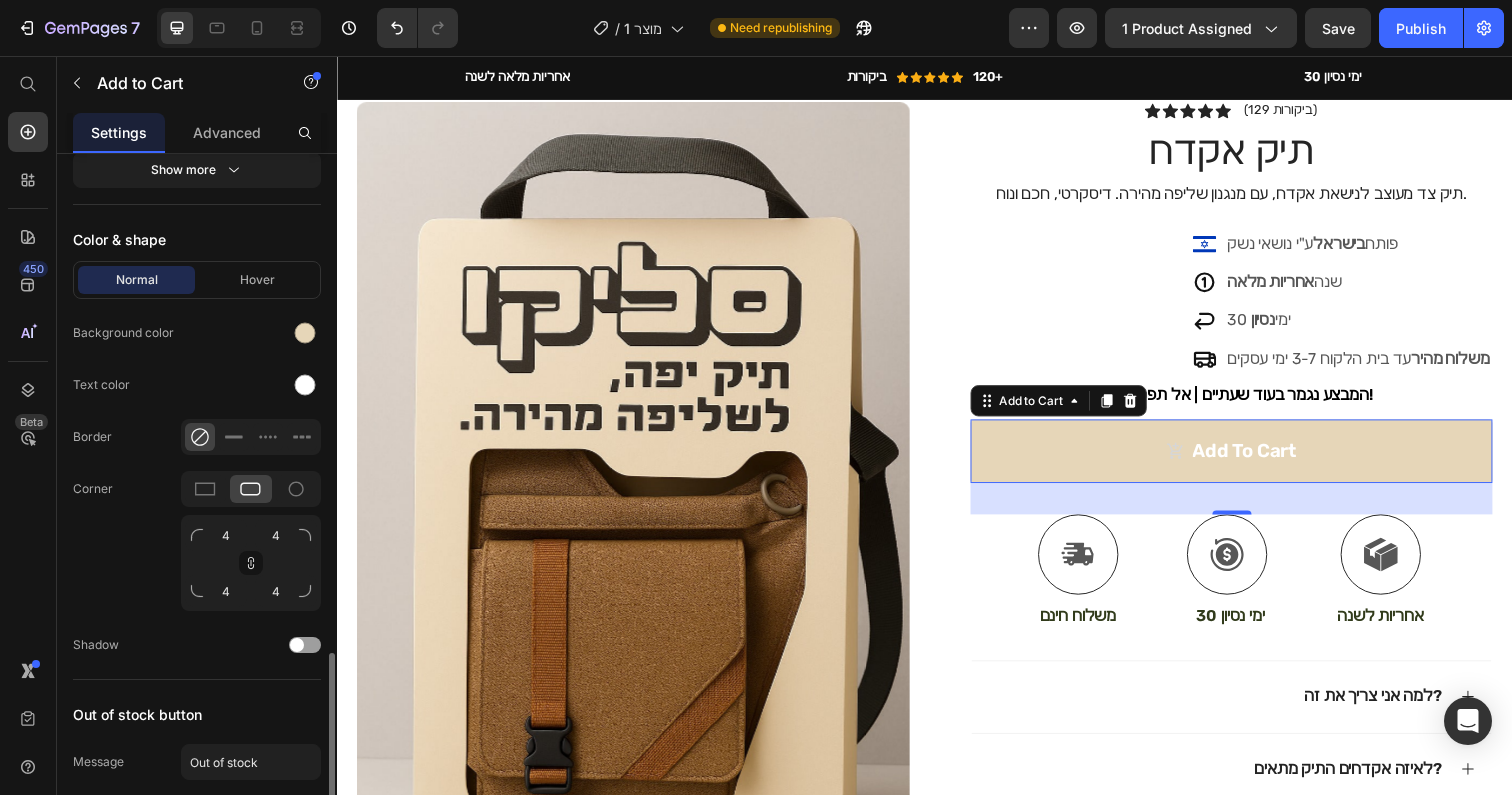 scroll, scrollTop: 2191, scrollLeft: 0, axis: vertical 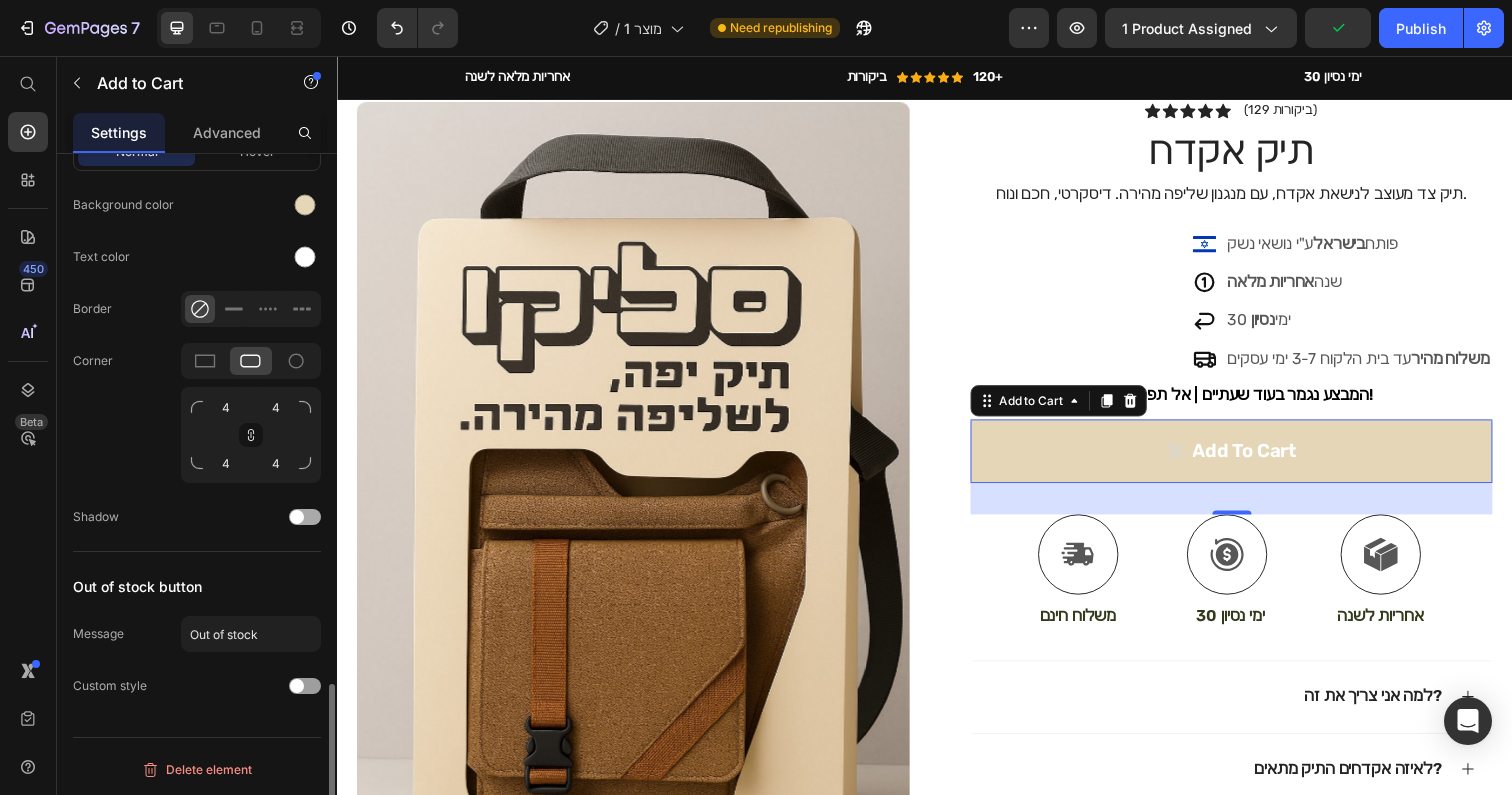 click at bounding box center [305, 517] 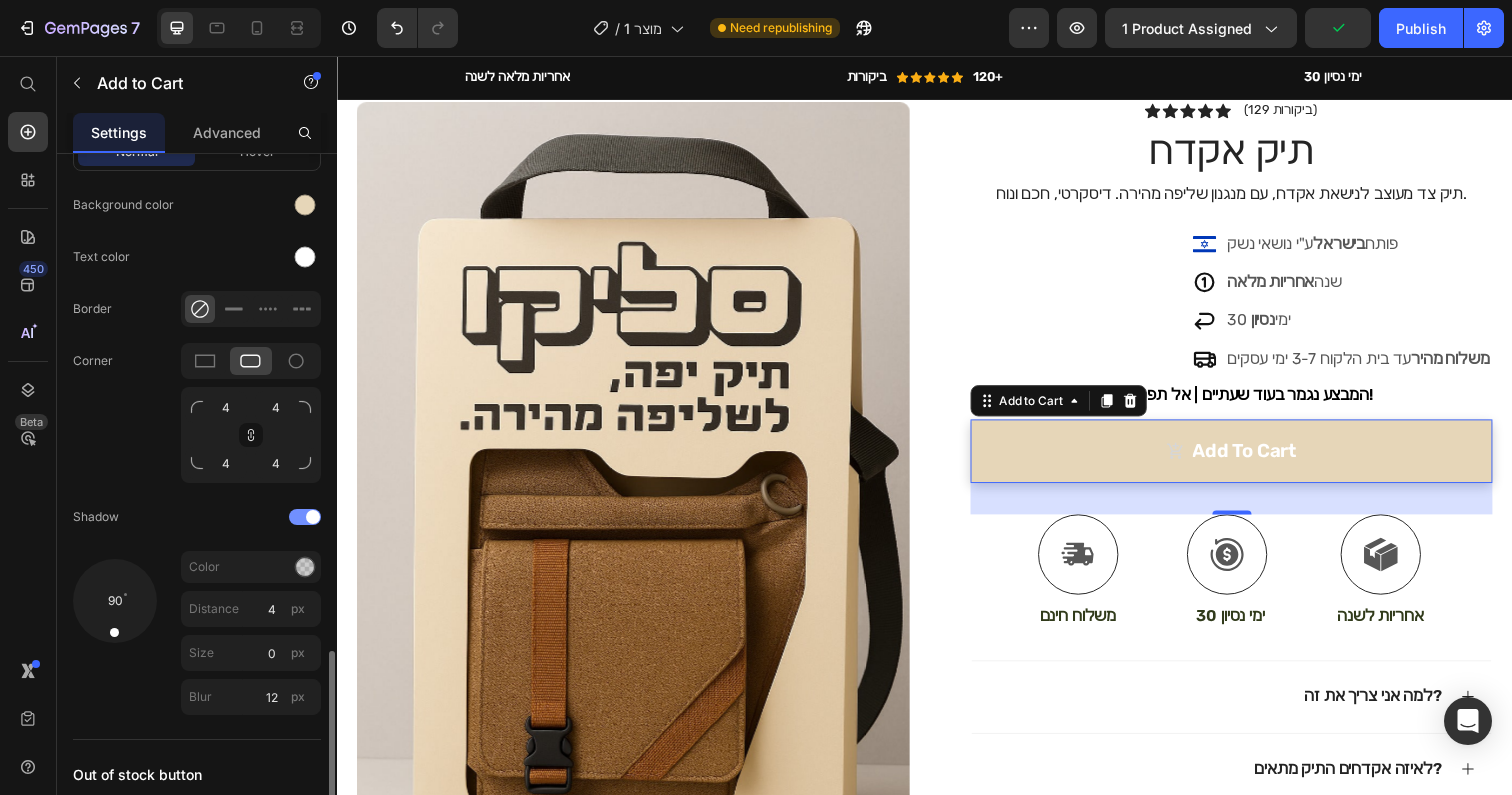 click at bounding box center (305, 517) 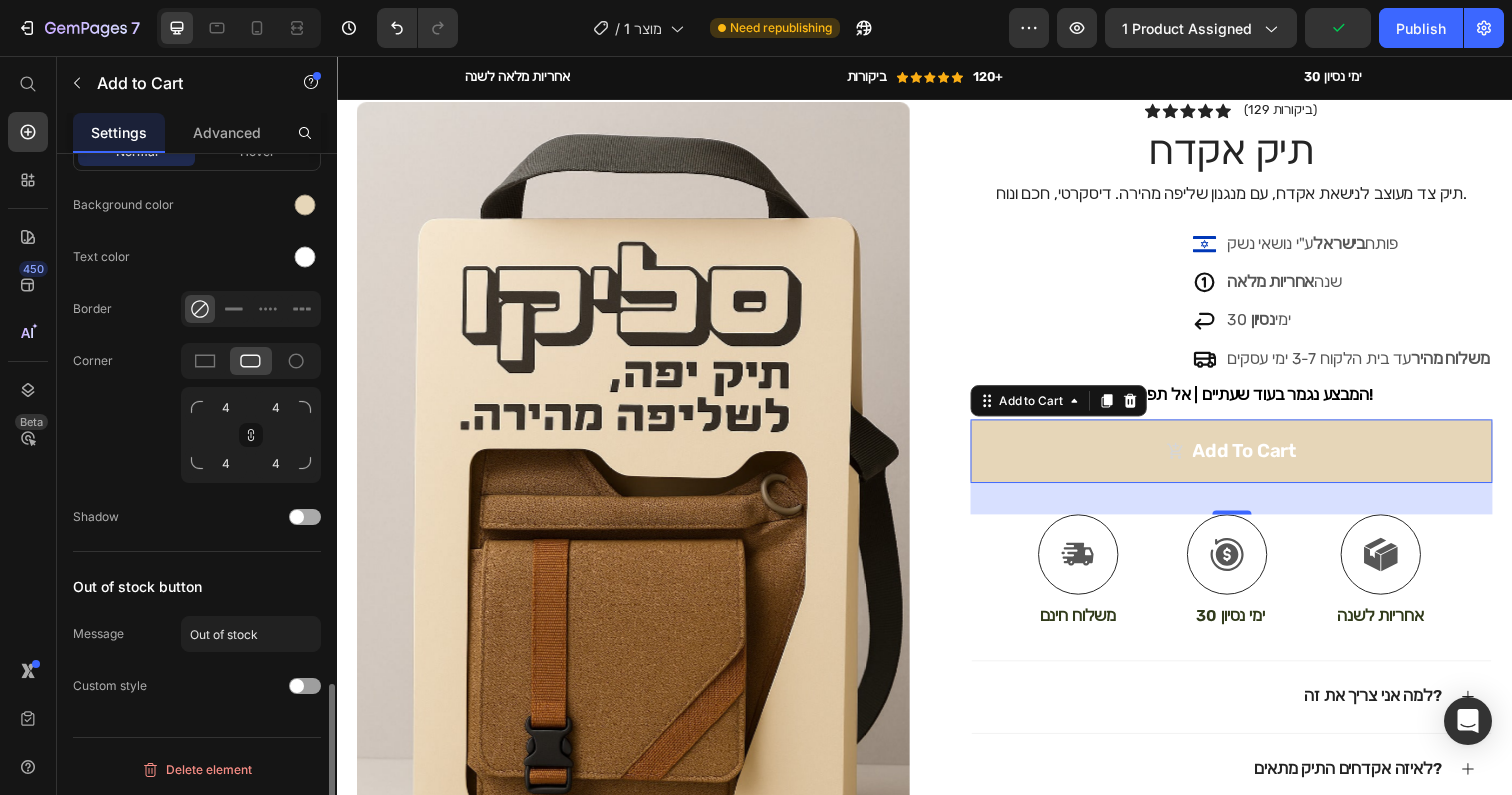 click at bounding box center (305, 517) 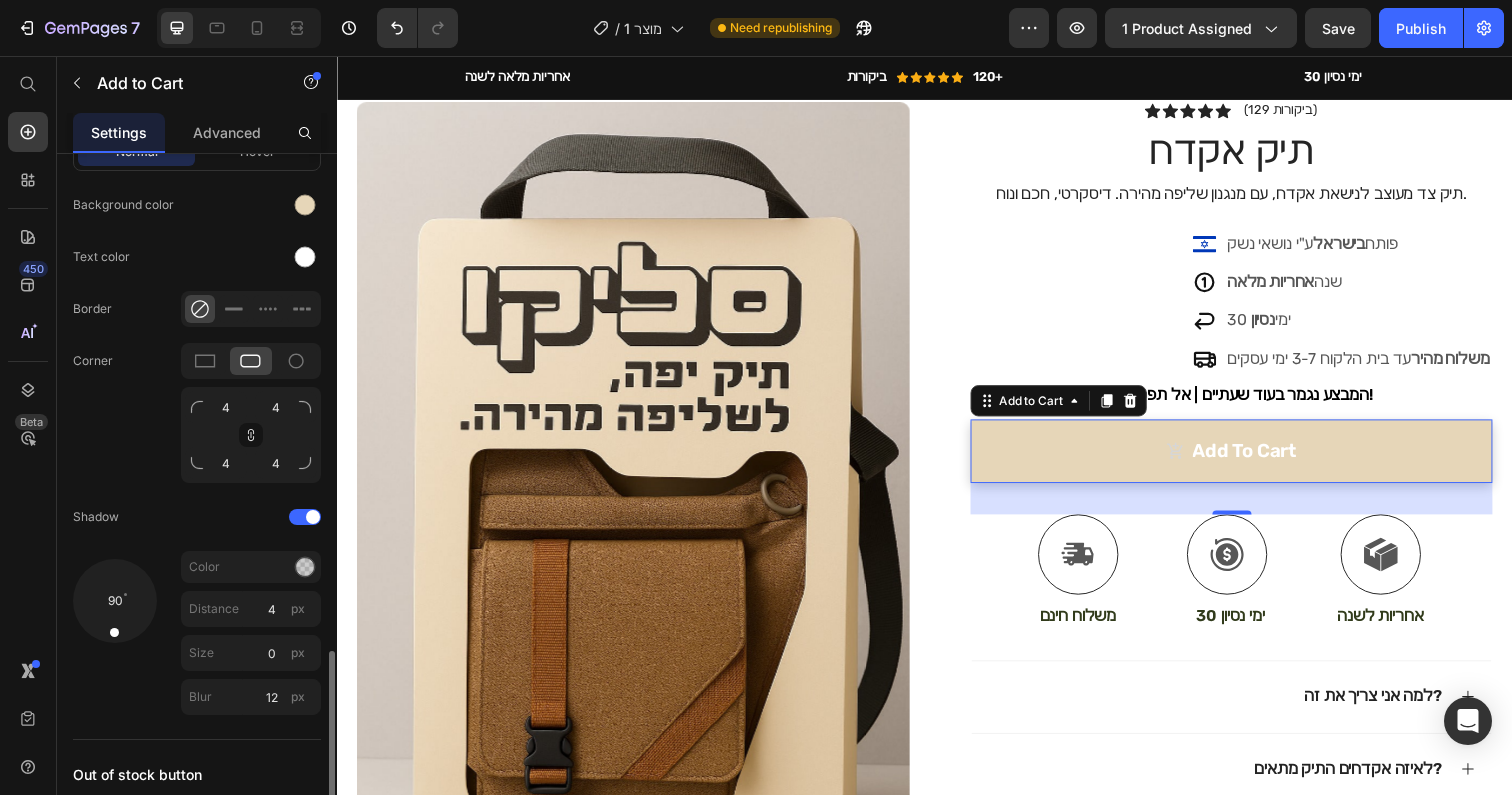 scroll, scrollTop: 2379, scrollLeft: 0, axis: vertical 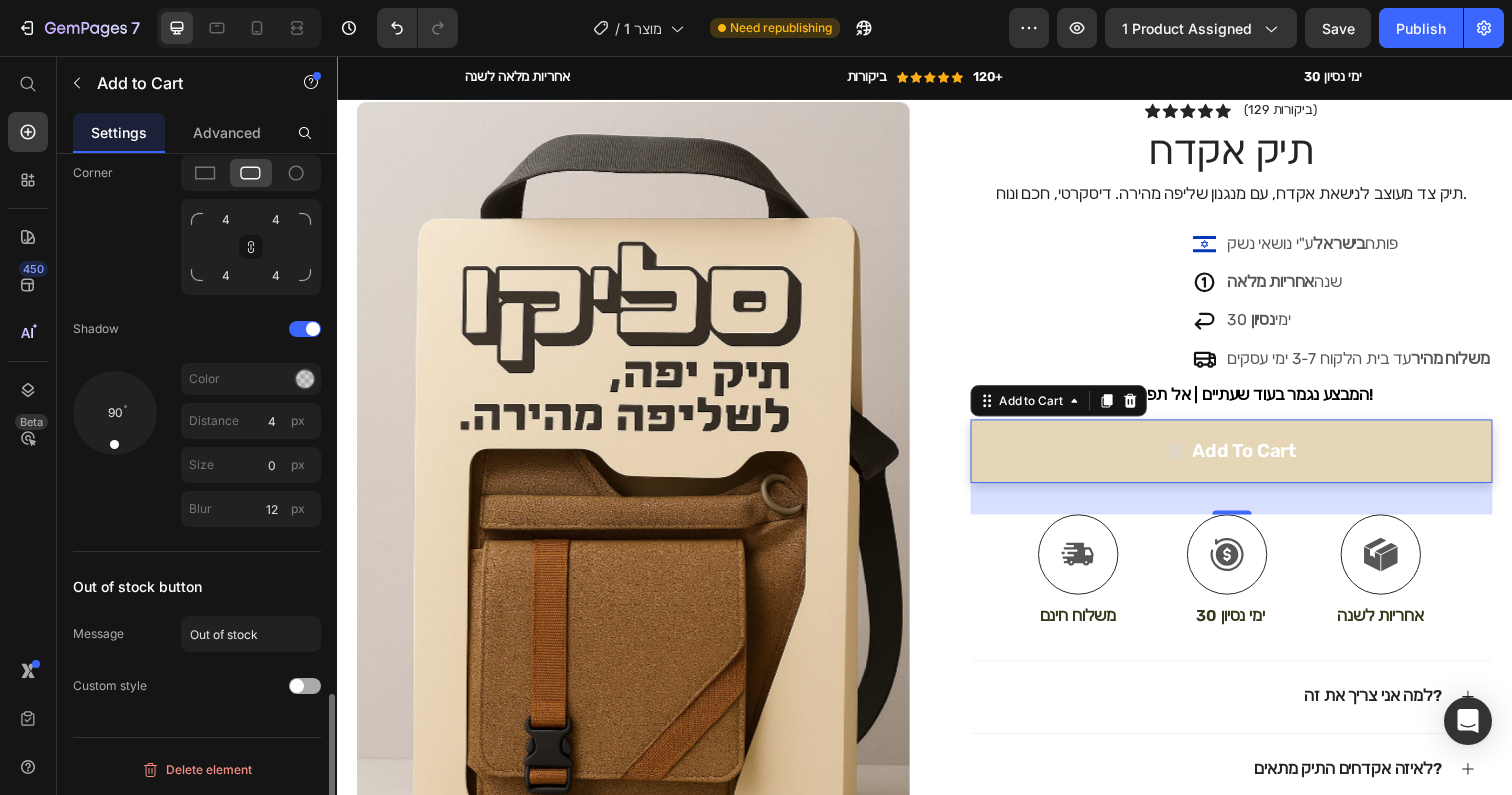 click at bounding box center (297, 686) 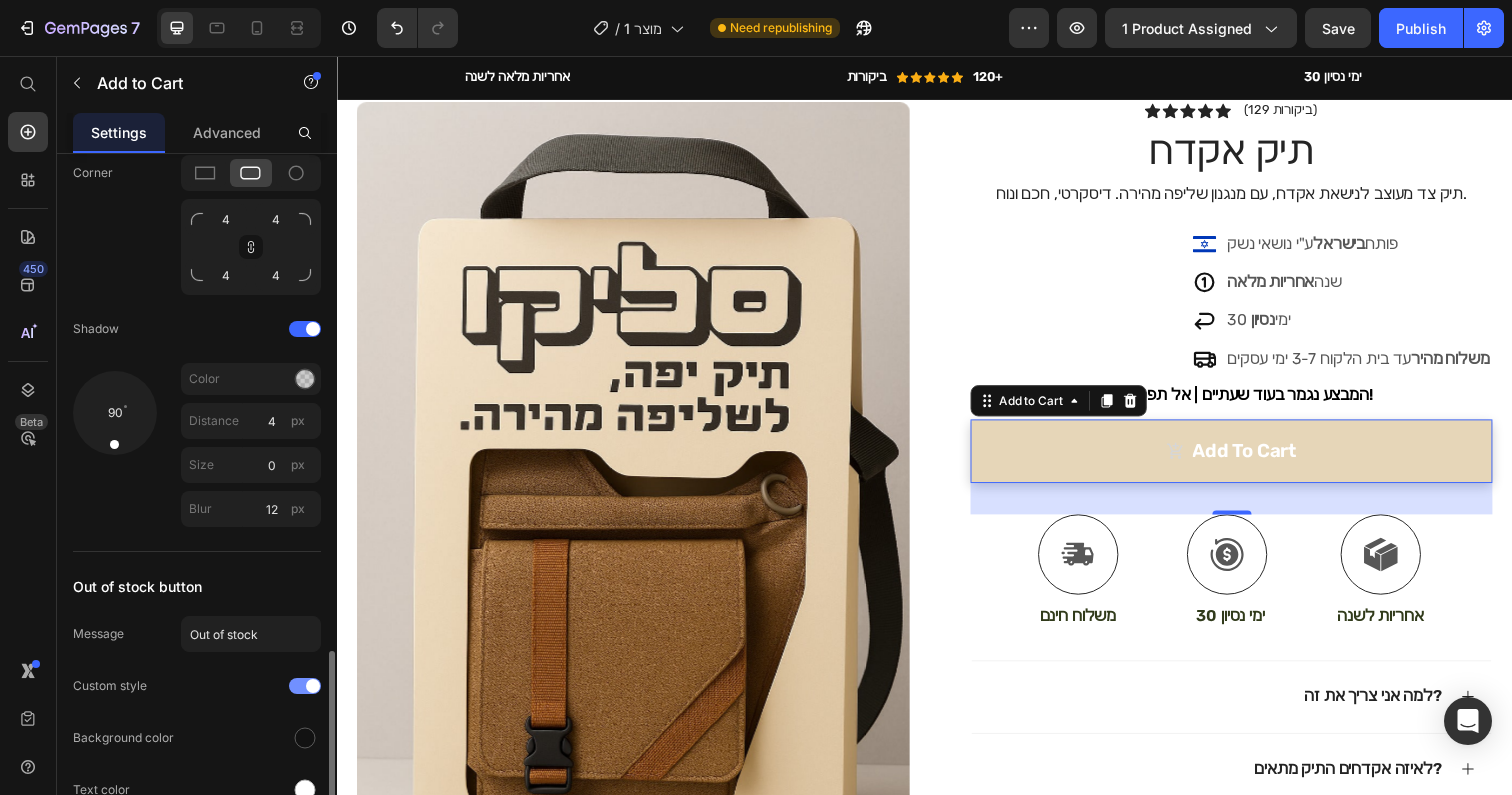 click at bounding box center [305, 686] 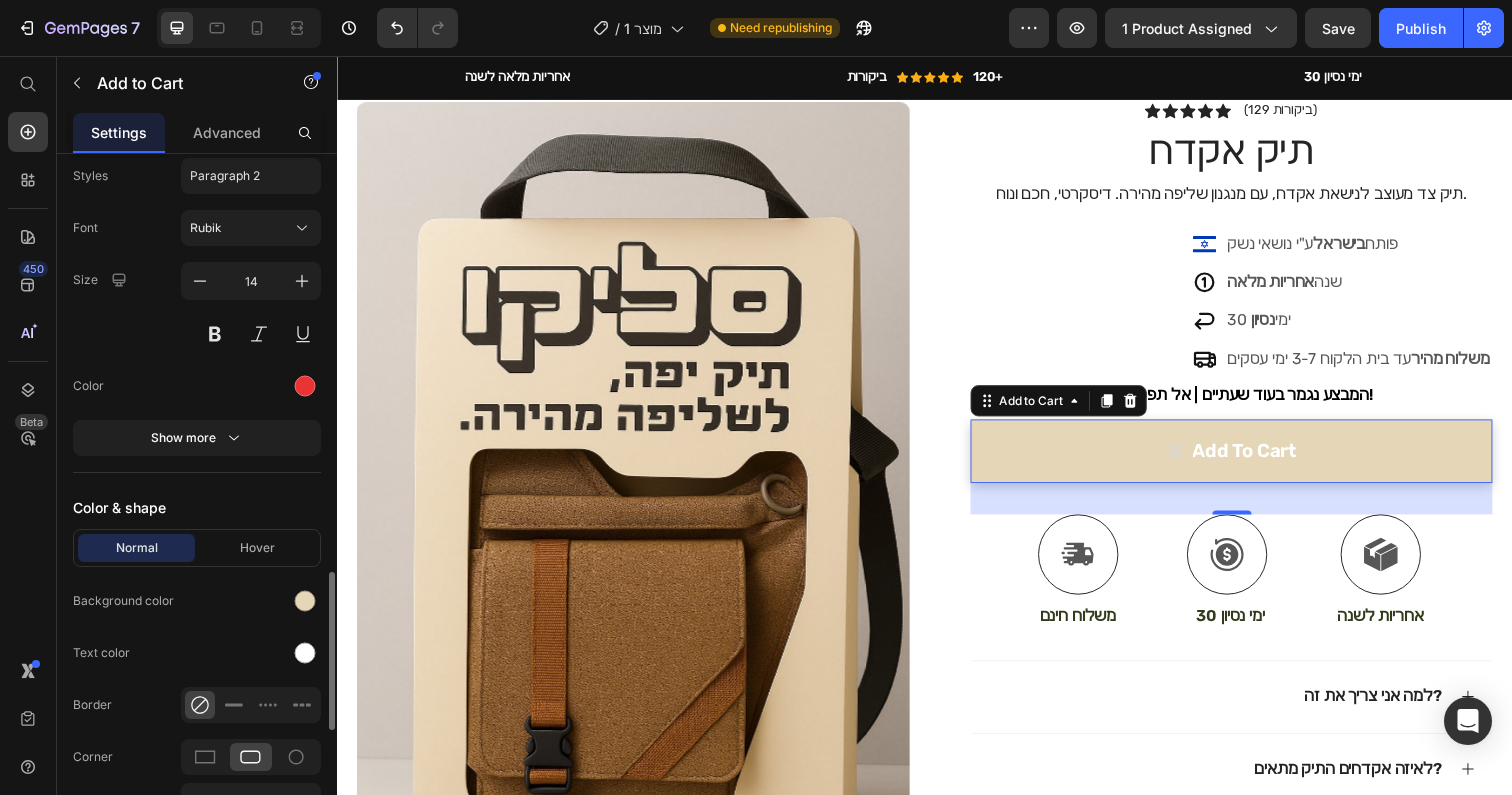 scroll, scrollTop: 1806, scrollLeft: 0, axis: vertical 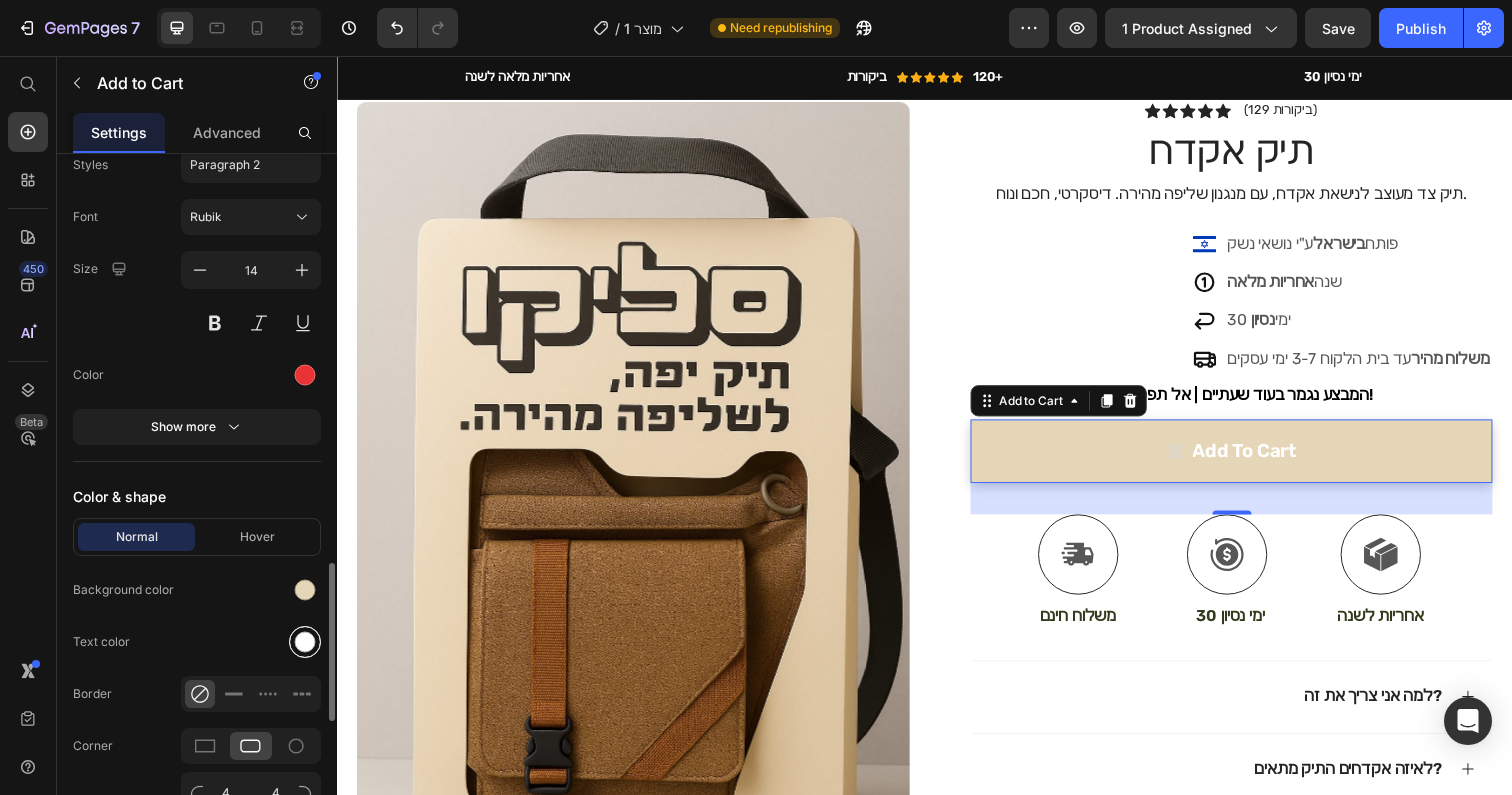 click at bounding box center [305, 642] 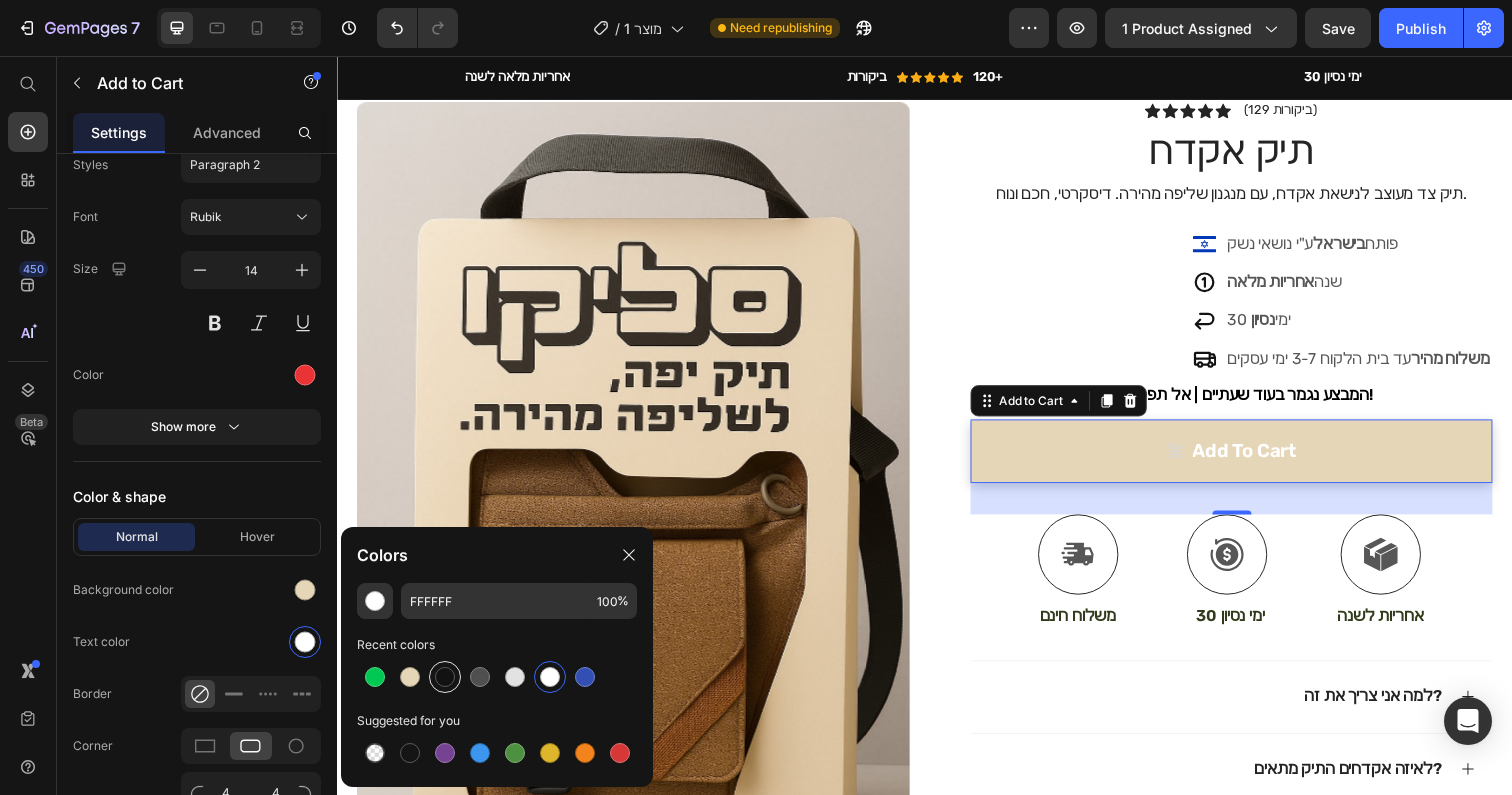 click at bounding box center (445, 677) 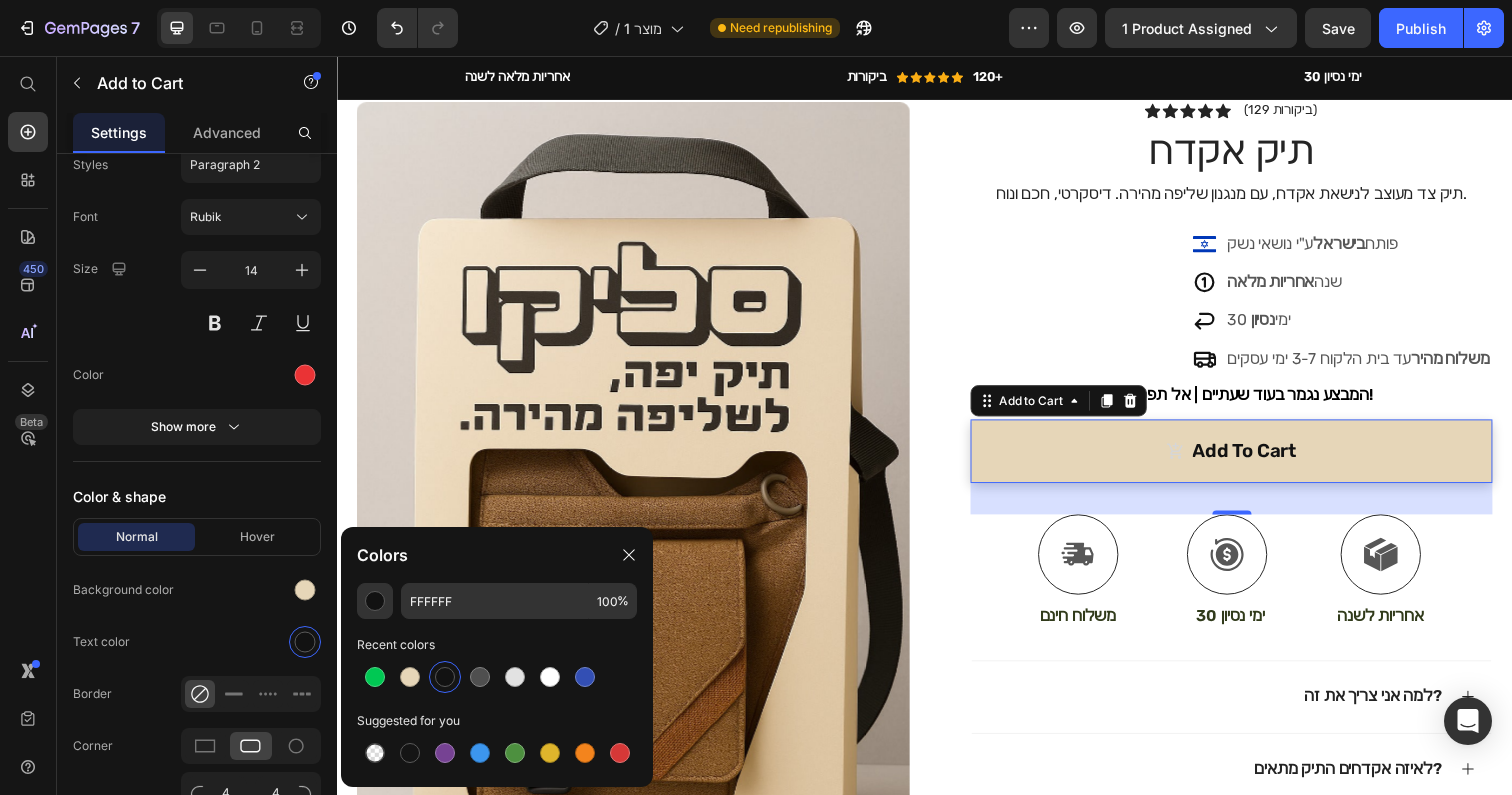 type on "121212" 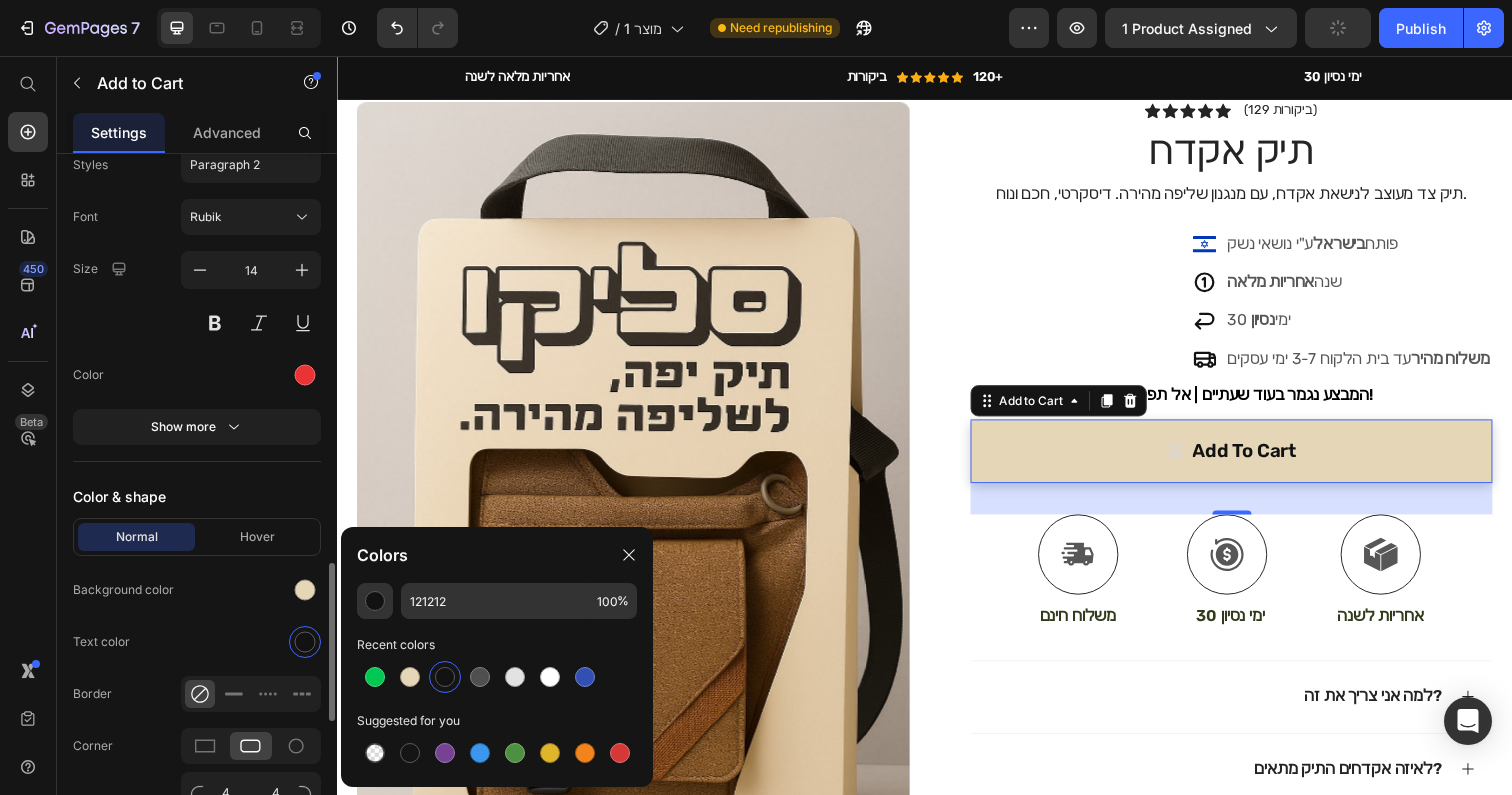 click on "Normal Hover Background color Text color Border Corner 4 4 4 4 Shadow 90 Color Distance 4 px Size 0 px Blur 12 px" 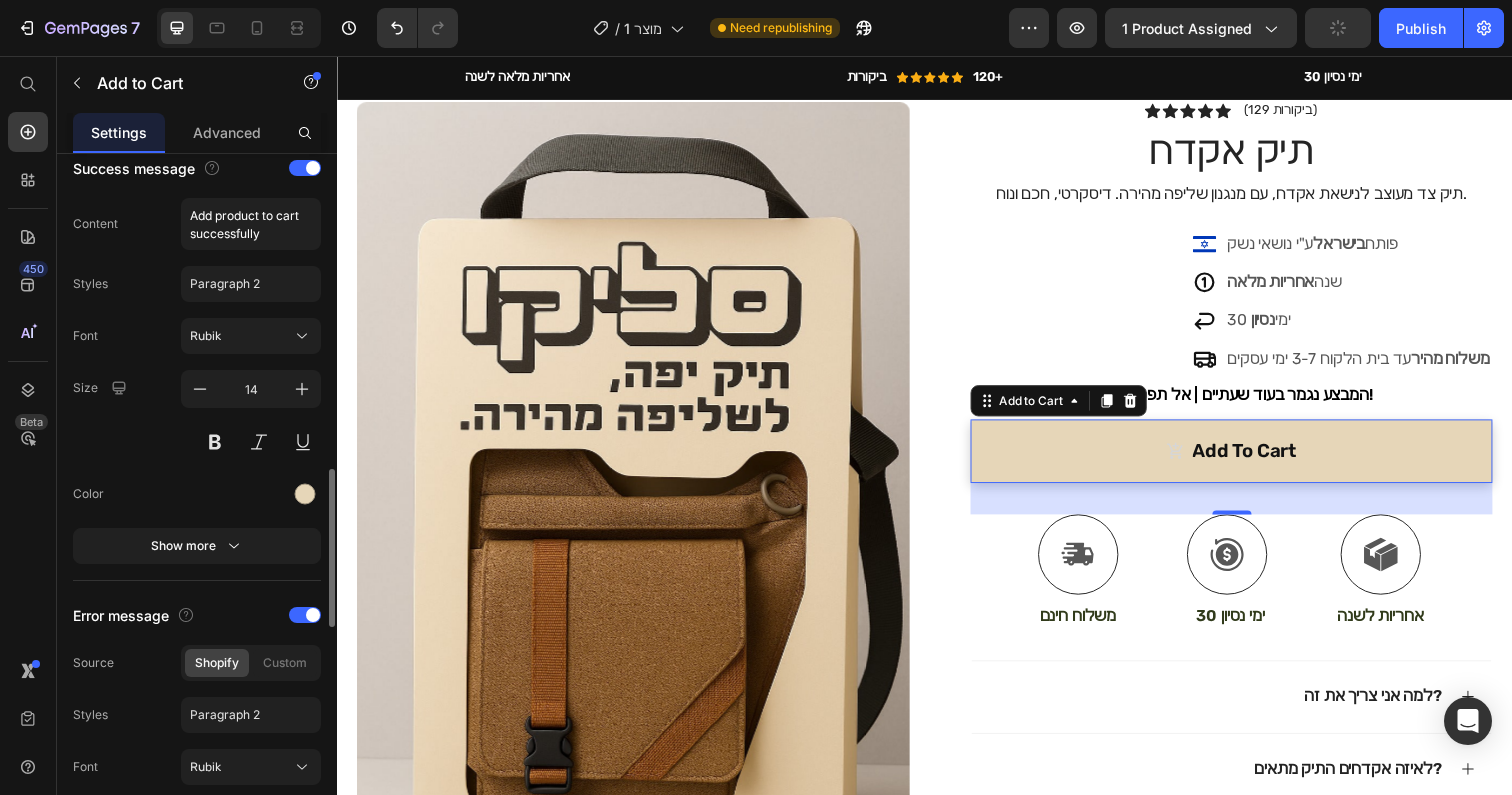 scroll, scrollTop: 1248, scrollLeft: 0, axis: vertical 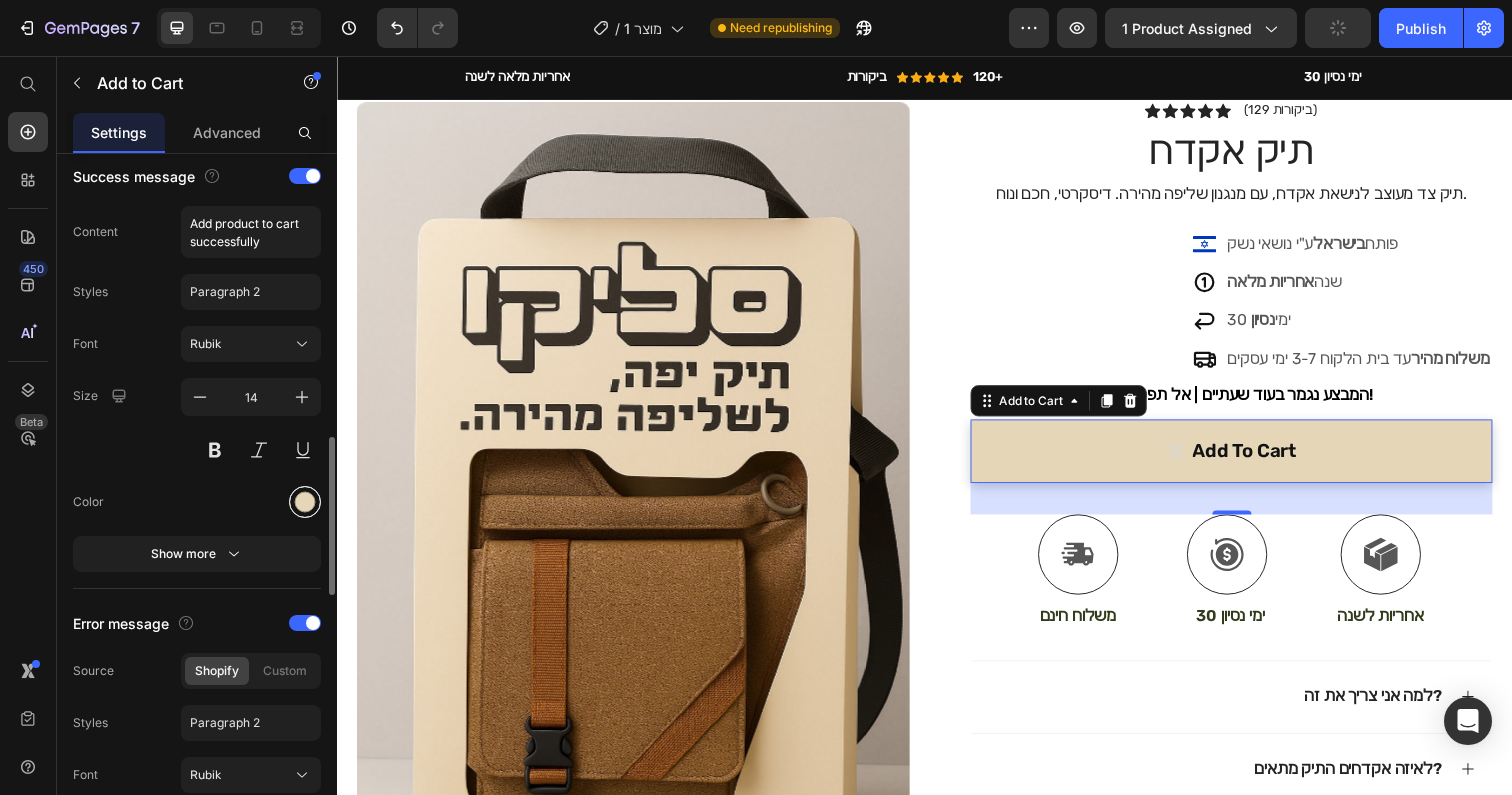 click at bounding box center [305, 502] 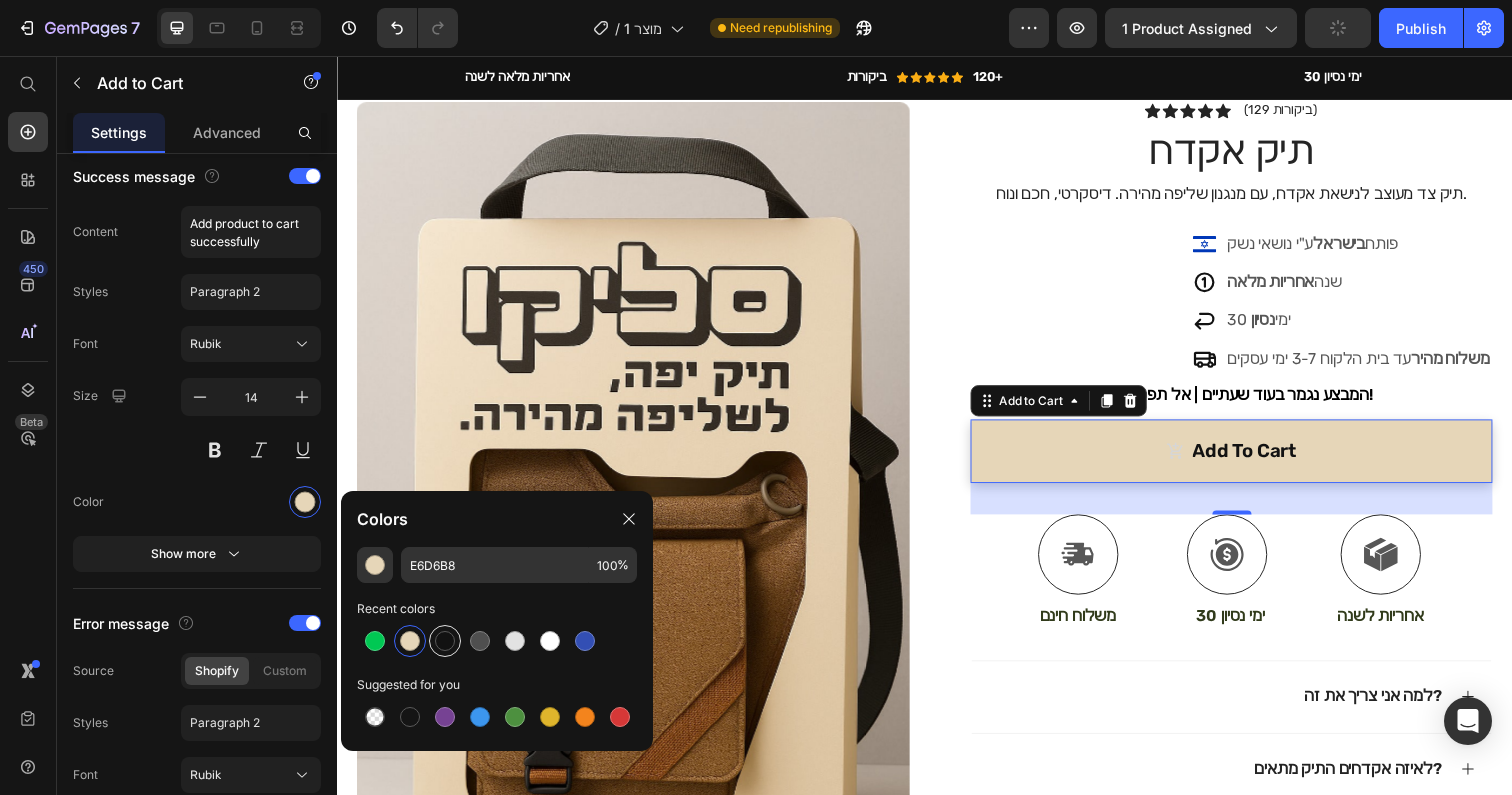 click at bounding box center (445, 641) 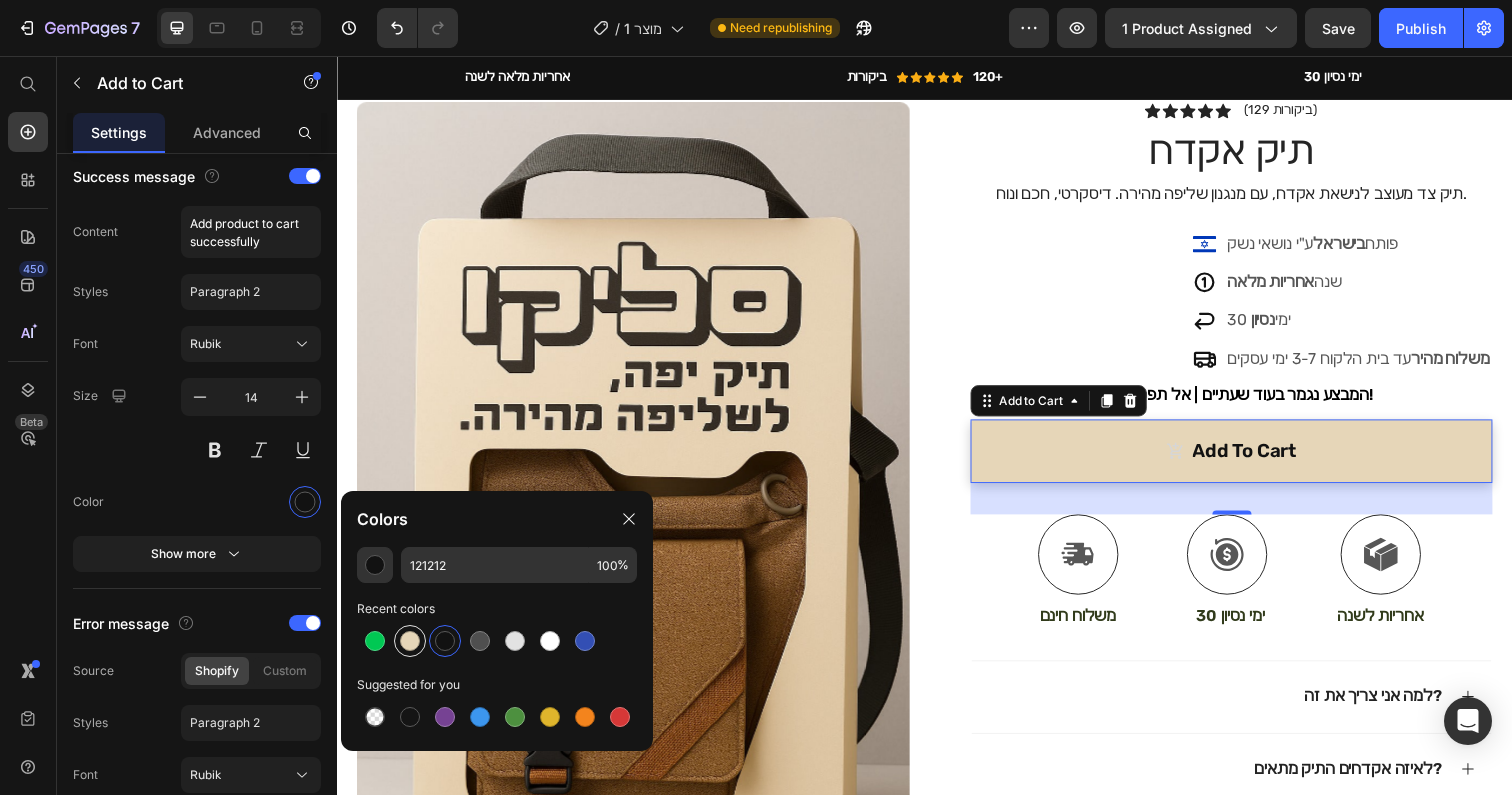 click at bounding box center [410, 641] 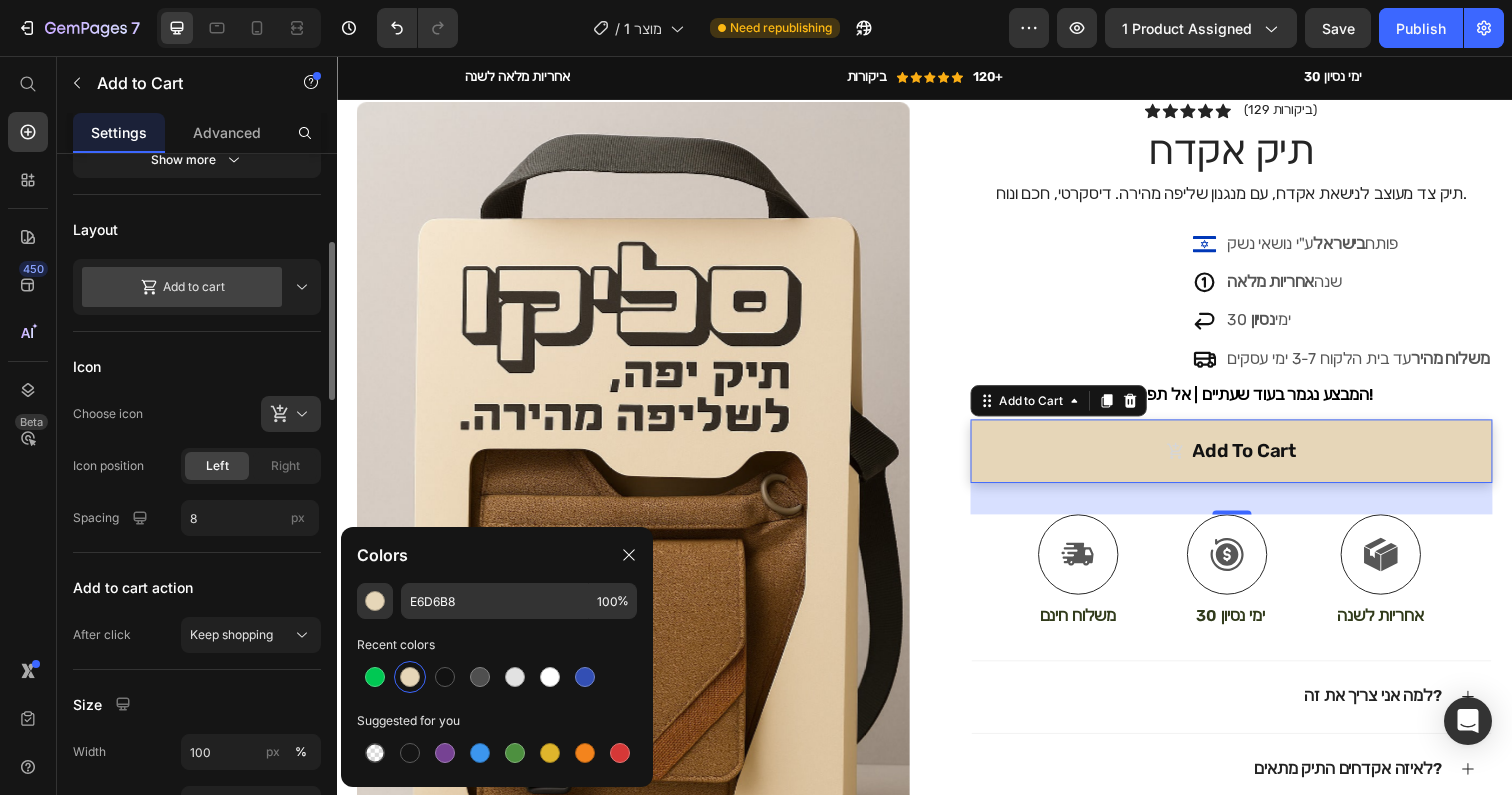 scroll, scrollTop: 300, scrollLeft: 0, axis: vertical 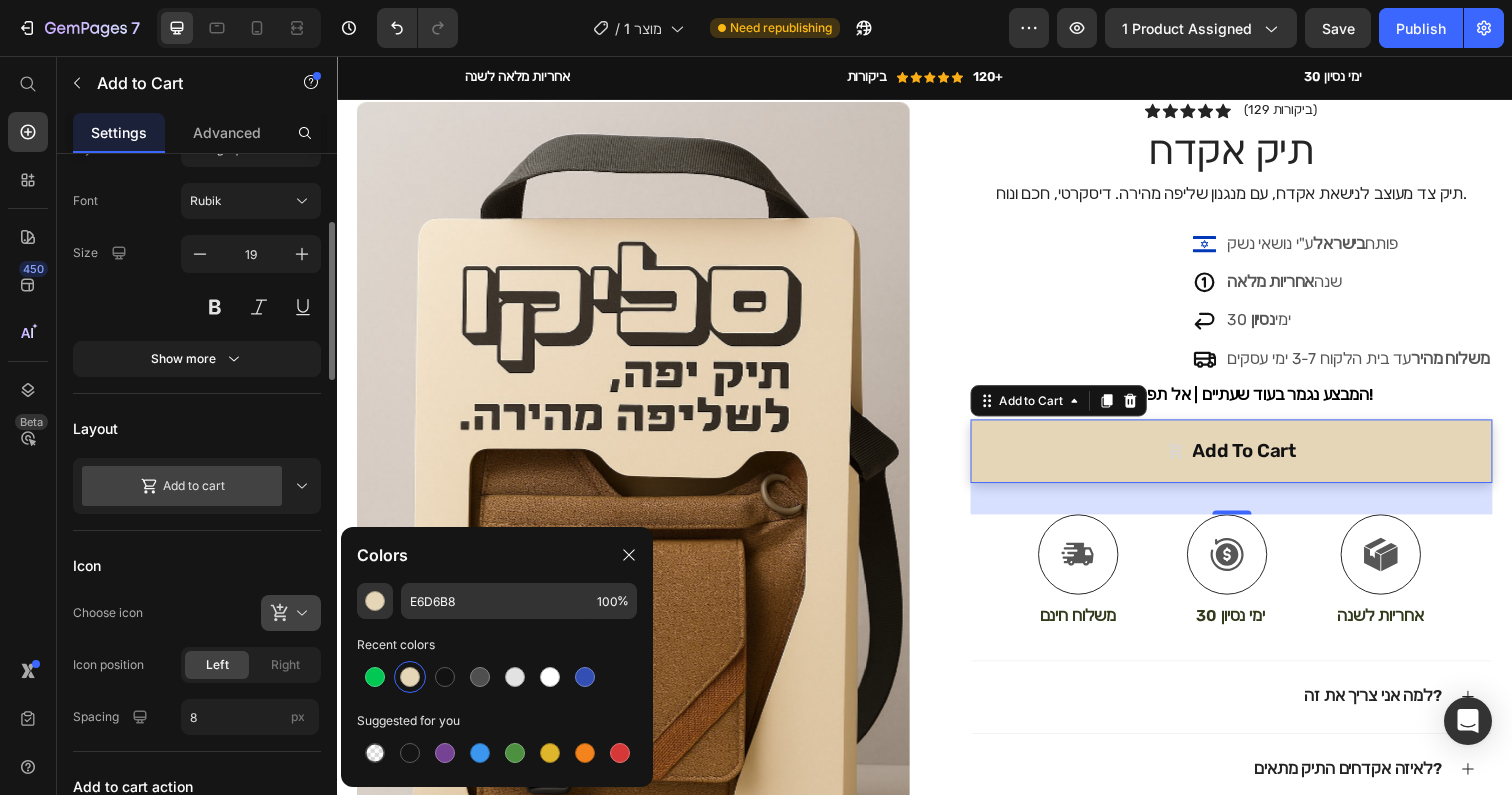 click at bounding box center (299, 613) 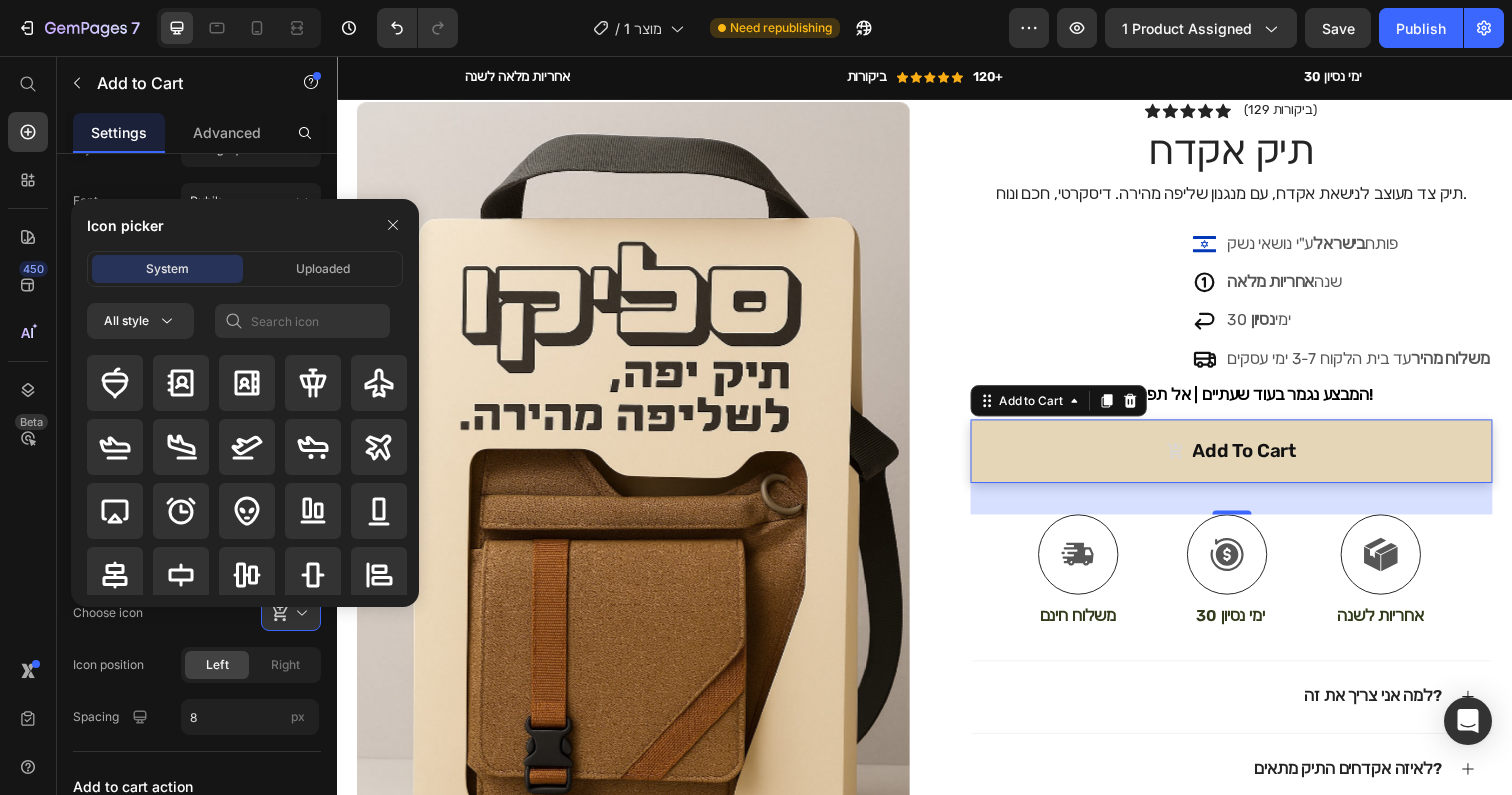 click on "Icon picker System Uploaded All style" at bounding box center (237, 403) 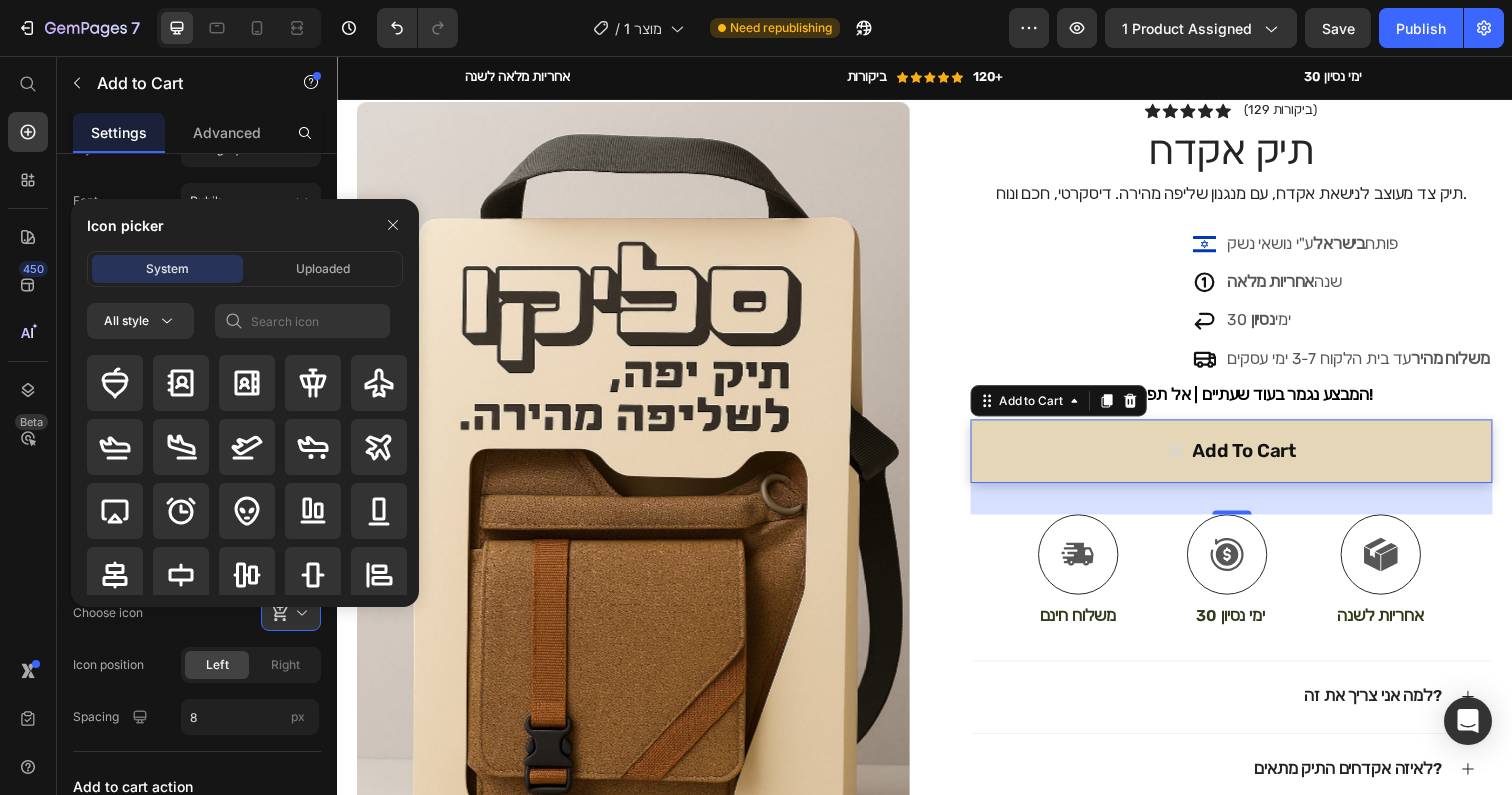 click on "Icon Choose icon
Icon position Left Right Spacing 8 px" 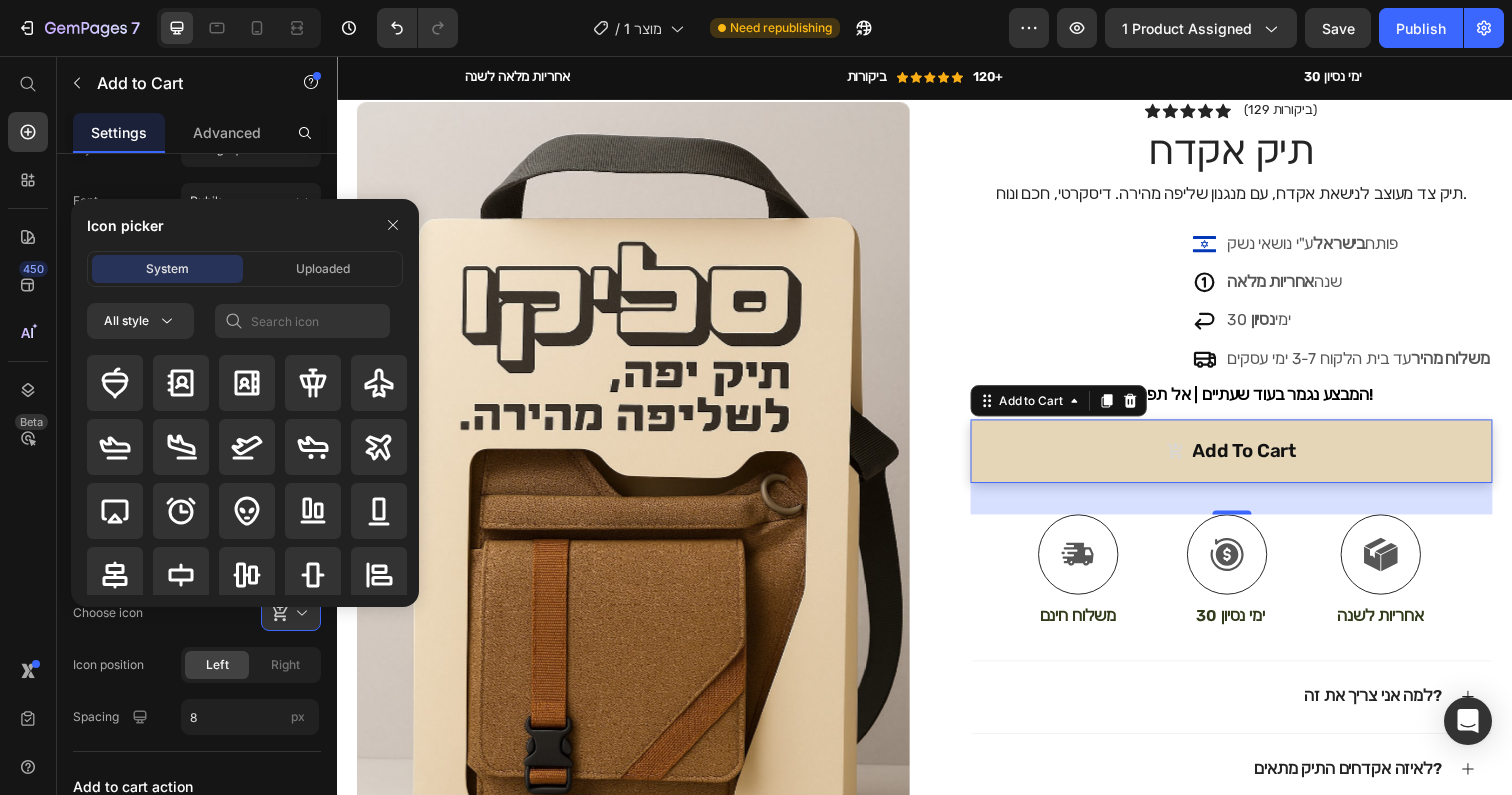 click at bounding box center [393, 225] 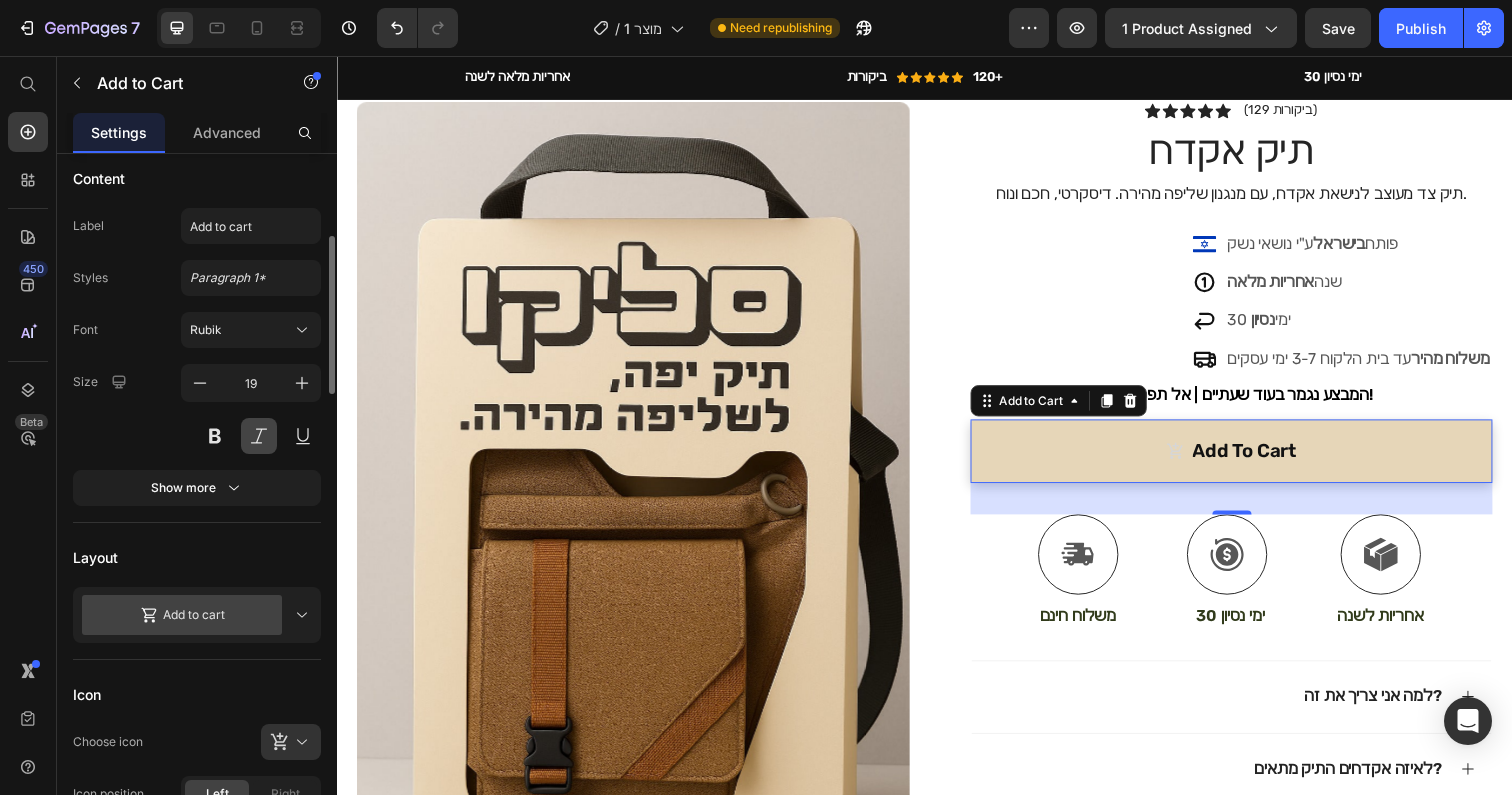 scroll, scrollTop: 147, scrollLeft: 0, axis: vertical 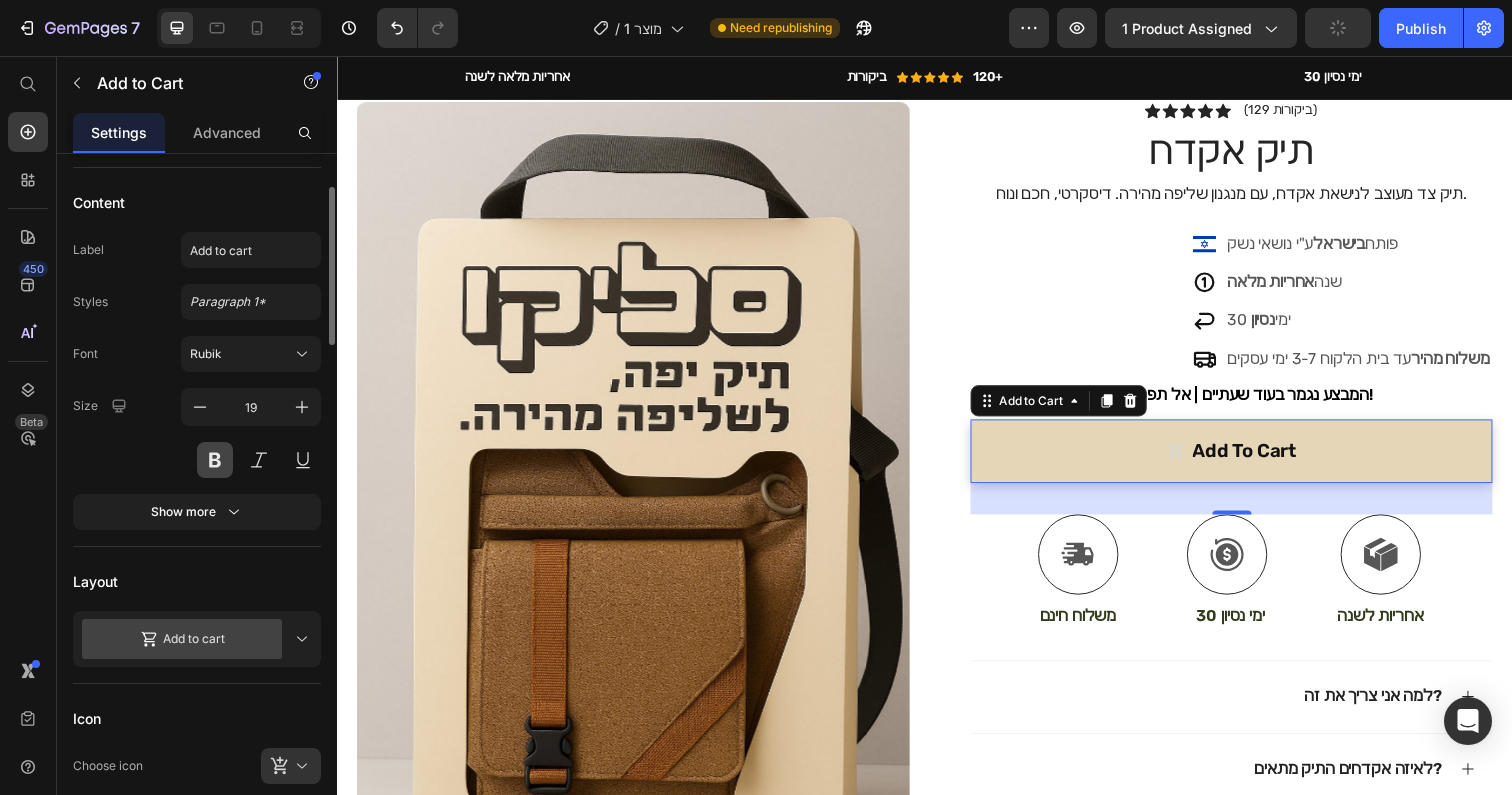 click at bounding box center [215, 460] 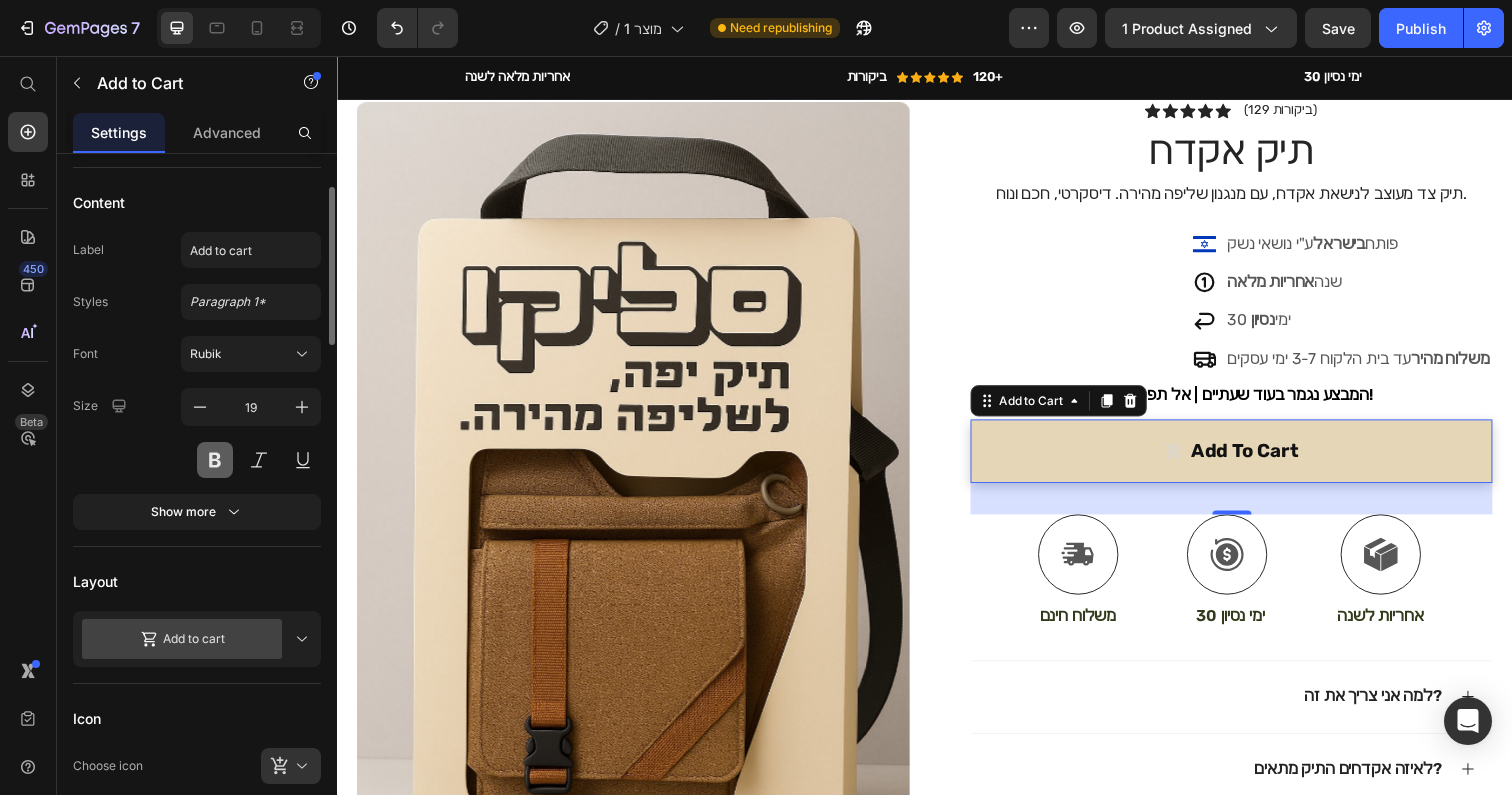 click at bounding box center [215, 460] 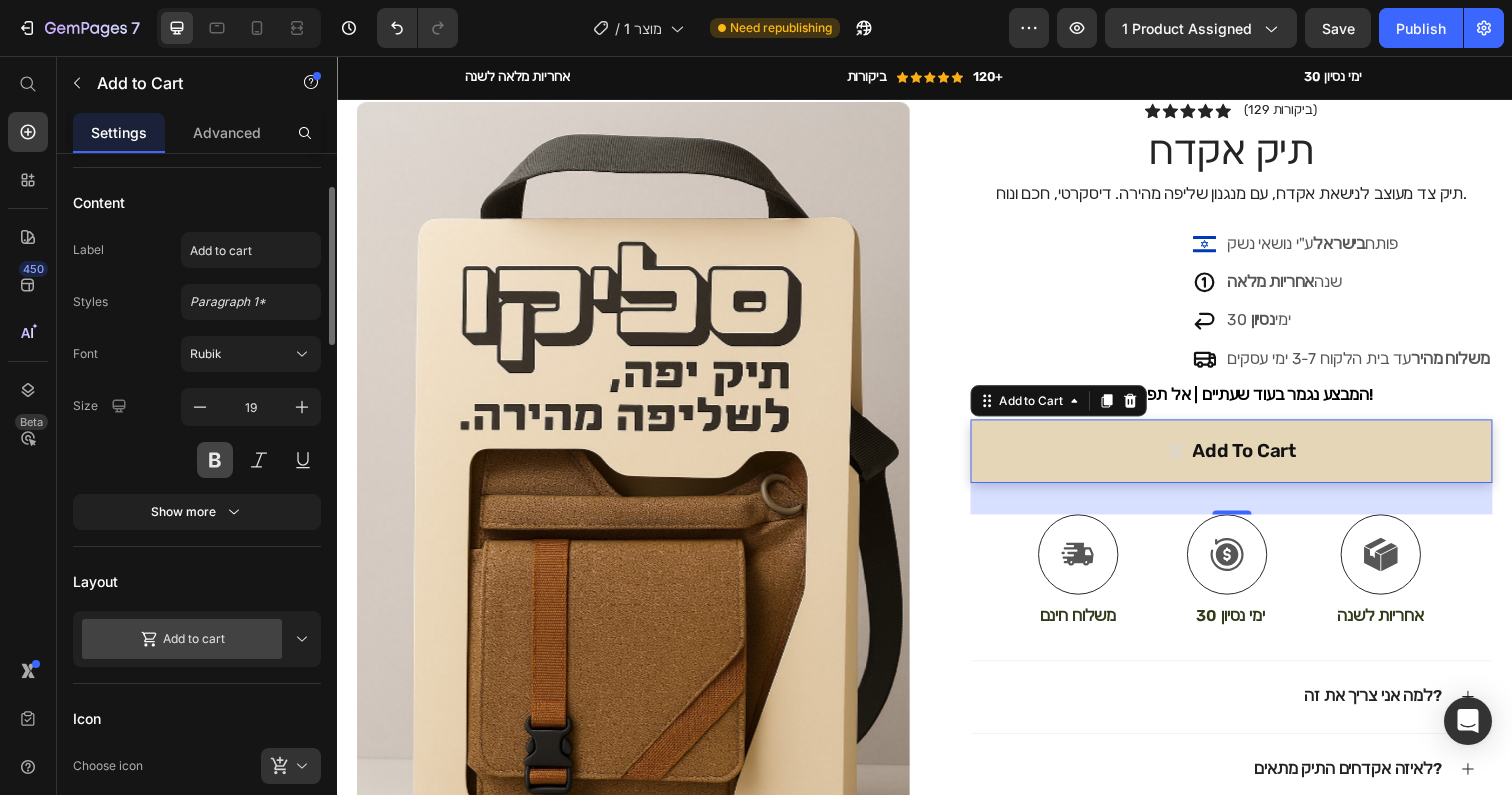 click at bounding box center [215, 460] 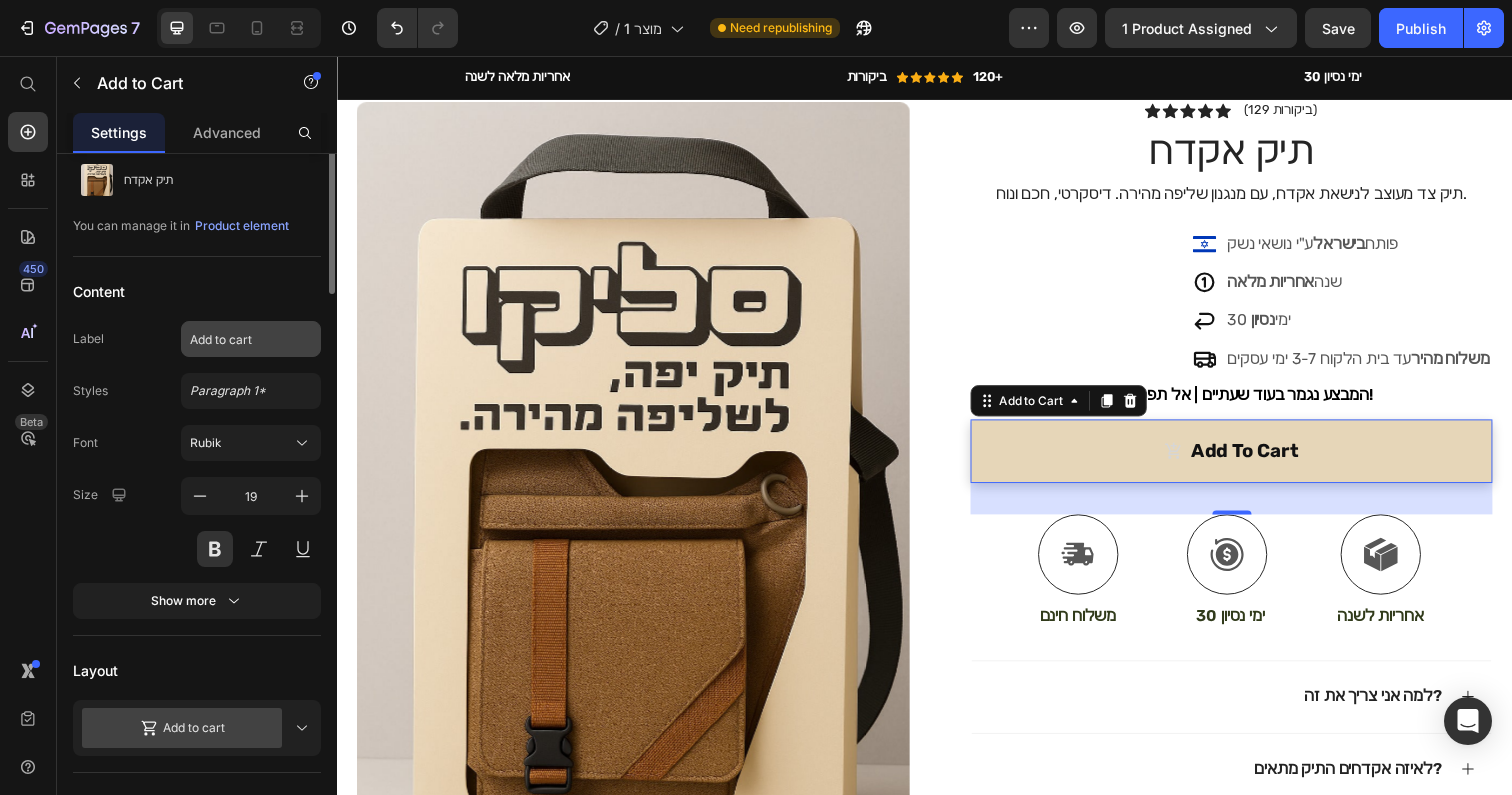 scroll, scrollTop: 25, scrollLeft: 0, axis: vertical 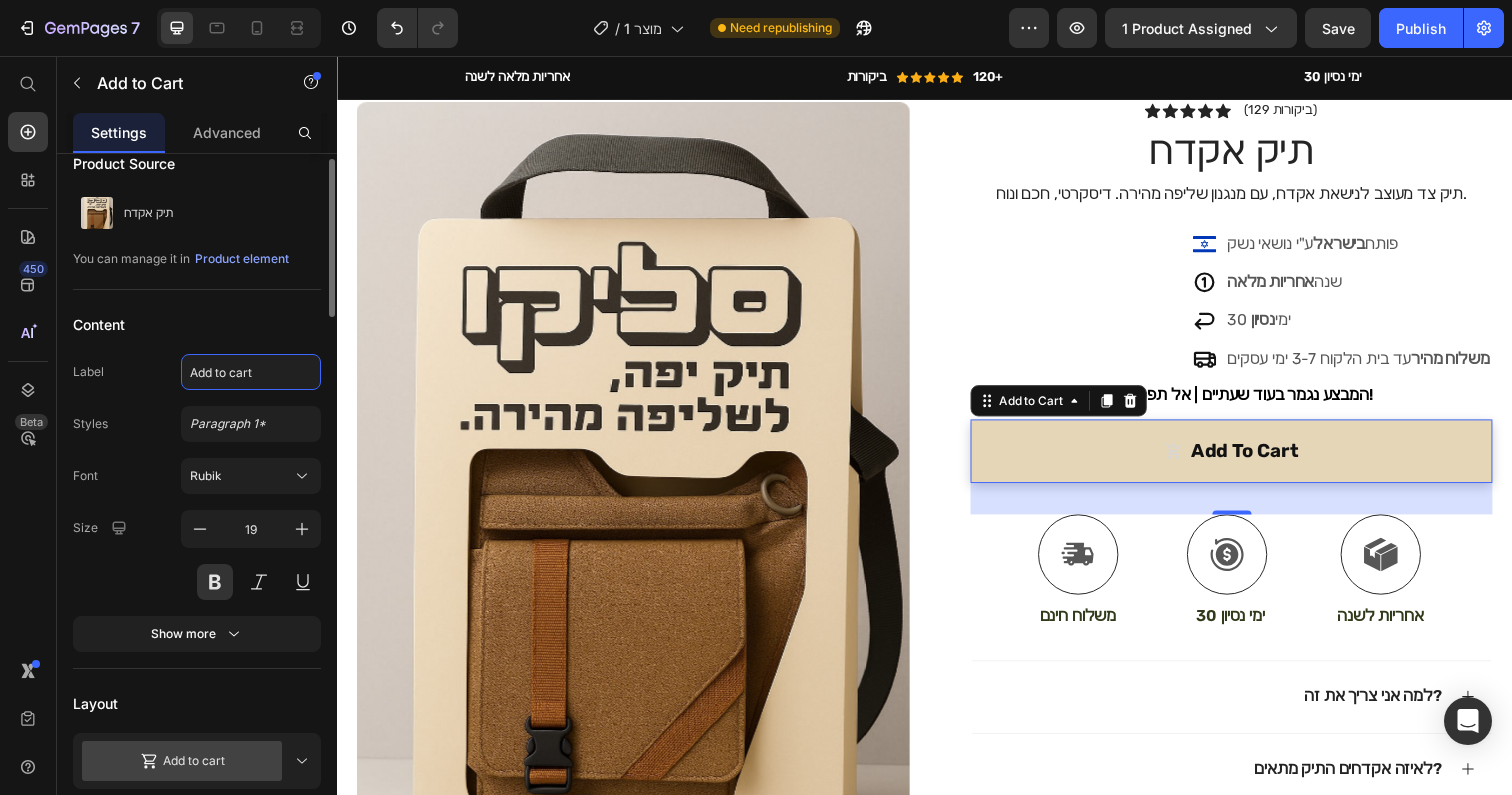 click on "Add to cart" 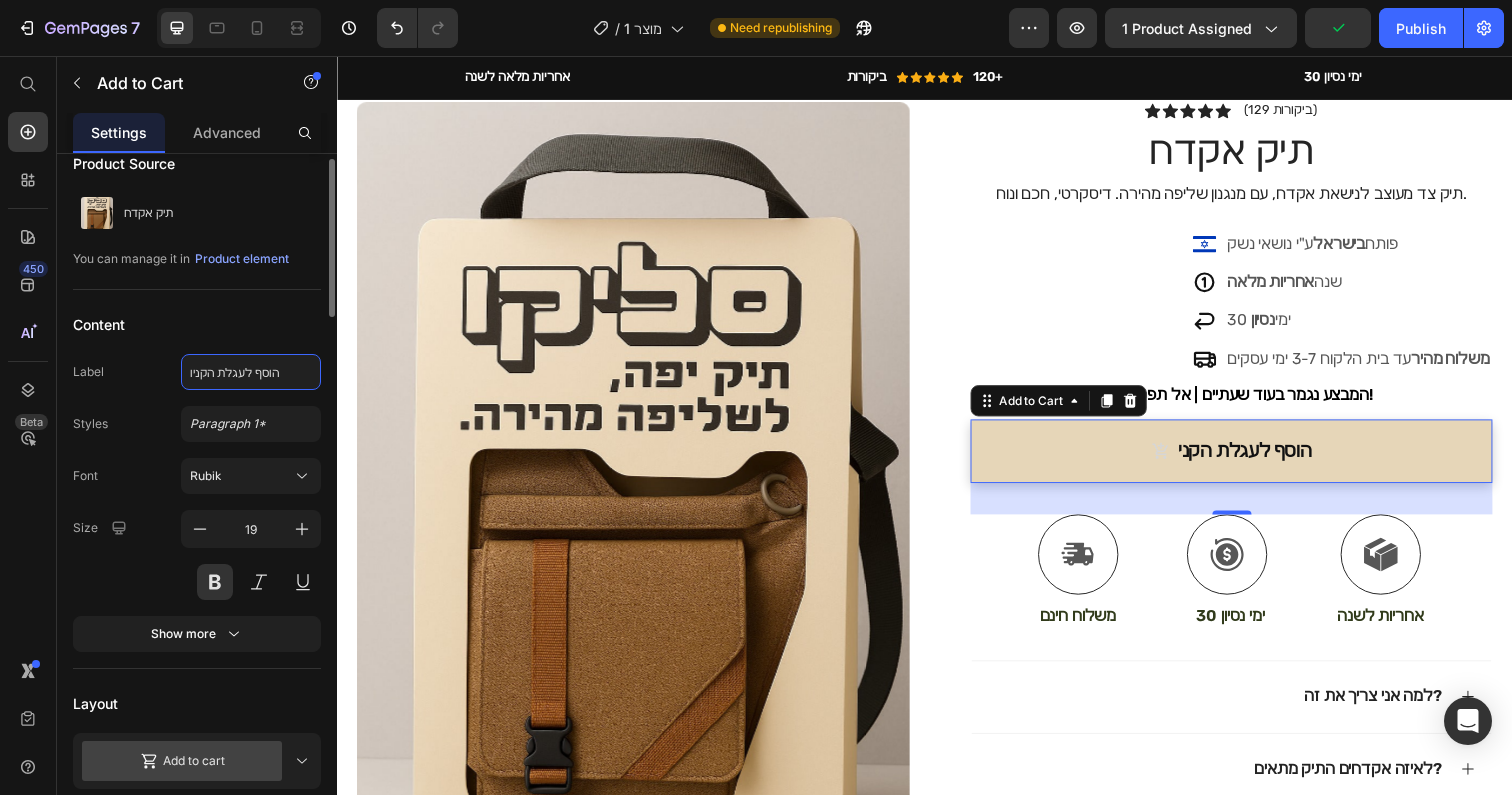 type on "הוסף לעגלת הקניות" 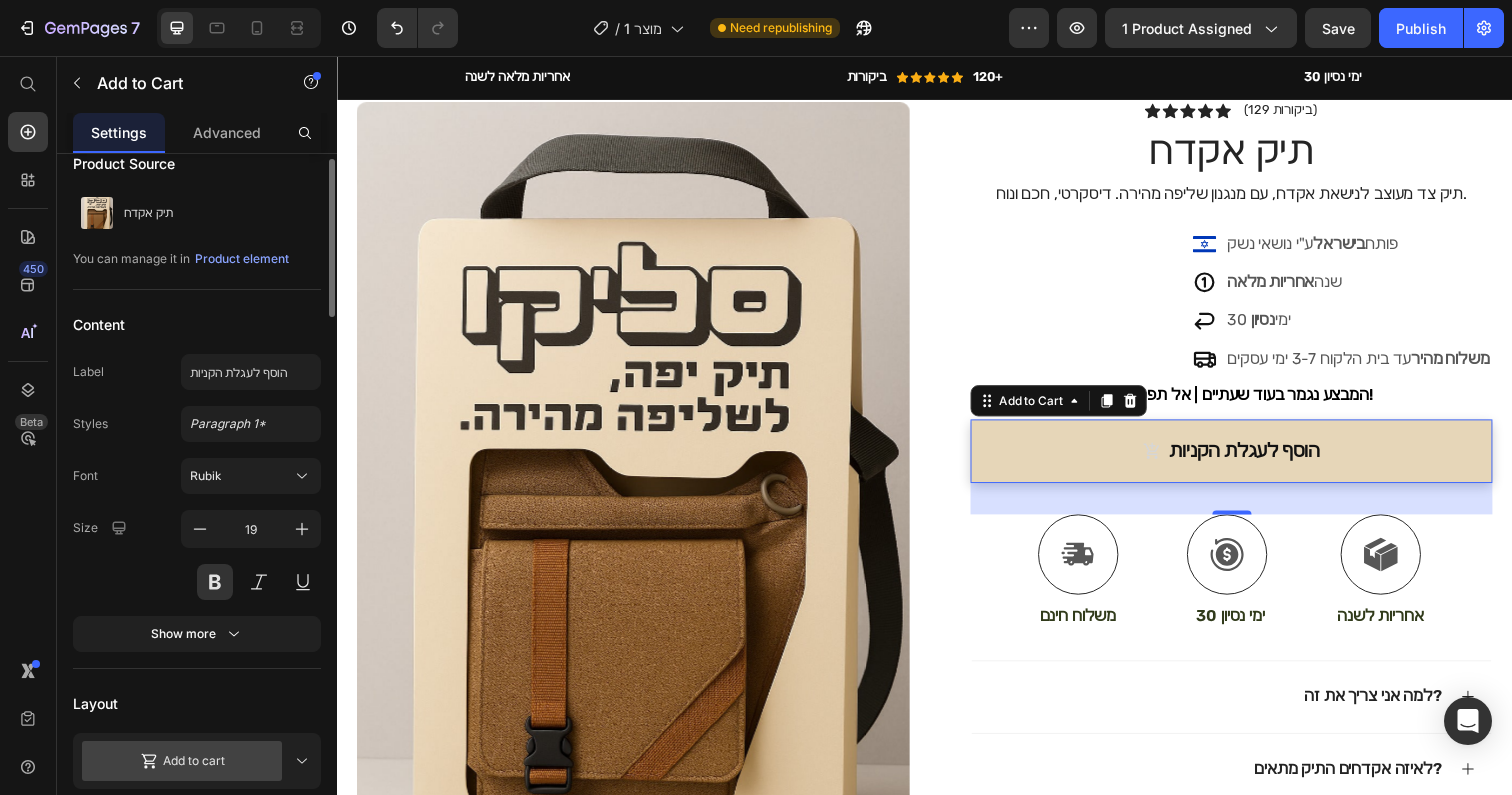 click on "Content" at bounding box center (197, 324) 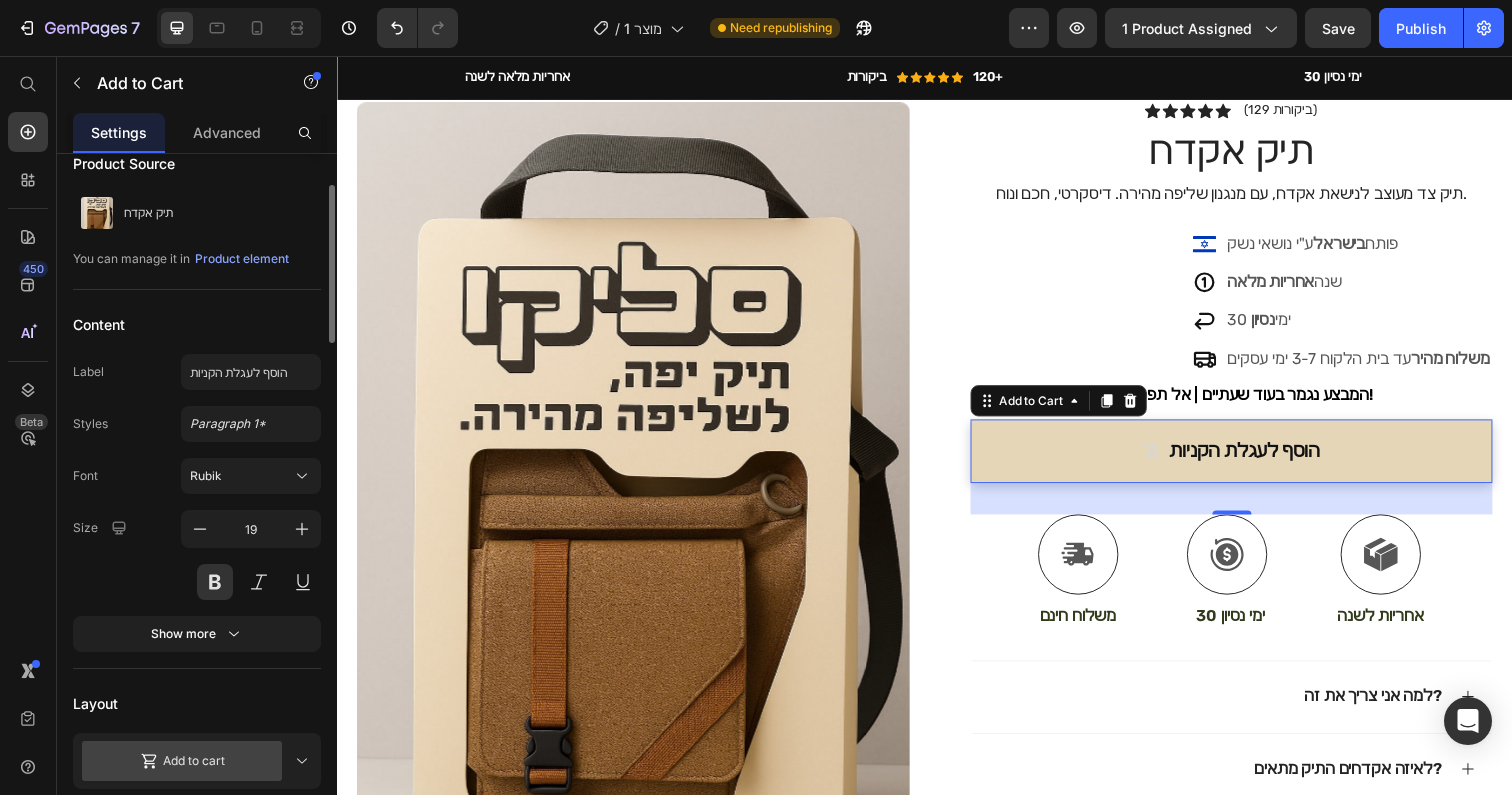 scroll, scrollTop: 129, scrollLeft: 0, axis: vertical 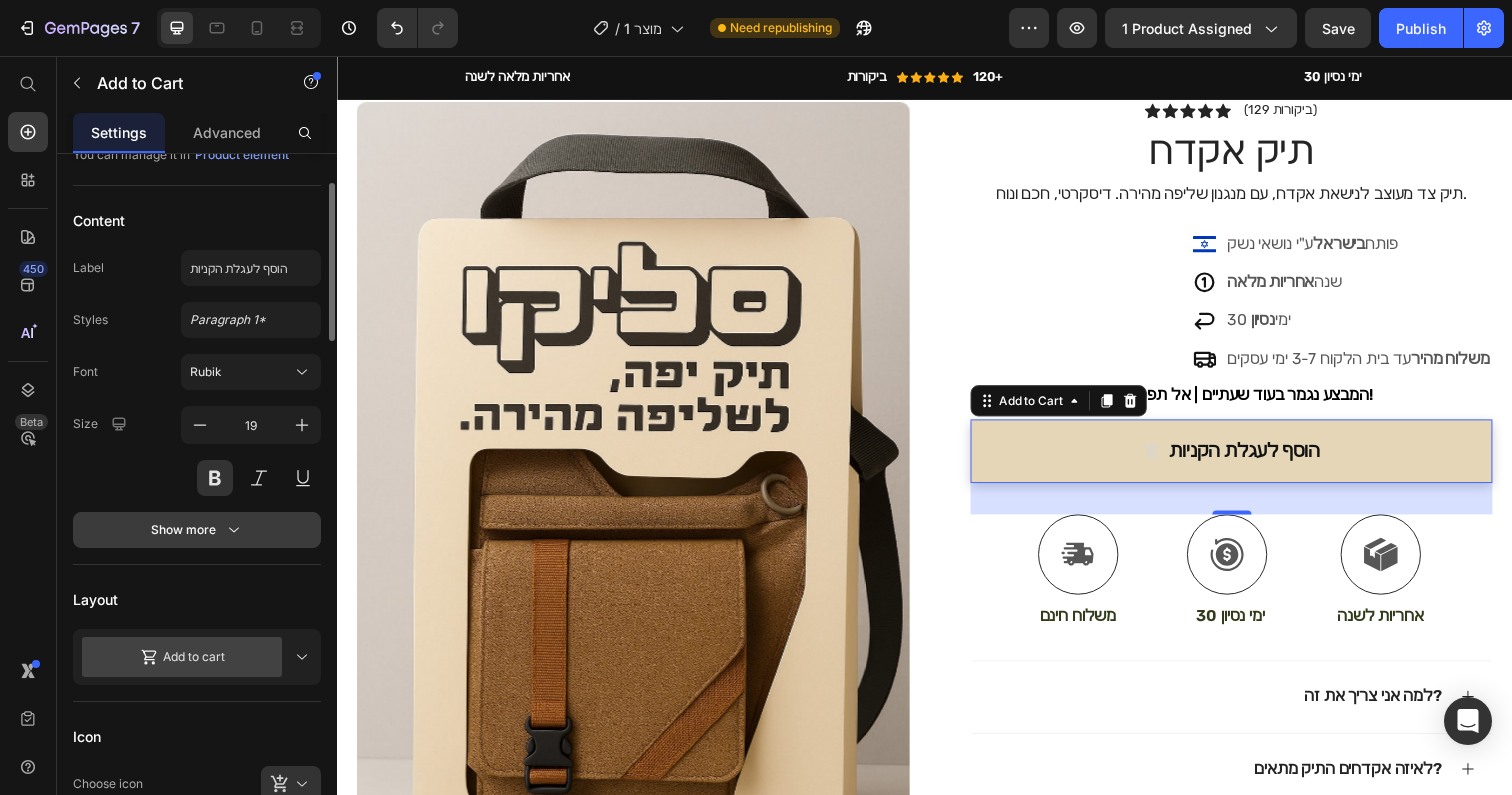 click on "Show more" at bounding box center [197, 530] 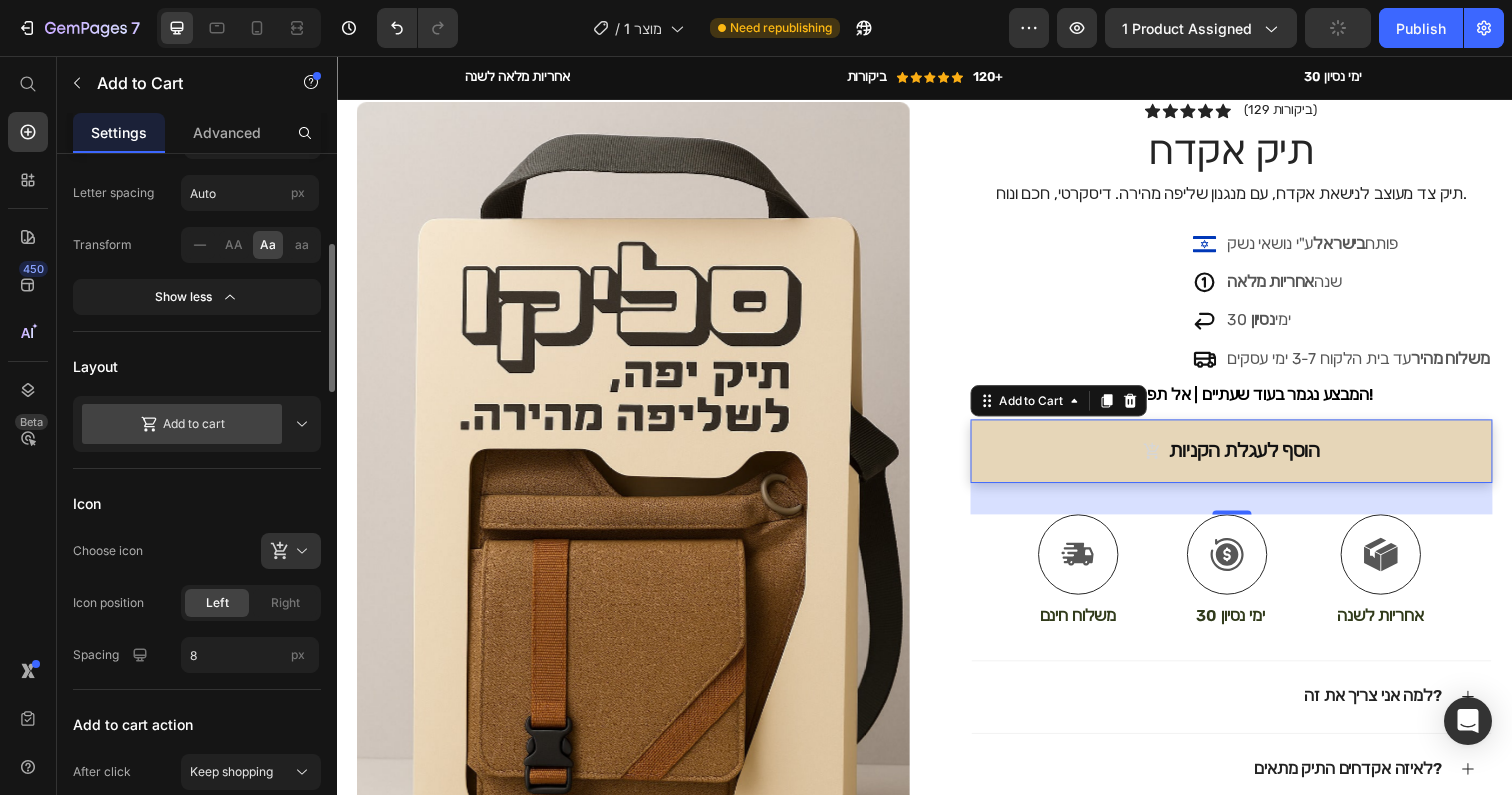 scroll, scrollTop: 572, scrollLeft: 0, axis: vertical 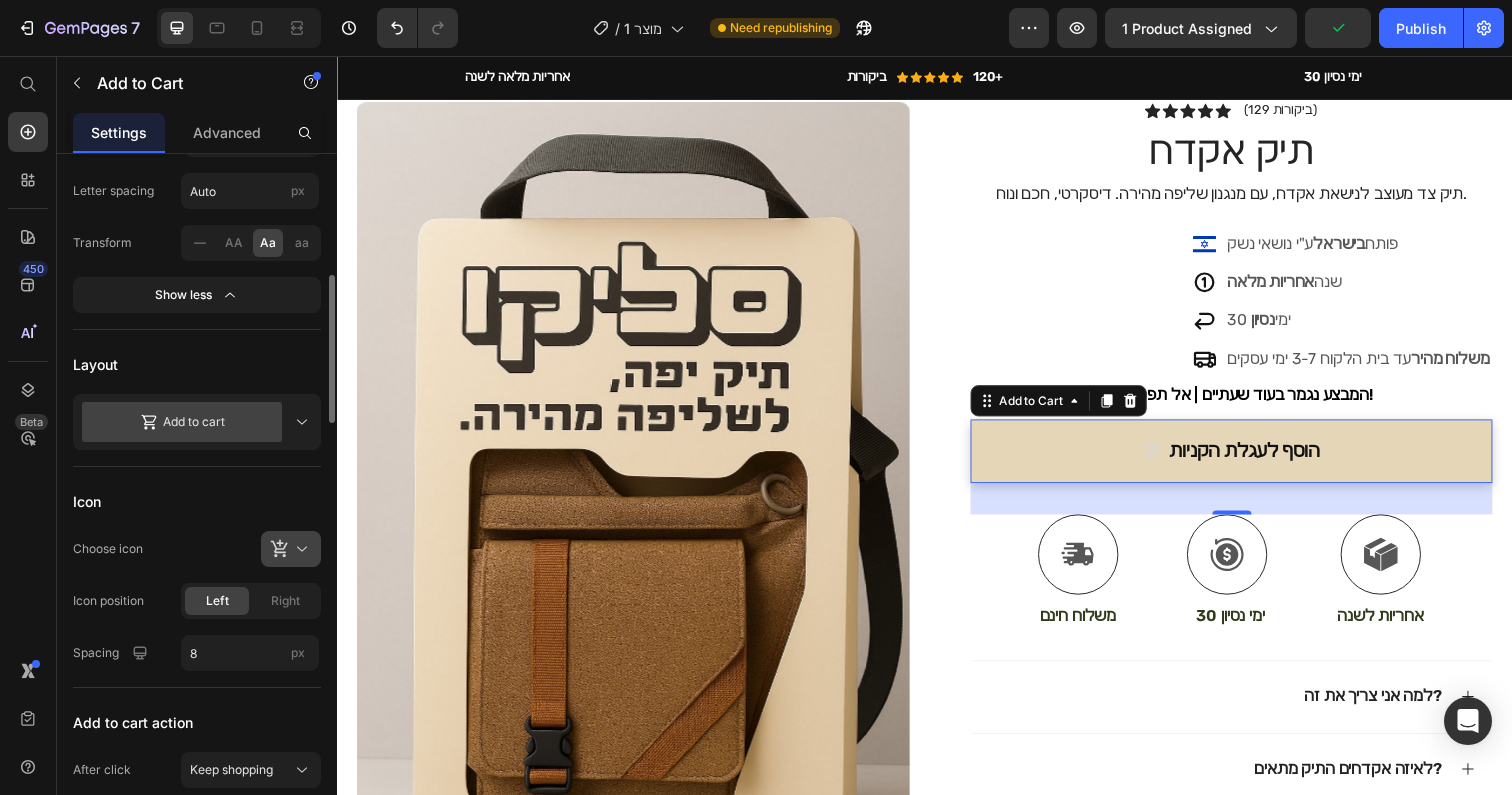 click at bounding box center [299, 549] 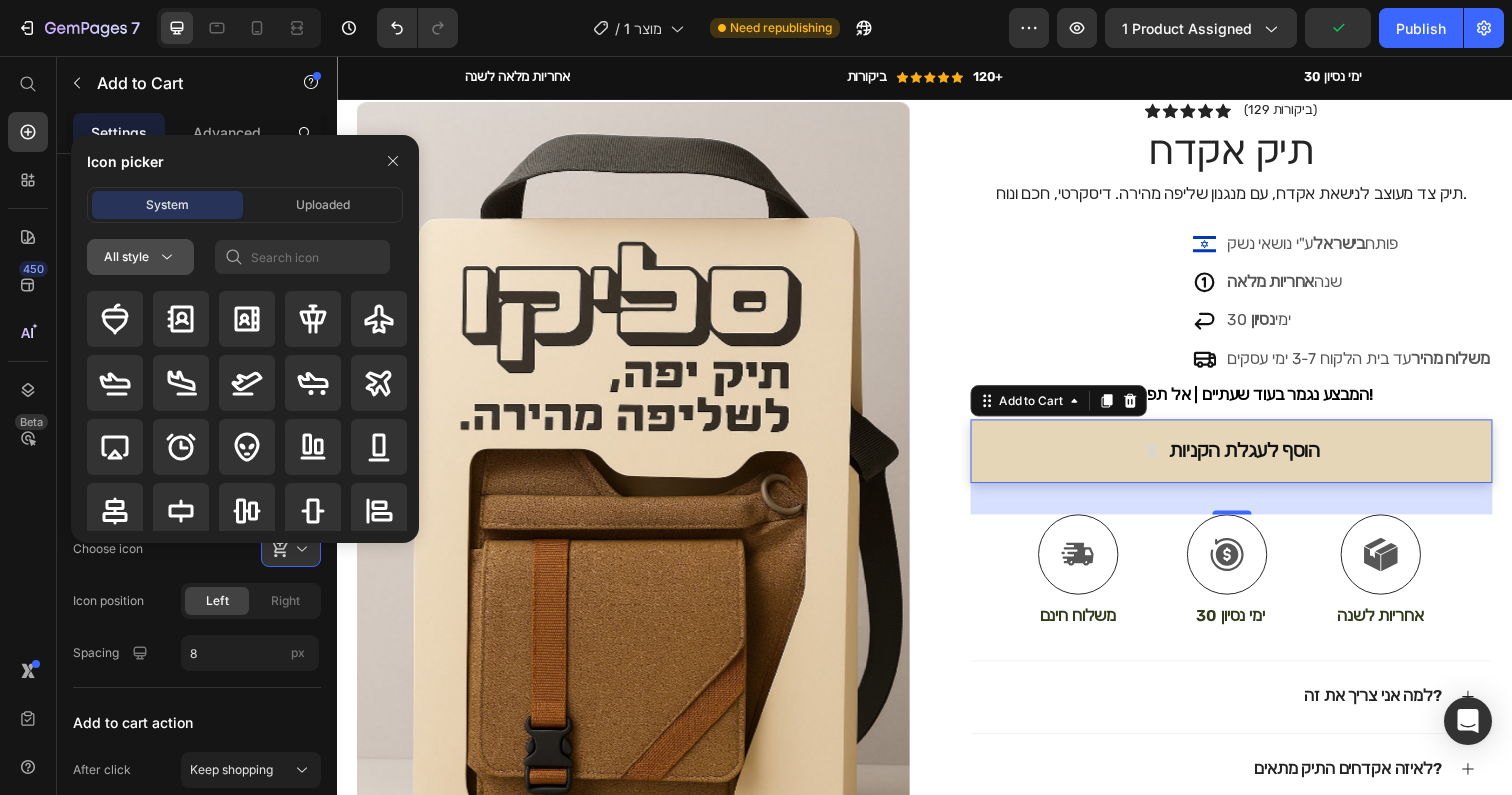 click on "All style" at bounding box center (140, 257) 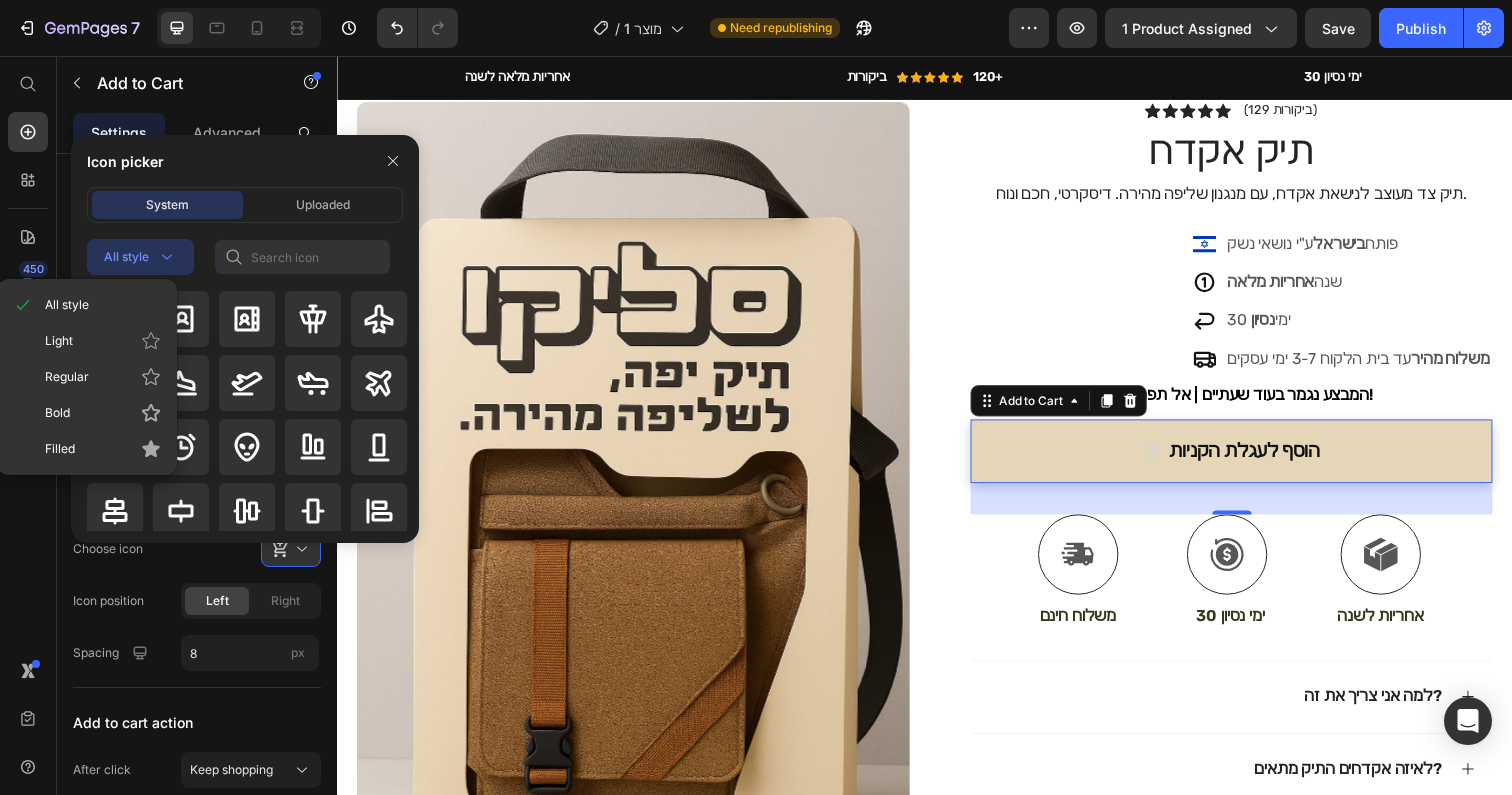 click 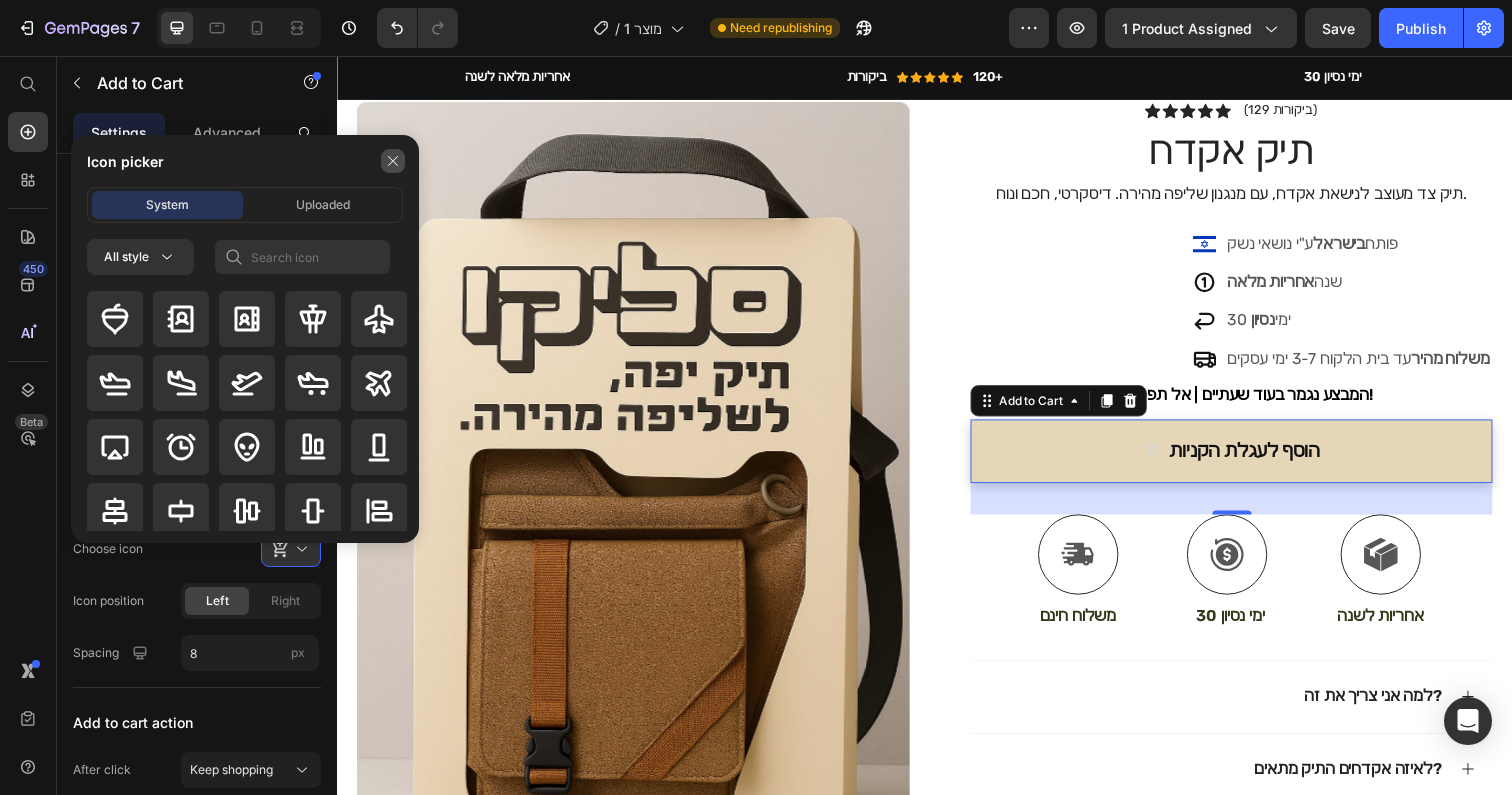click at bounding box center [393, 161] 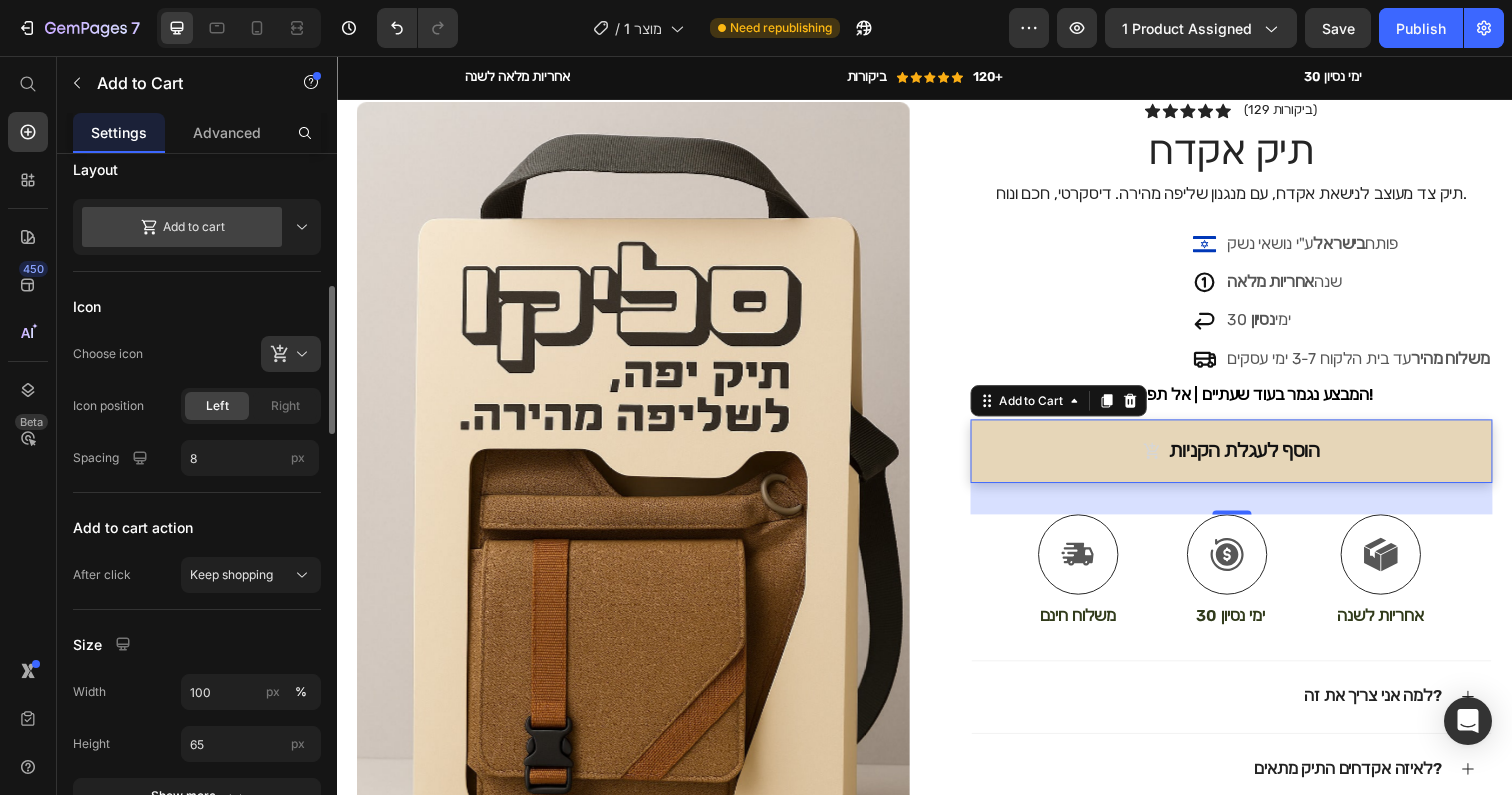 scroll, scrollTop: 786, scrollLeft: 0, axis: vertical 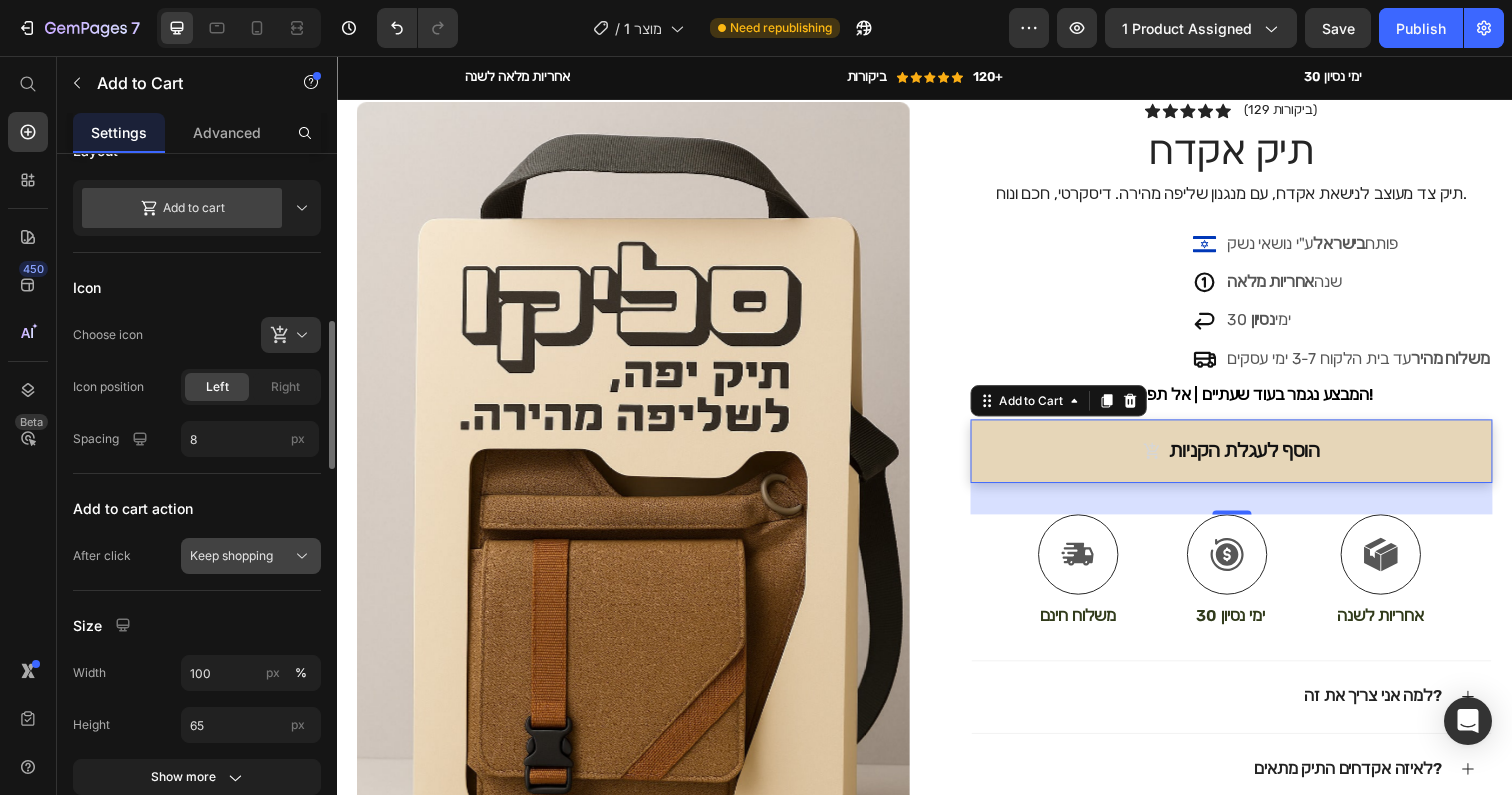 click on "Keep shopping" at bounding box center (231, 556) 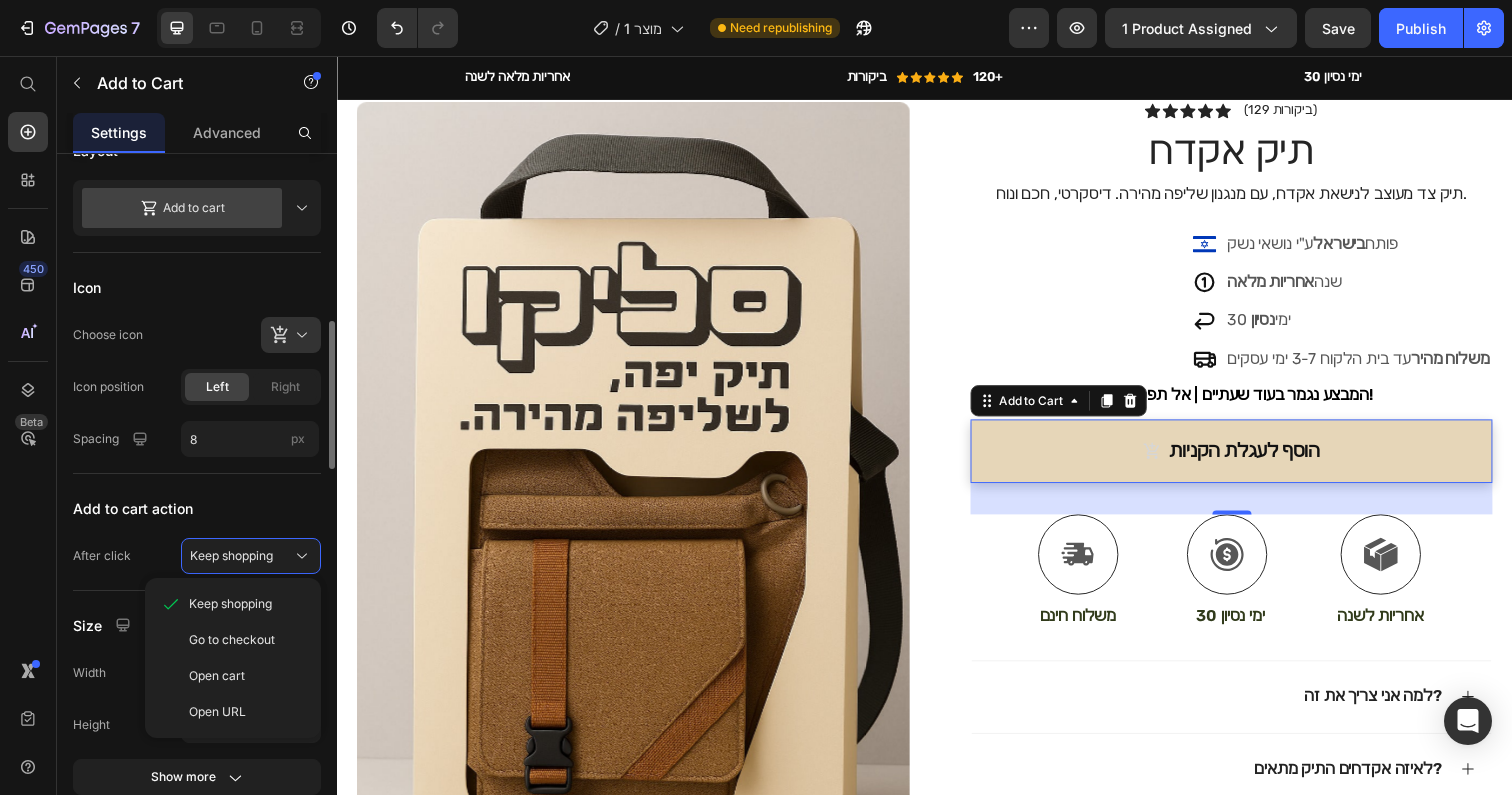 click on "Add to cart action" at bounding box center [197, 508] 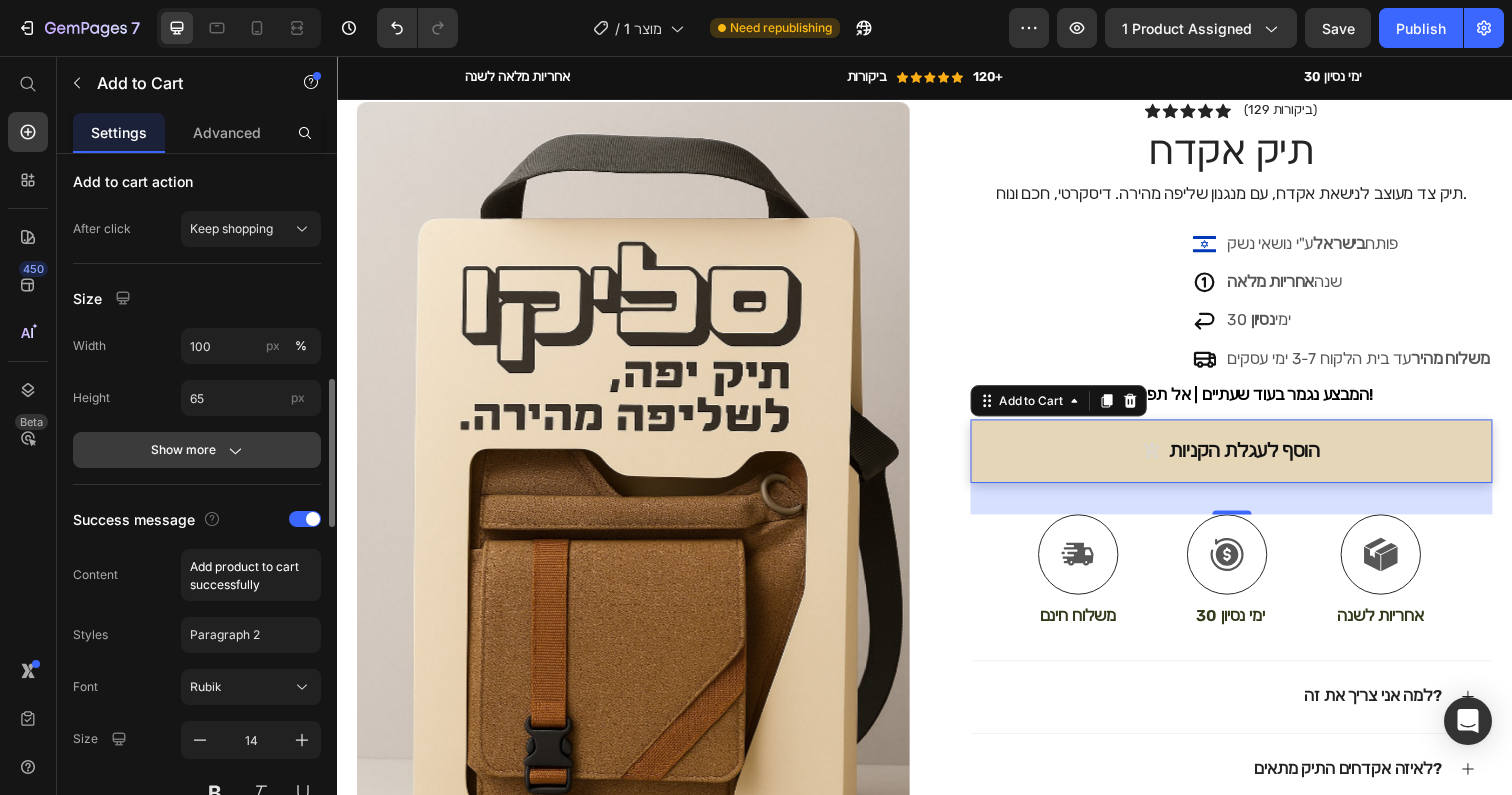 scroll, scrollTop: 1119, scrollLeft: 0, axis: vertical 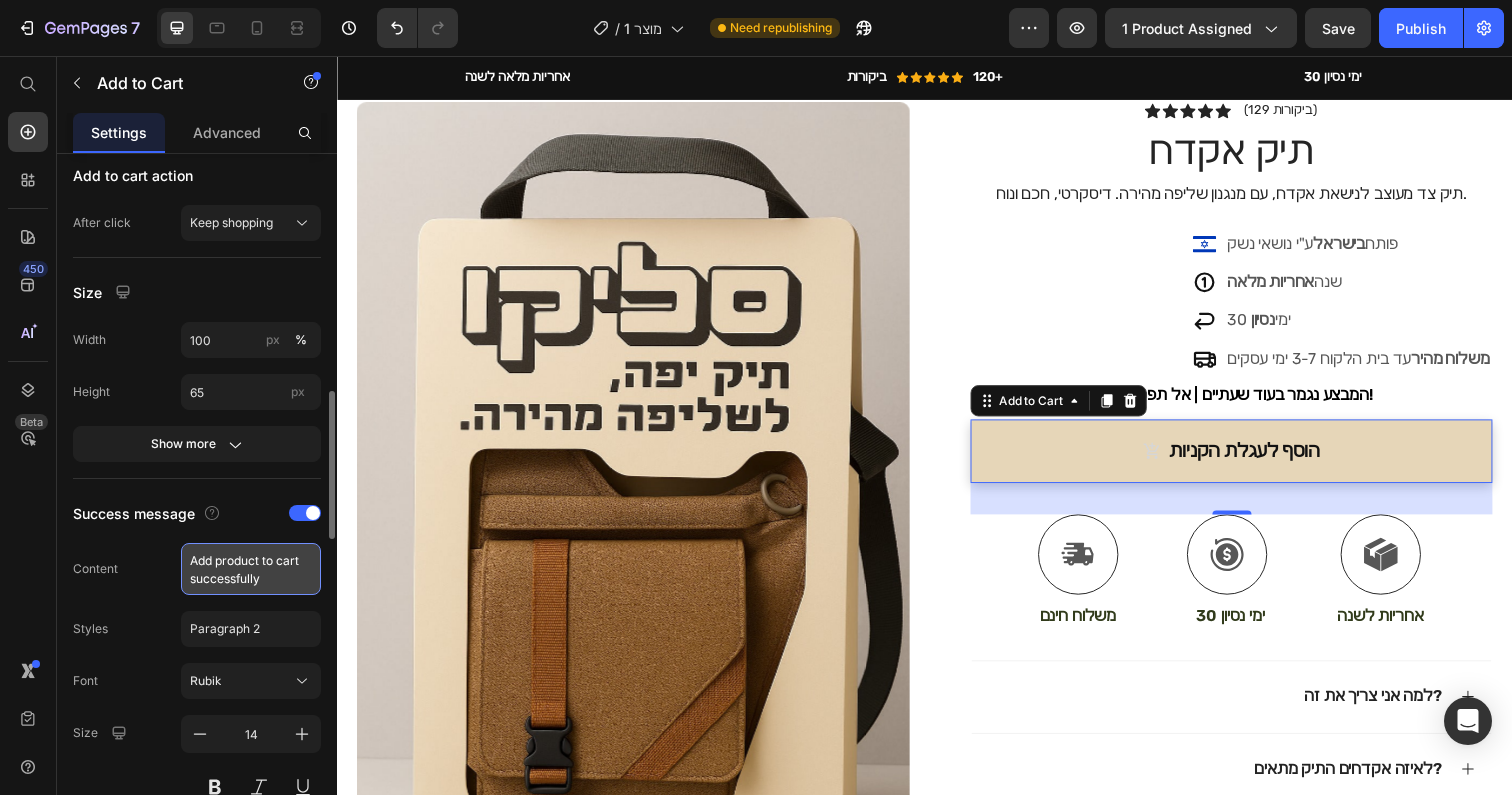 click on "Add product to cart successfully" at bounding box center [251, 569] 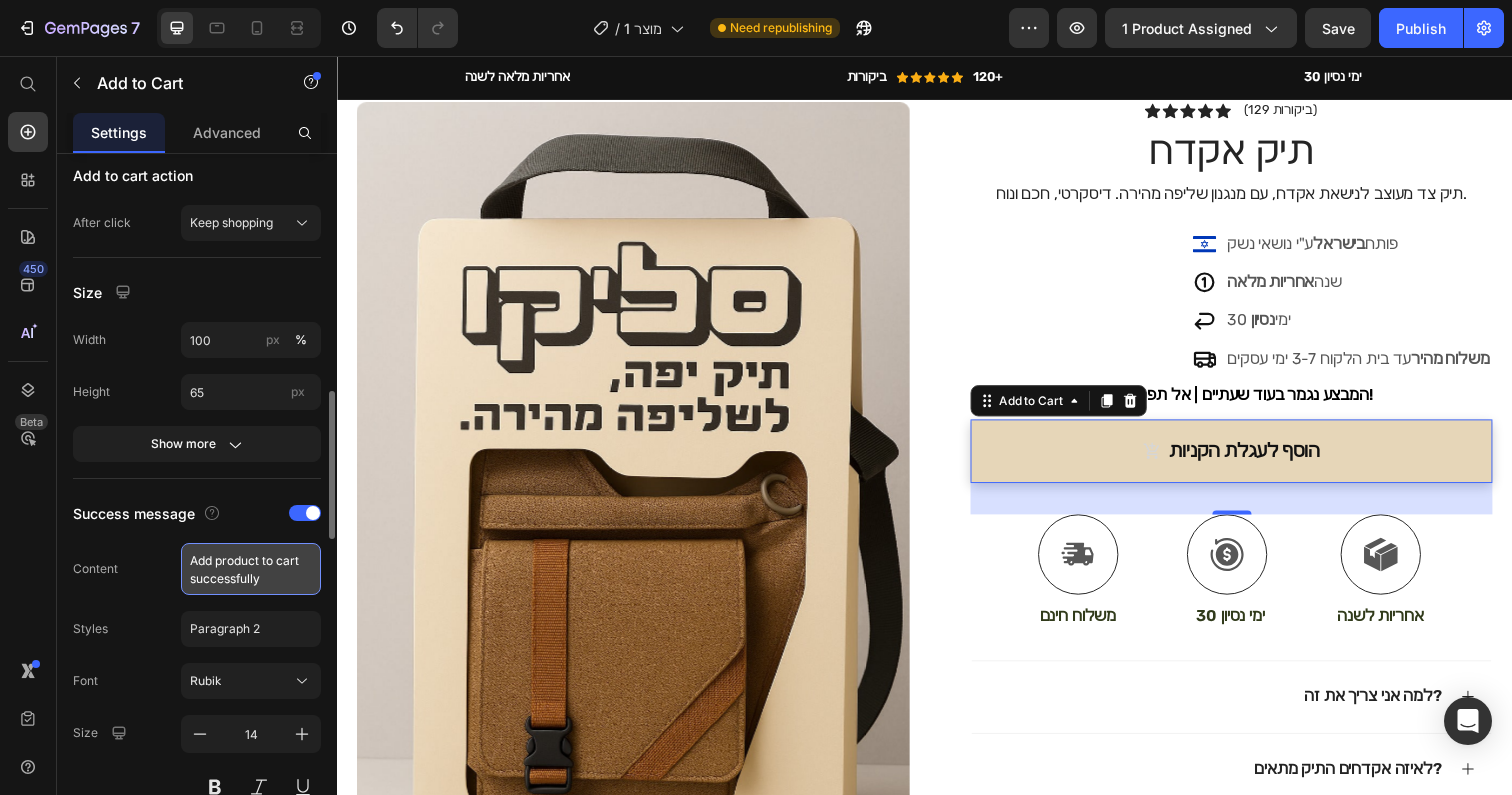 click on "Add product to cart successfully" at bounding box center [251, 569] 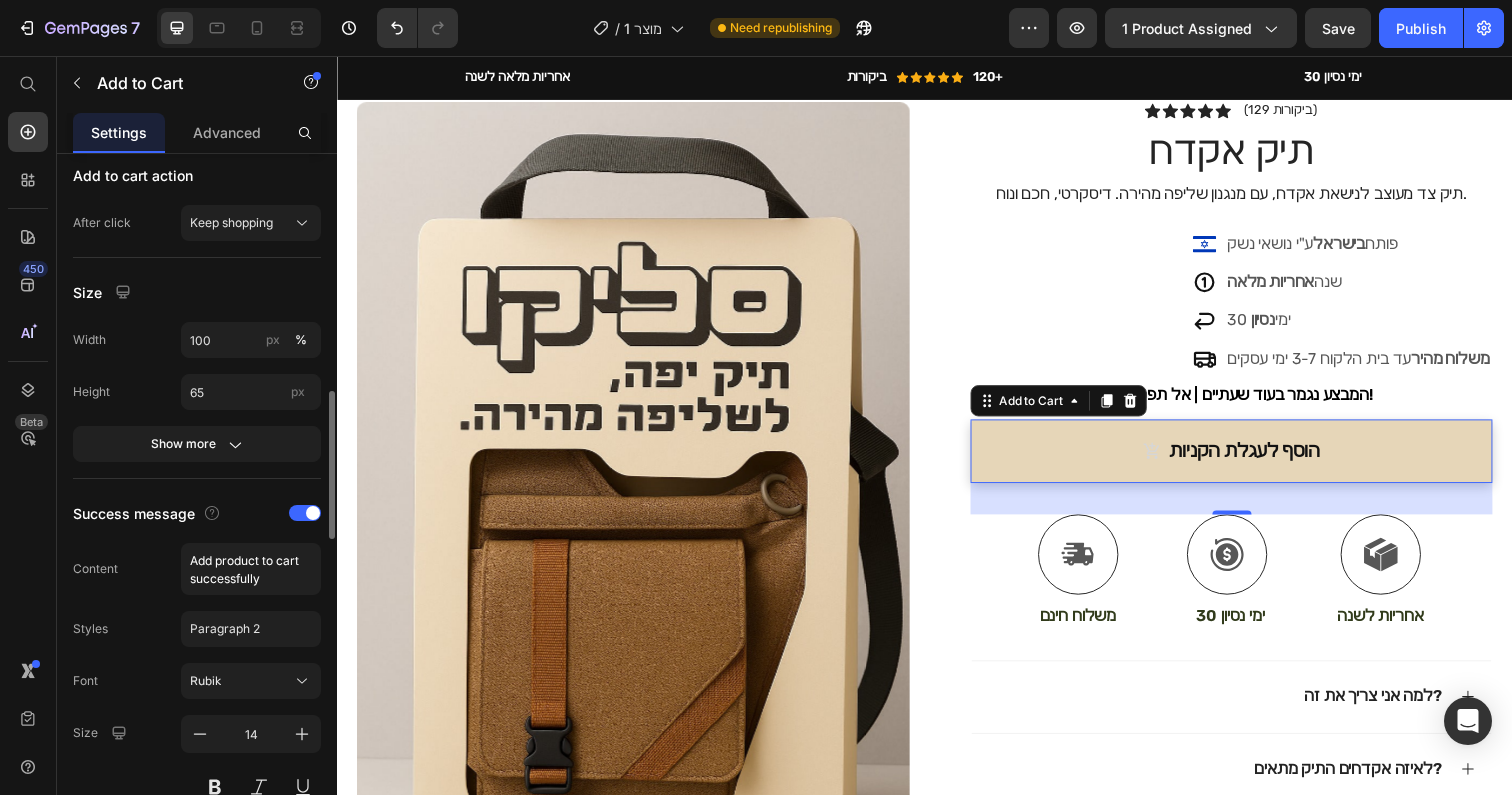 click on "Content Add product to cart successfully" 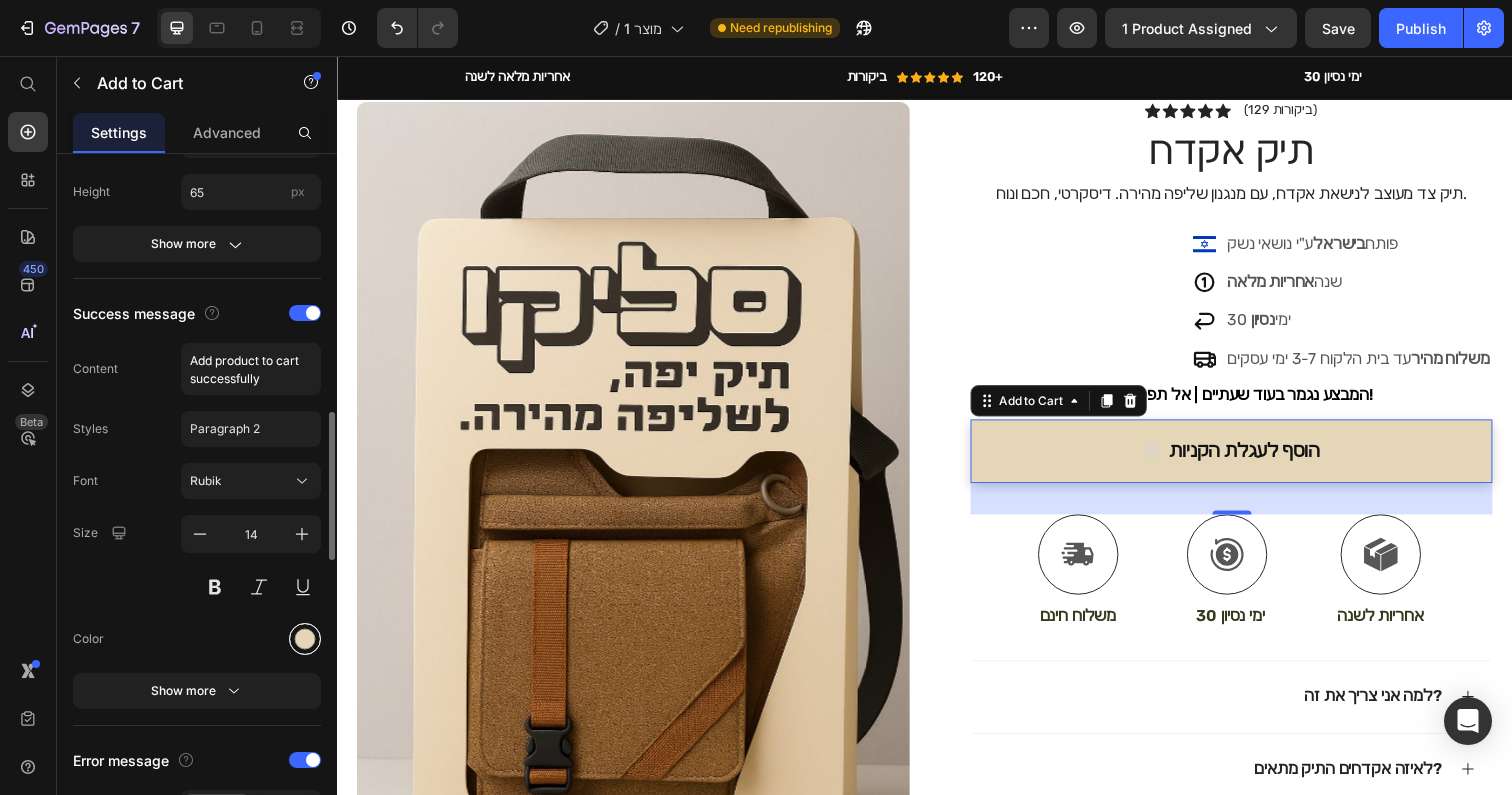 scroll, scrollTop: 1331, scrollLeft: 0, axis: vertical 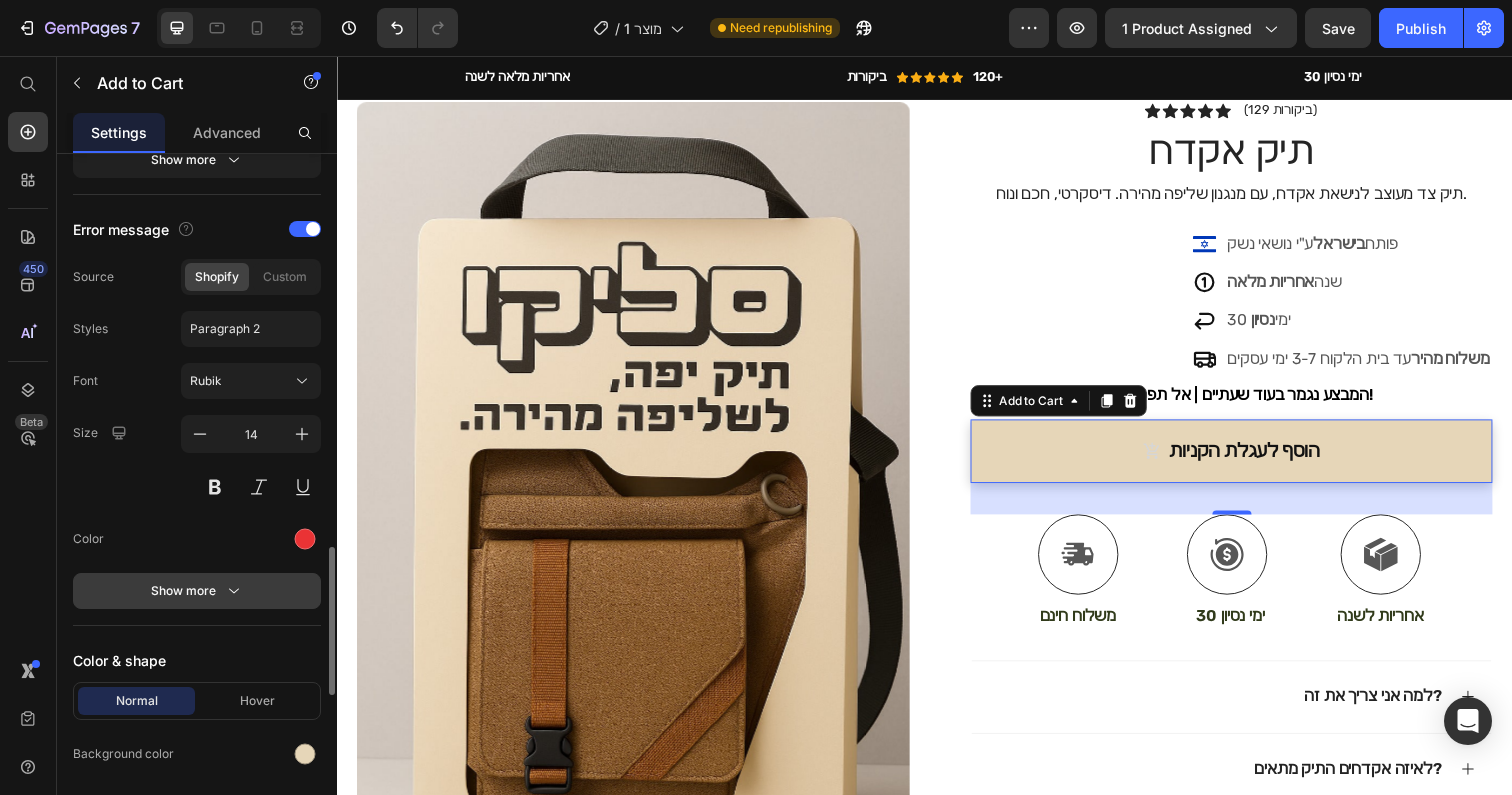 click on "Show more" at bounding box center [197, 591] 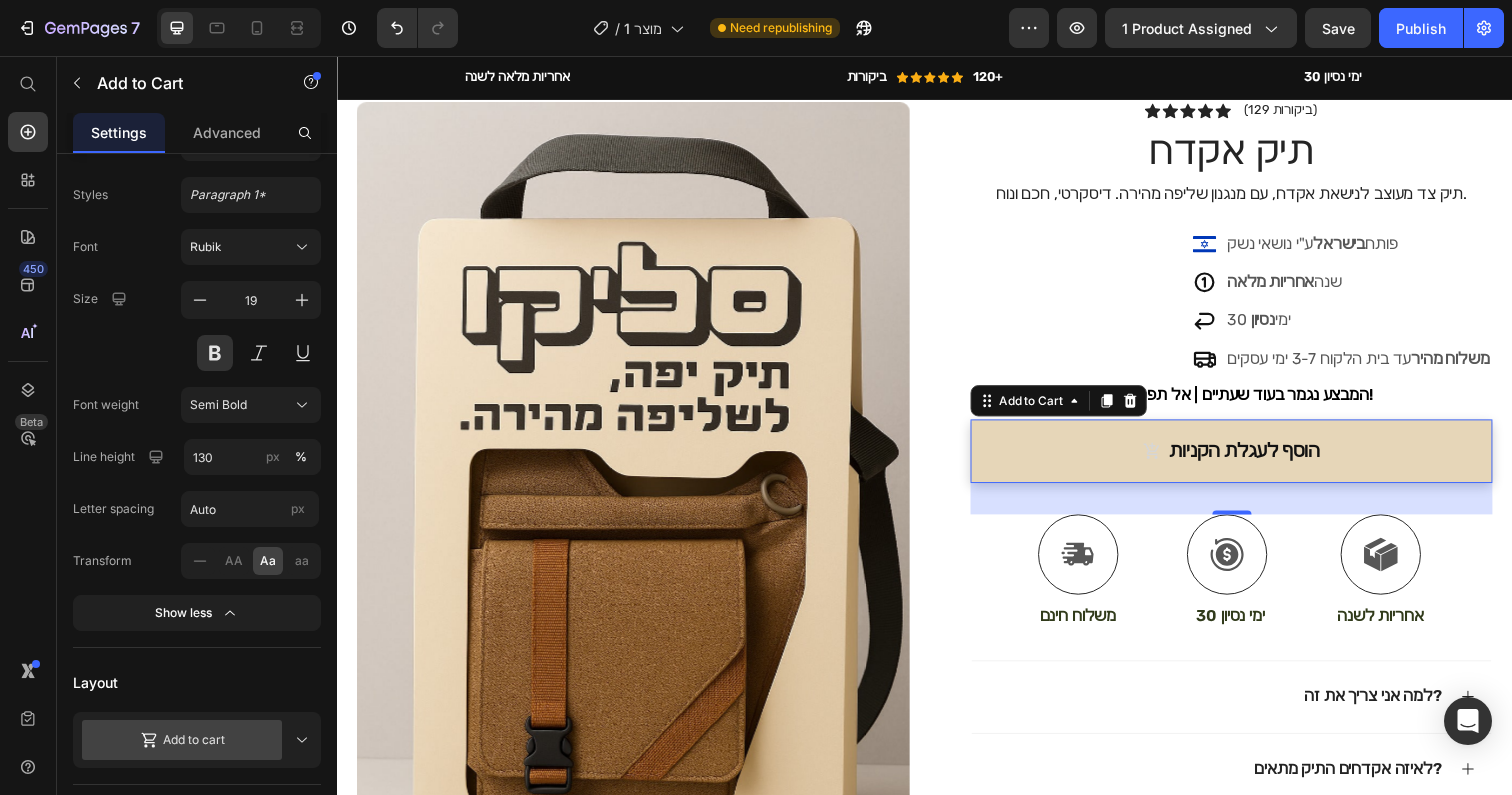 scroll, scrollTop: 0, scrollLeft: 0, axis: both 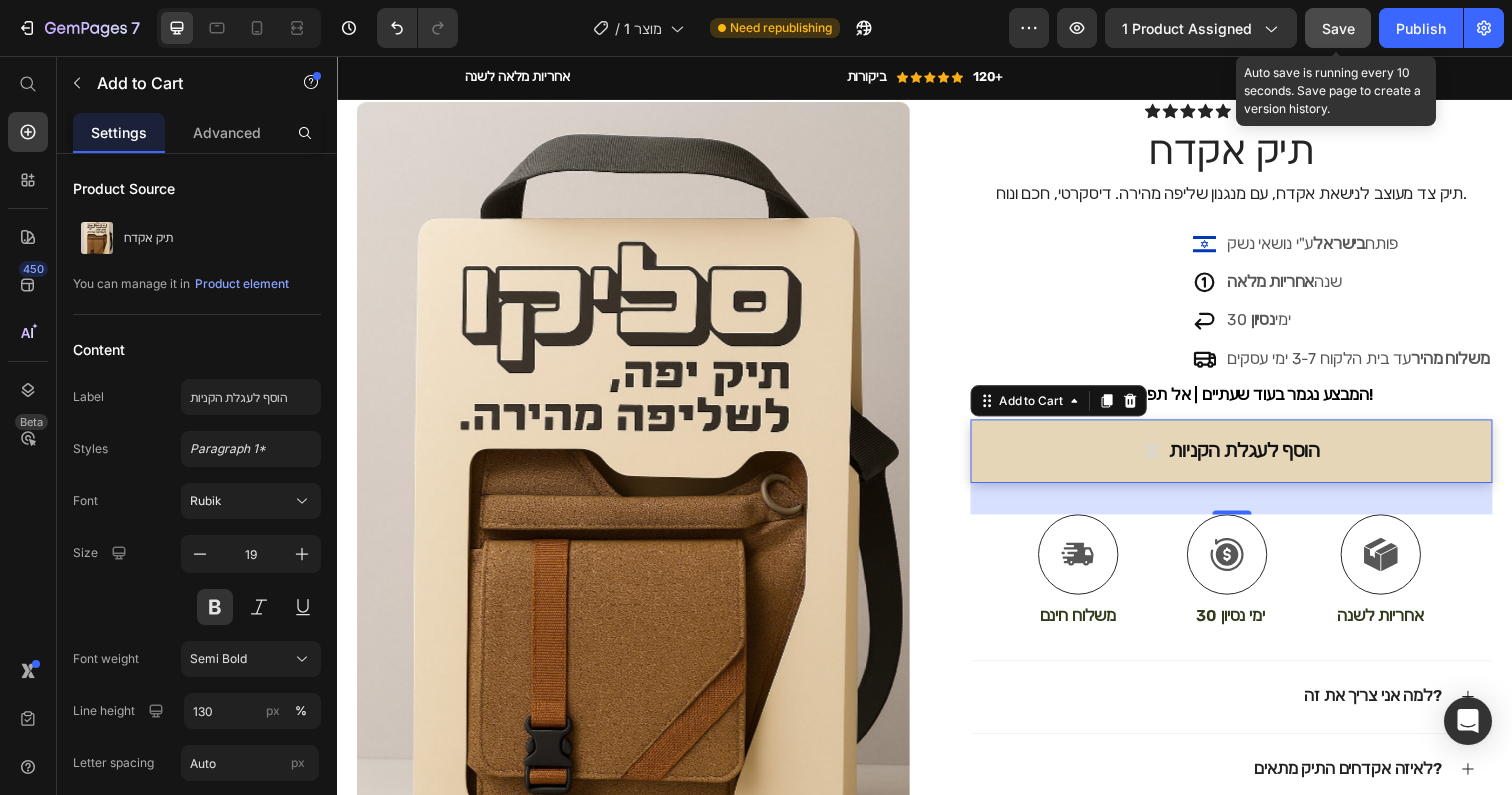 click on "Save" 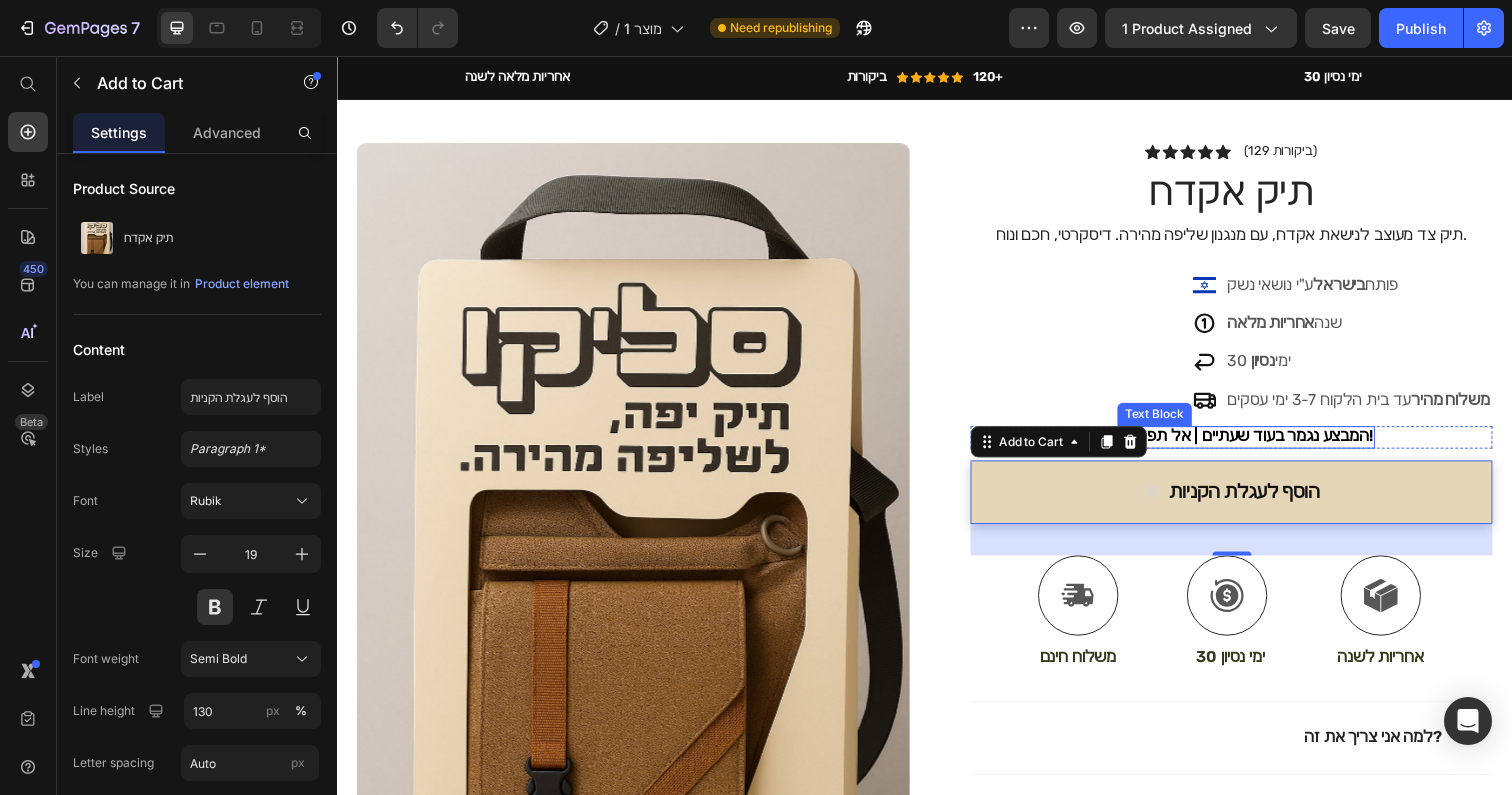 scroll, scrollTop: 0, scrollLeft: 0, axis: both 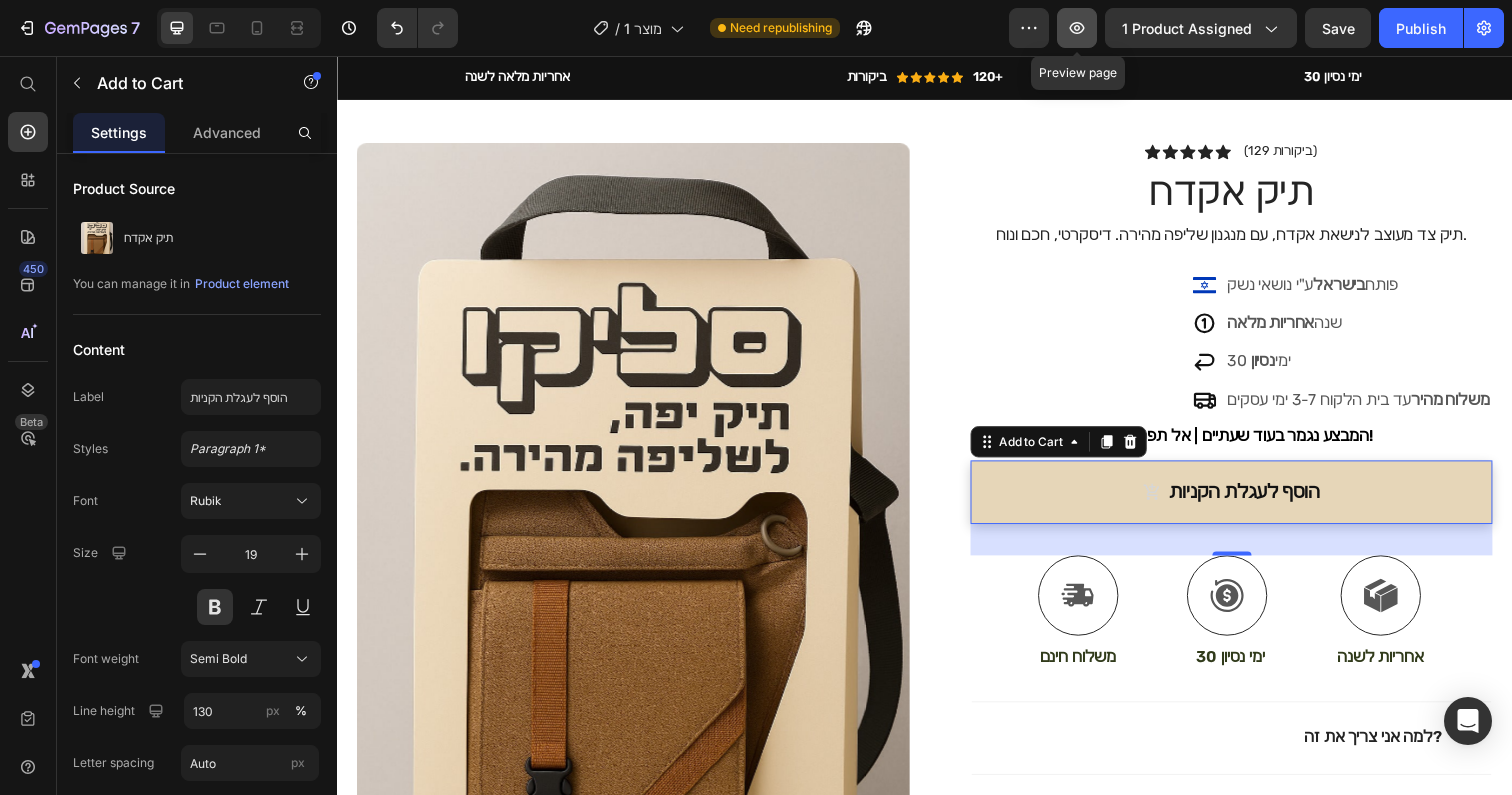 click 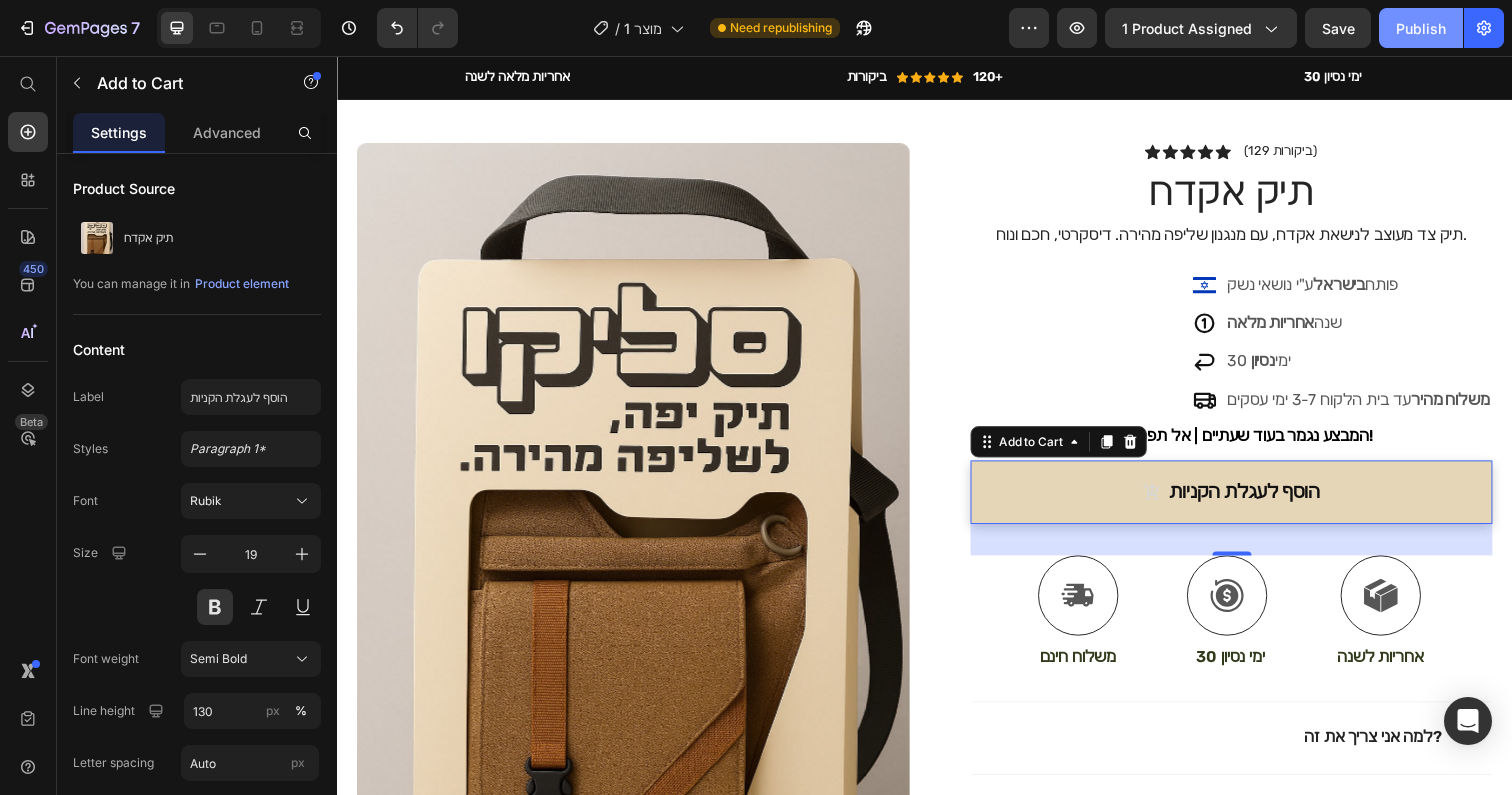 click on "Publish" at bounding box center [1421, 28] 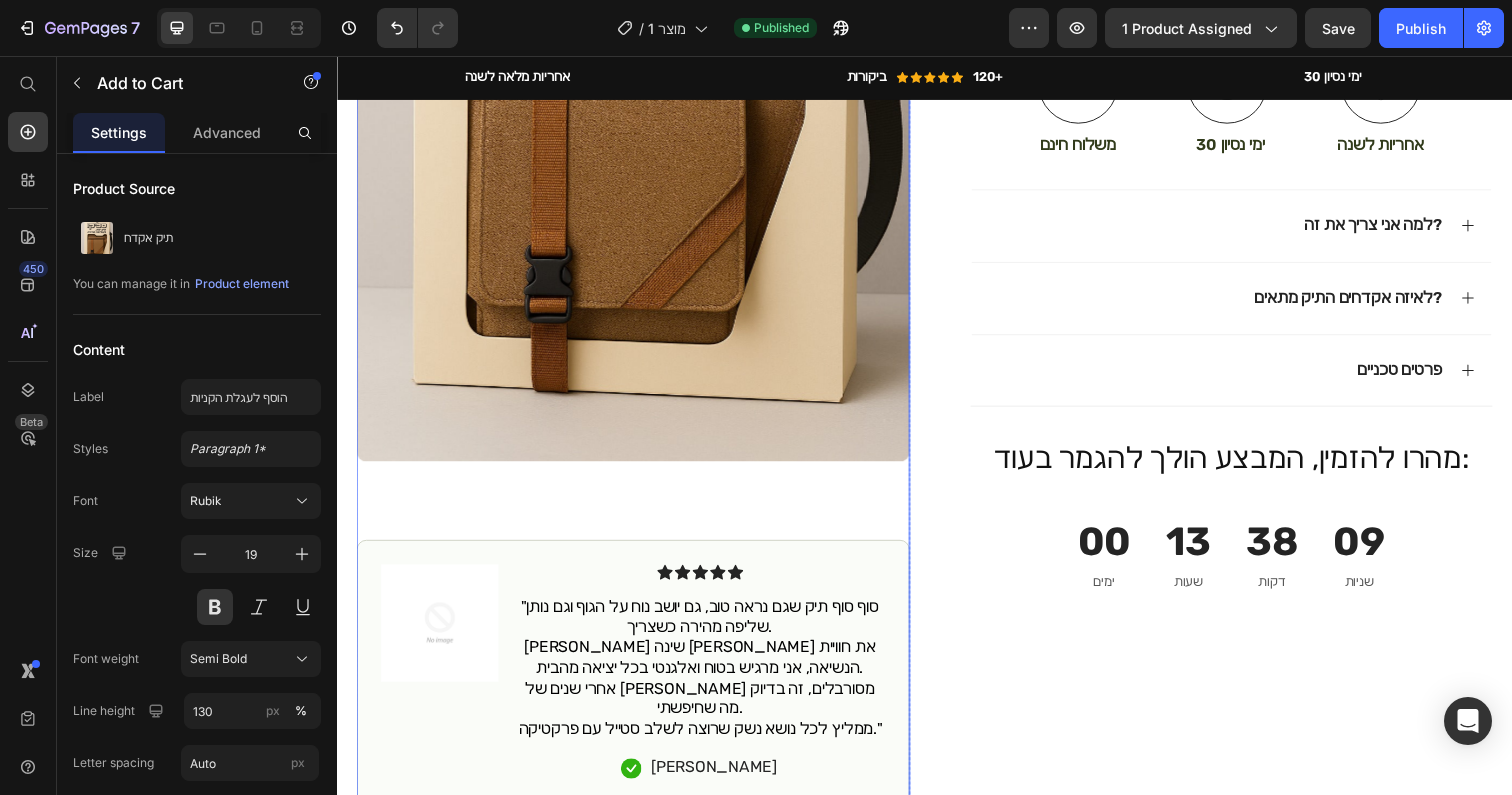 scroll, scrollTop: 546, scrollLeft: 0, axis: vertical 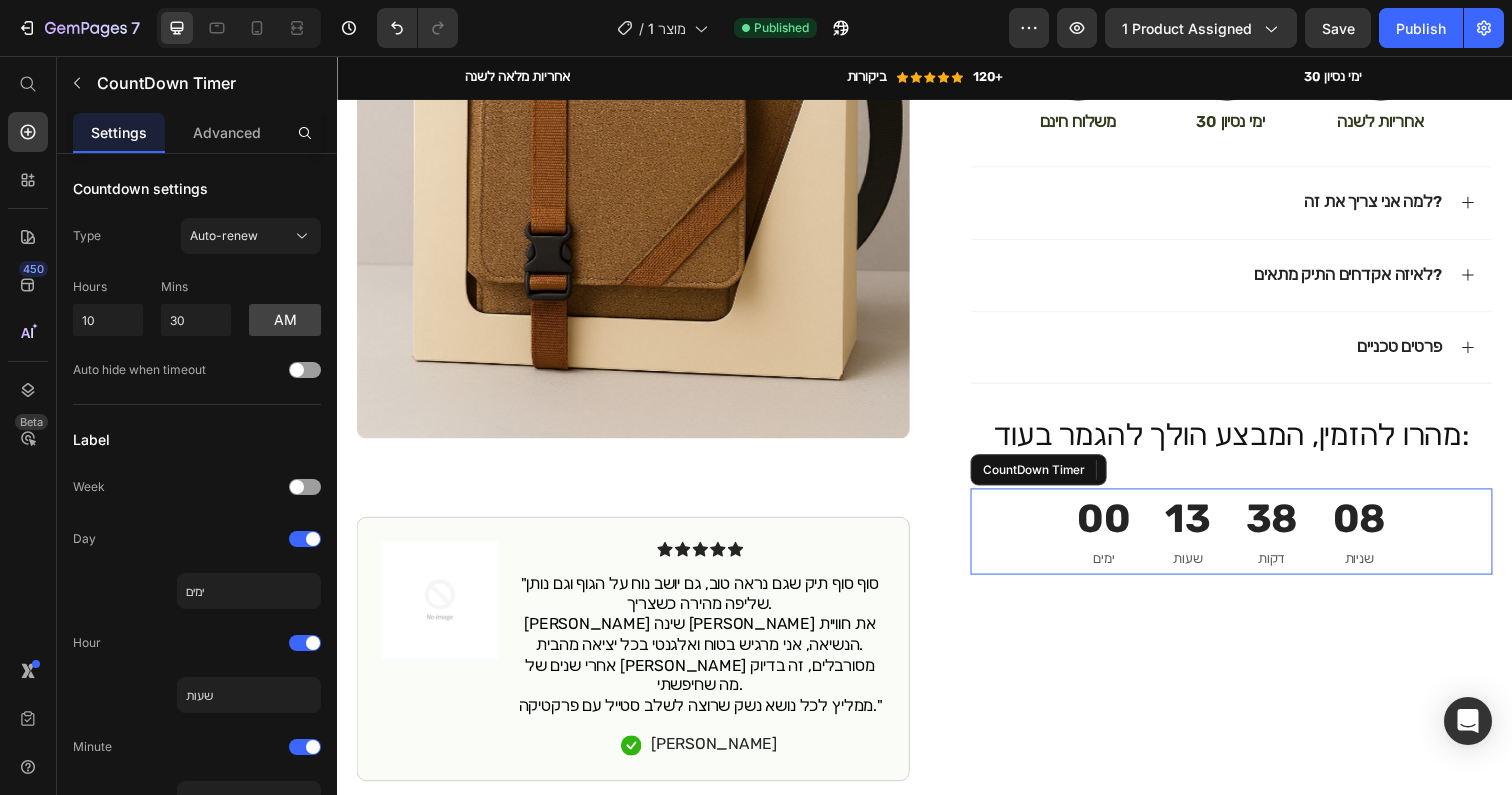 click on "00 ימים 13 שעות 38 דקות 08 שניות" at bounding box center [1250, 542] 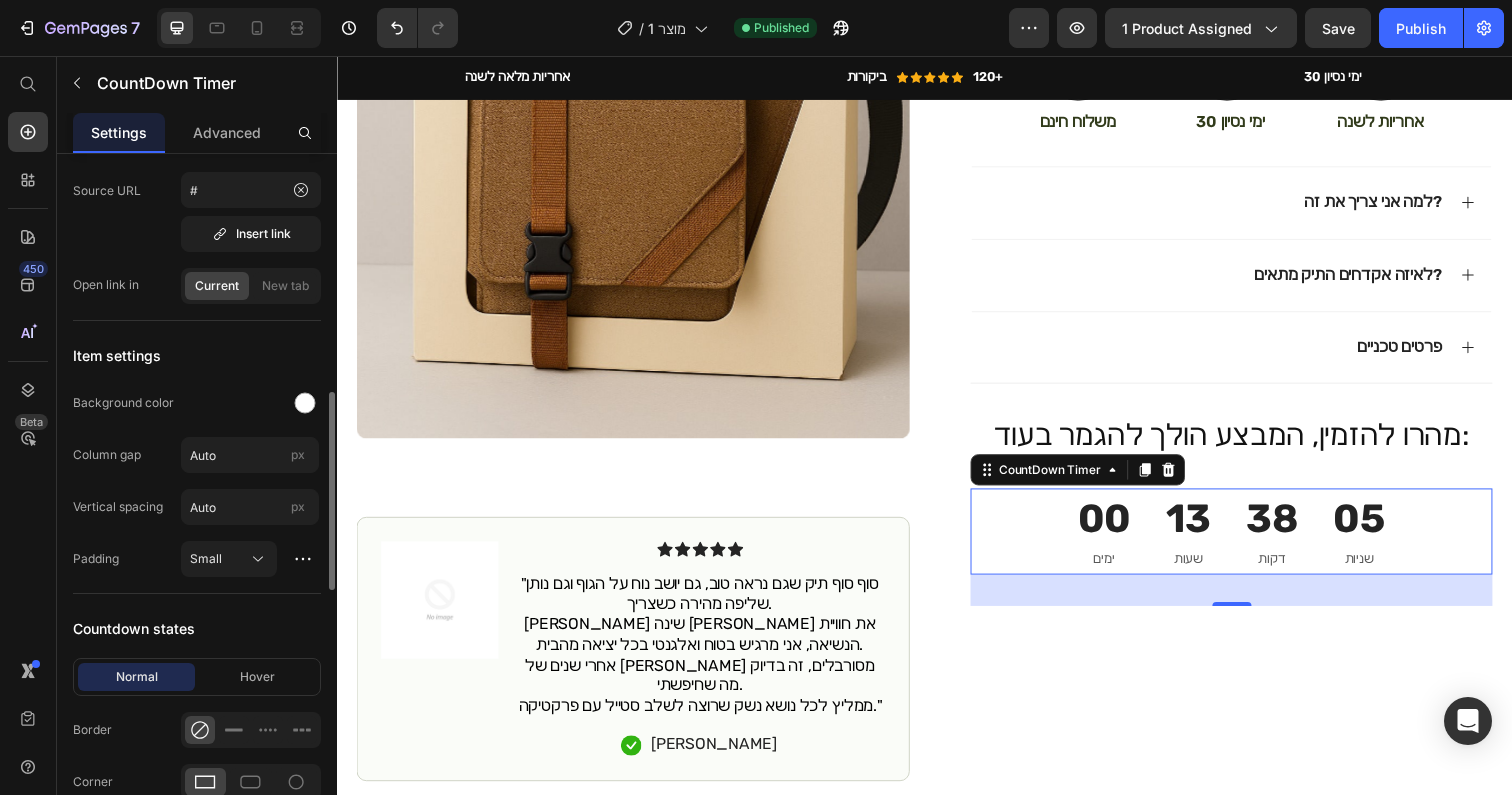 scroll, scrollTop: 865, scrollLeft: 0, axis: vertical 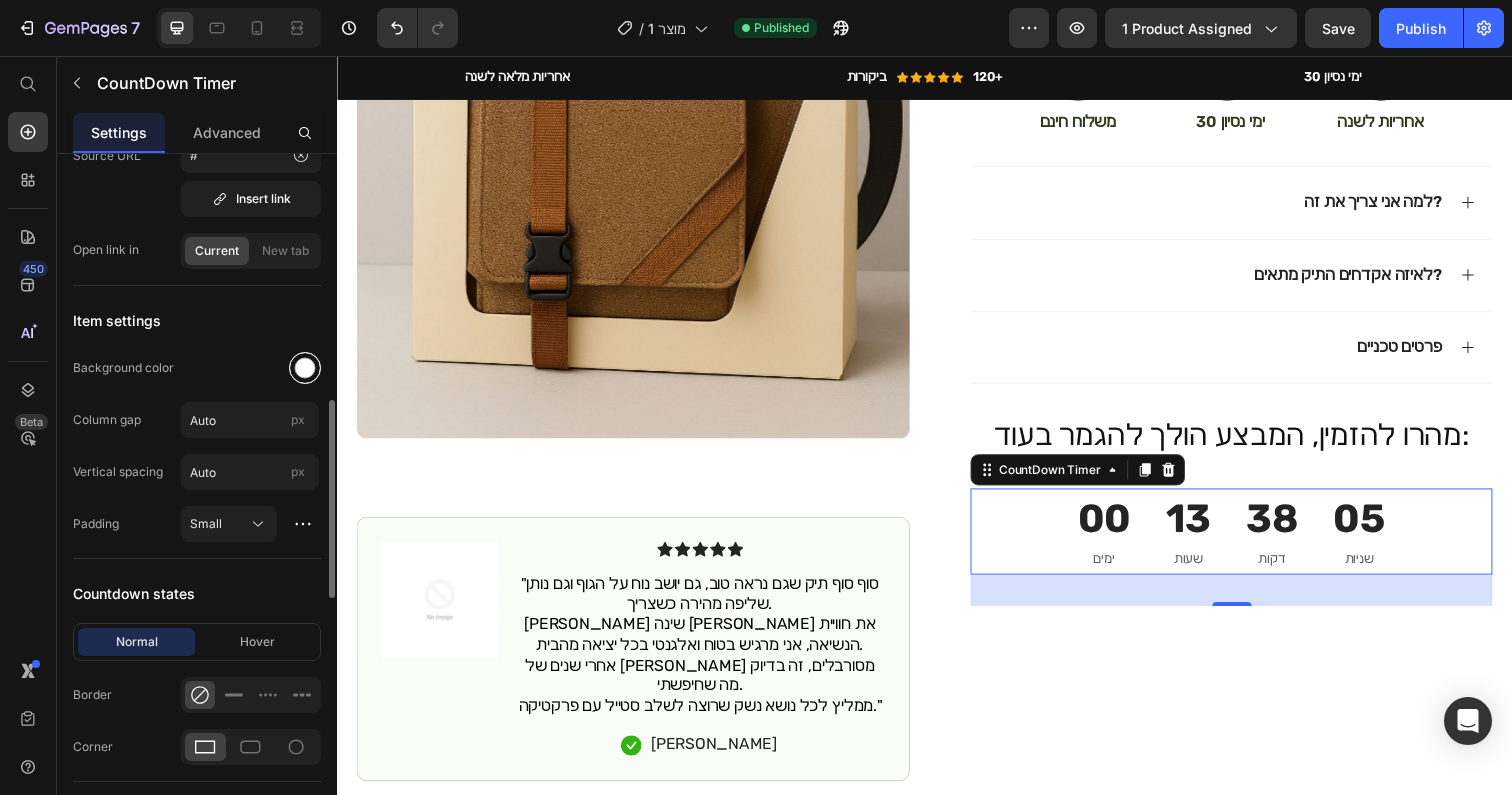click at bounding box center (305, 368) 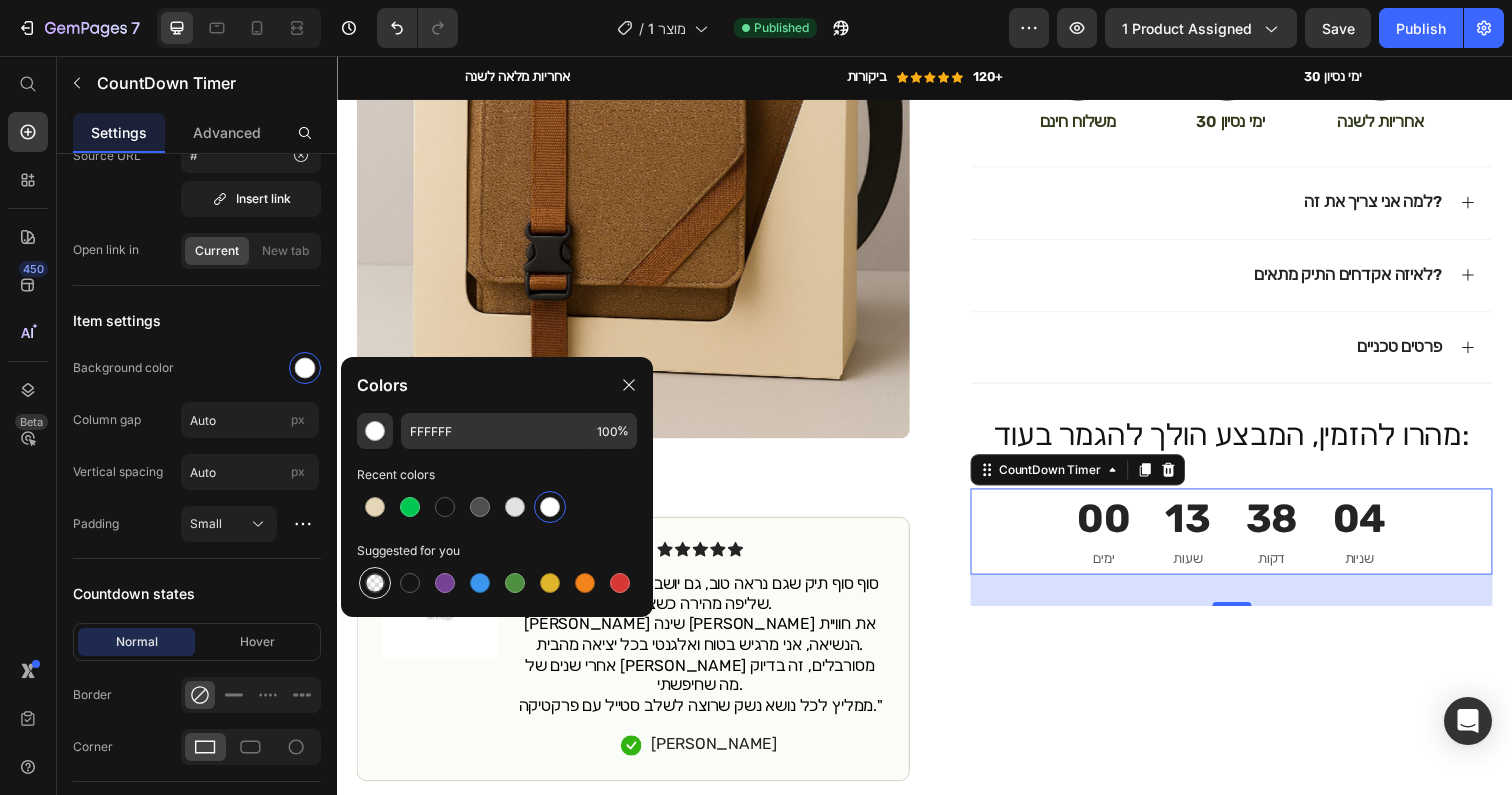 click at bounding box center [375, 583] 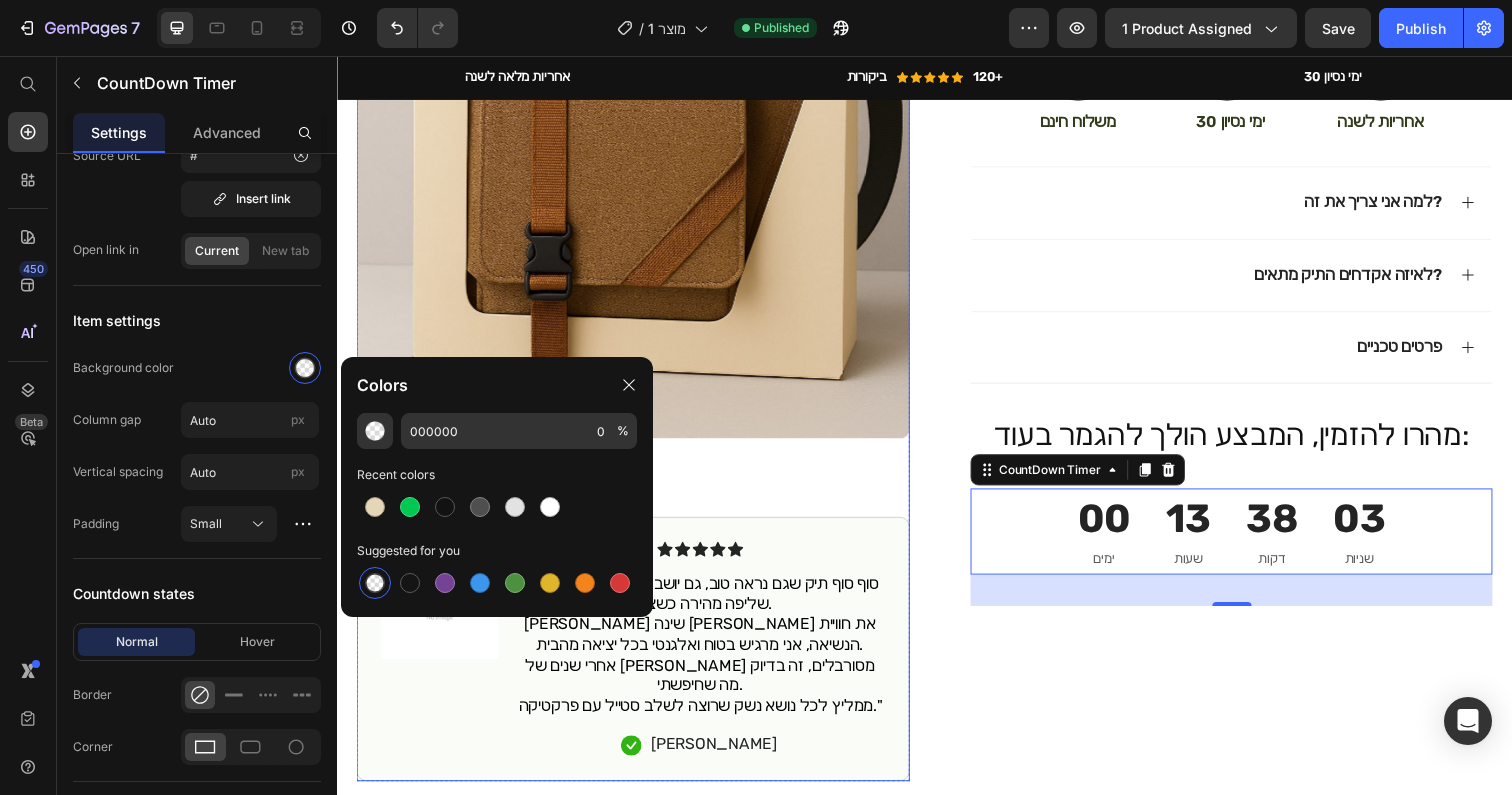 click at bounding box center (639, 23) 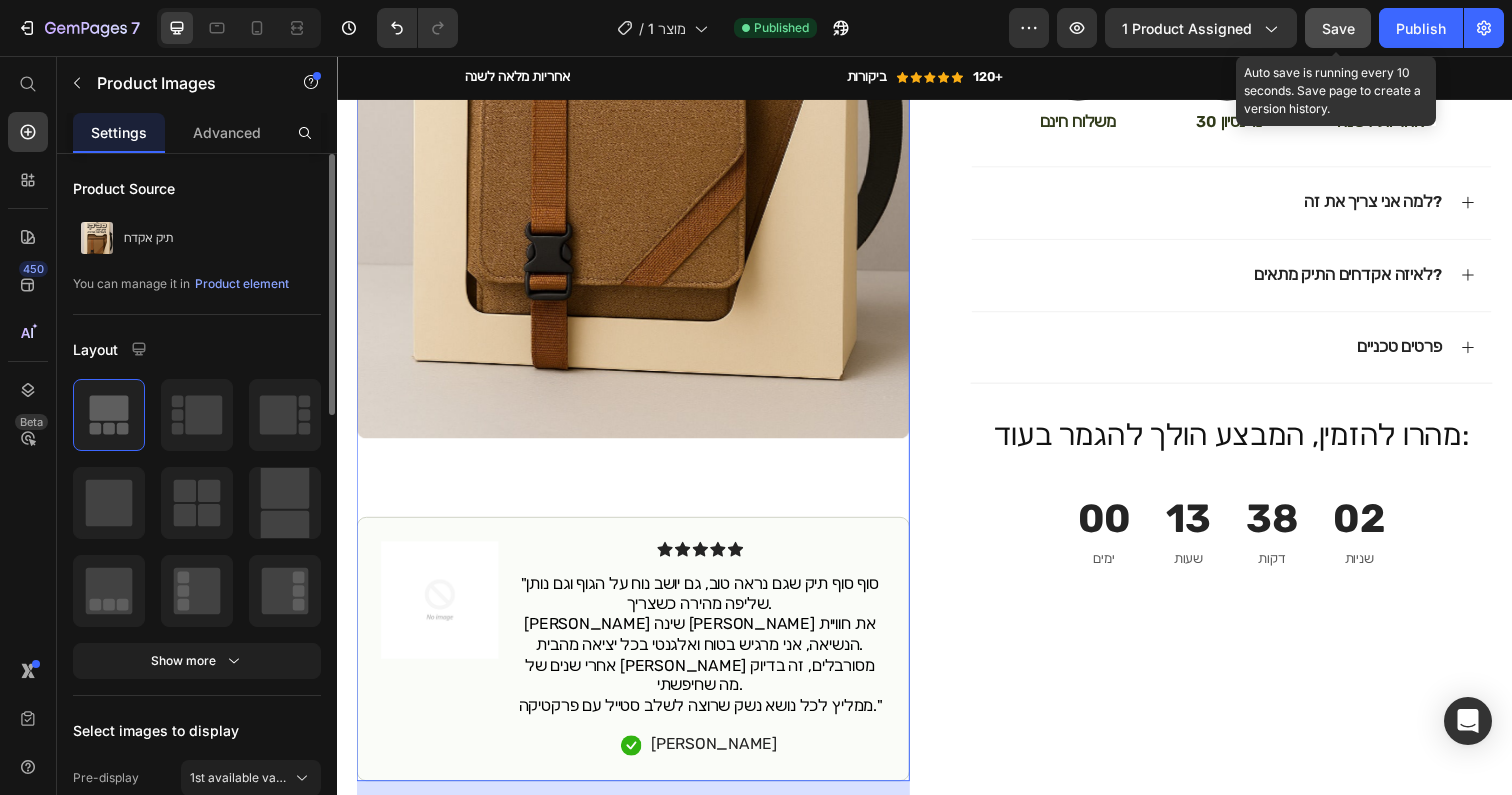click on "Save" at bounding box center (1338, 28) 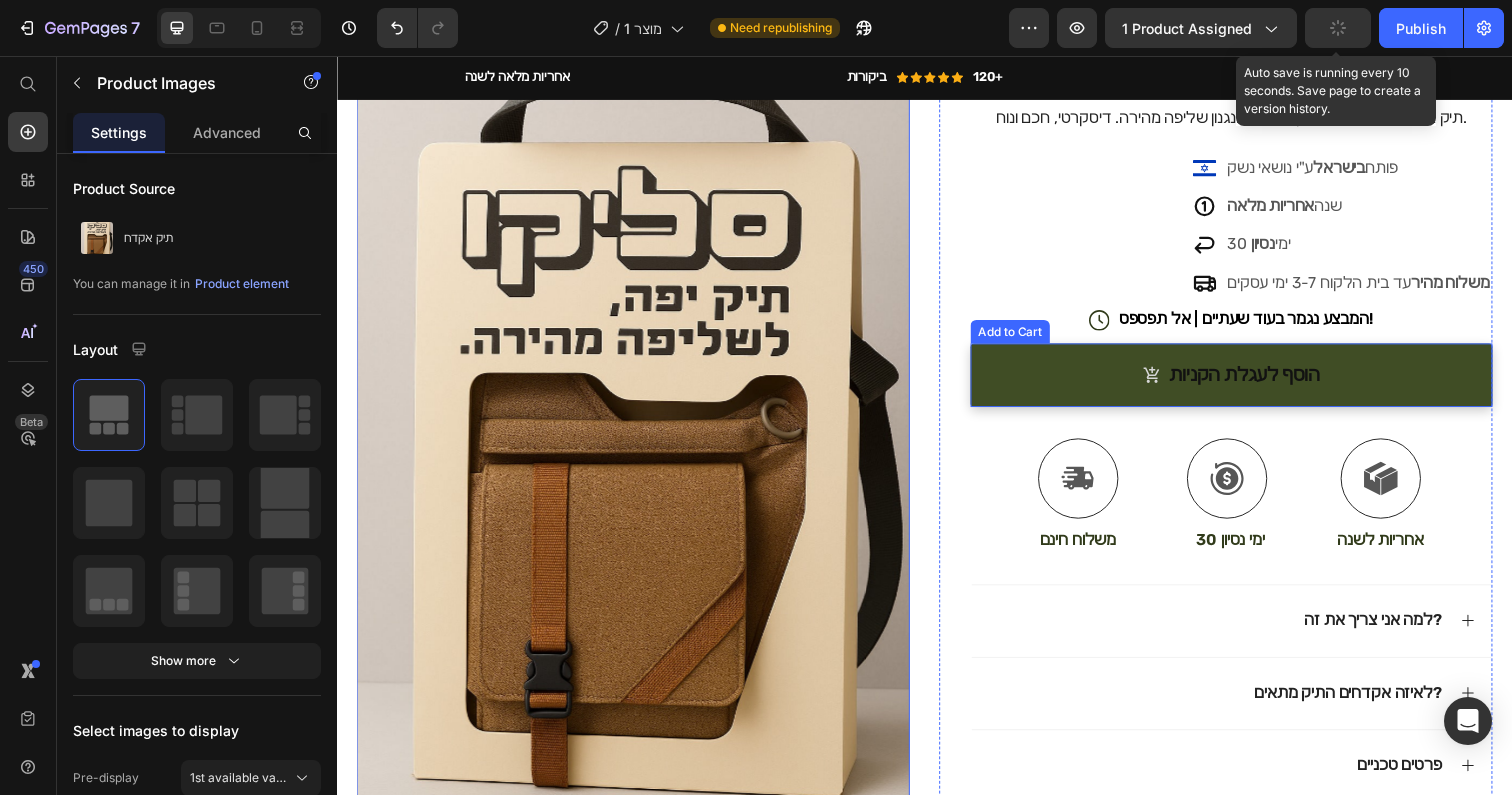 scroll, scrollTop: 106, scrollLeft: 0, axis: vertical 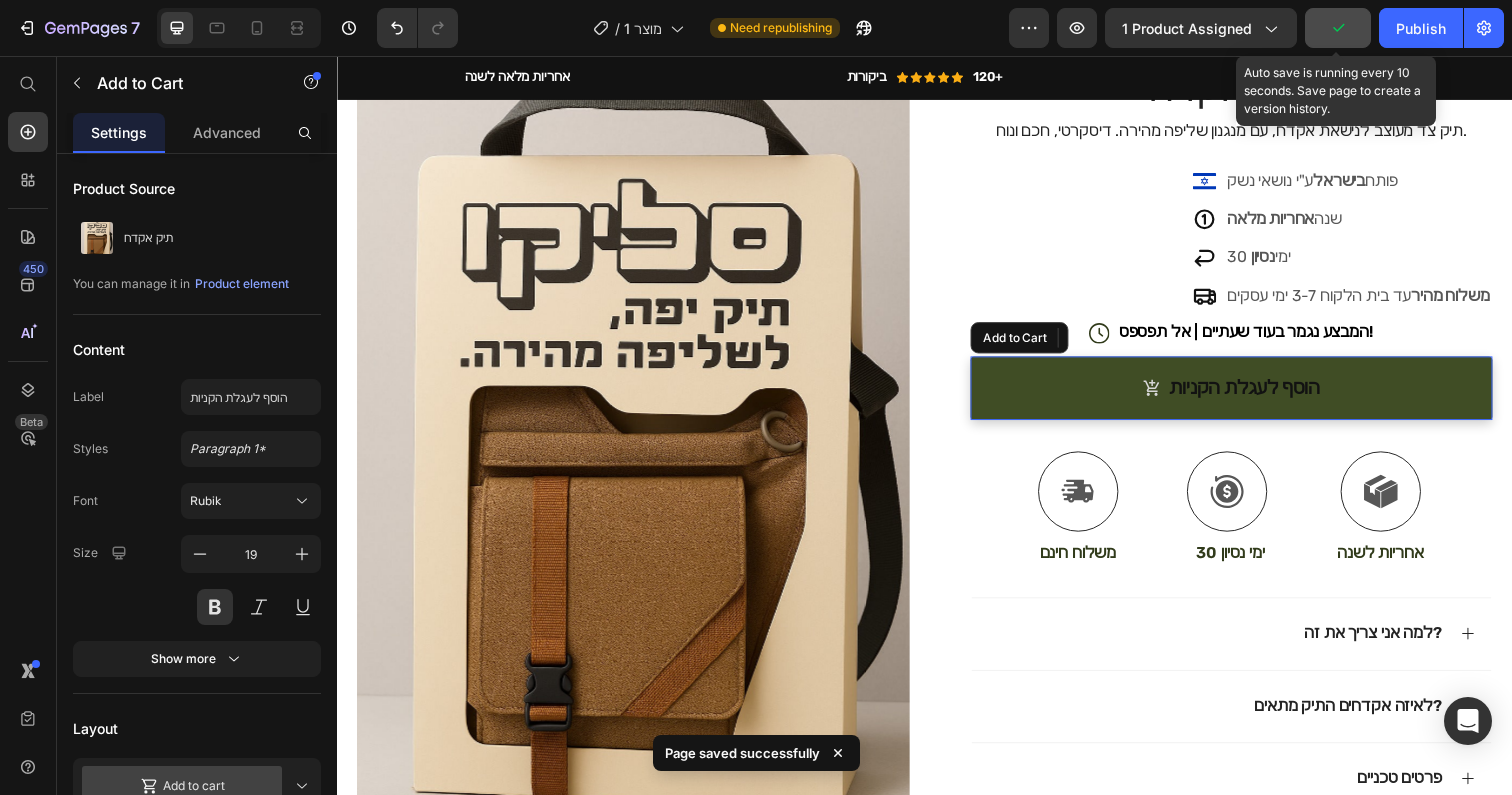 click on "הוסף לעגלת הקניות" at bounding box center [1250, 395] 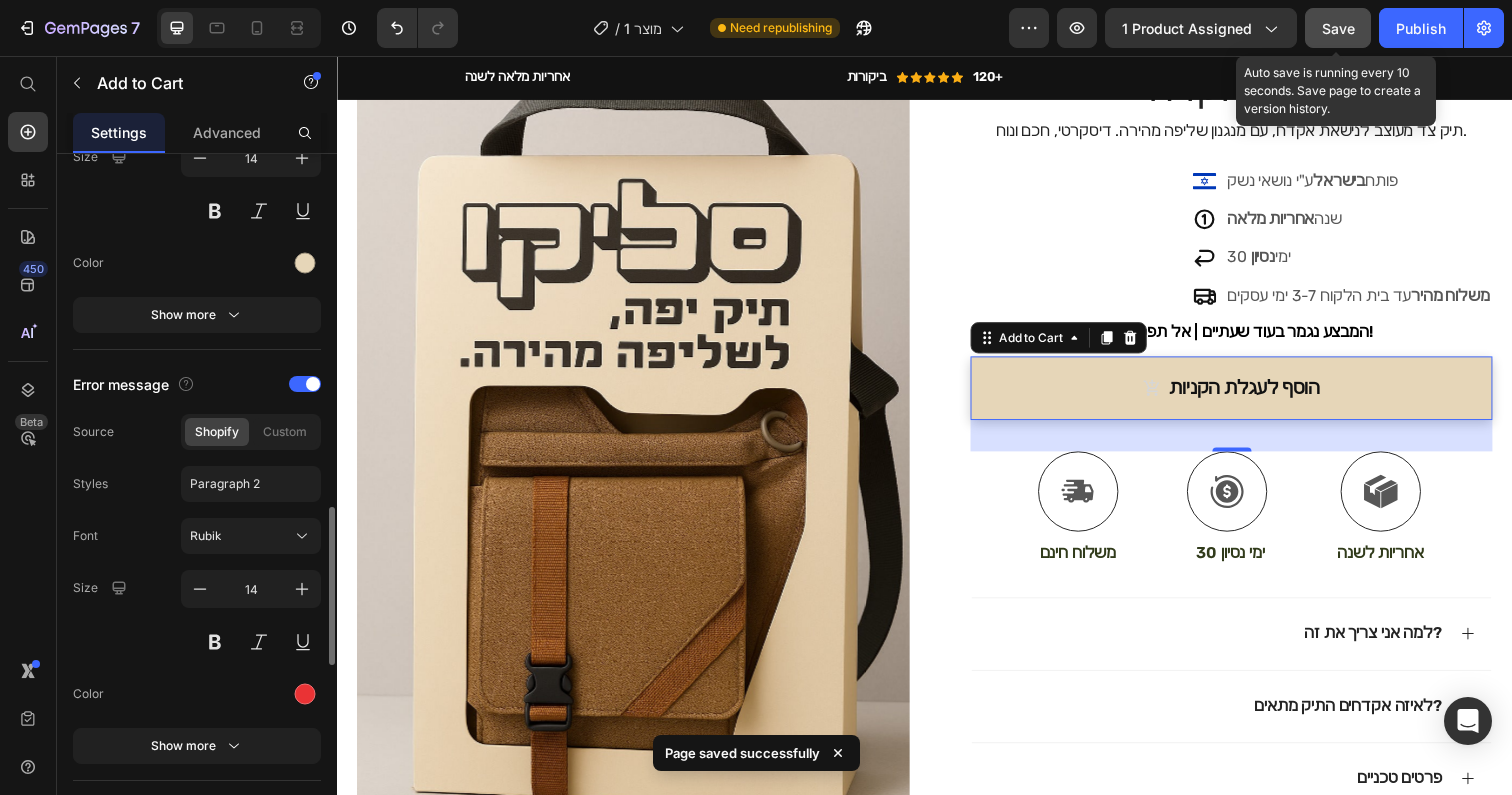 scroll, scrollTop: 1524, scrollLeft: 0, axis: vertical 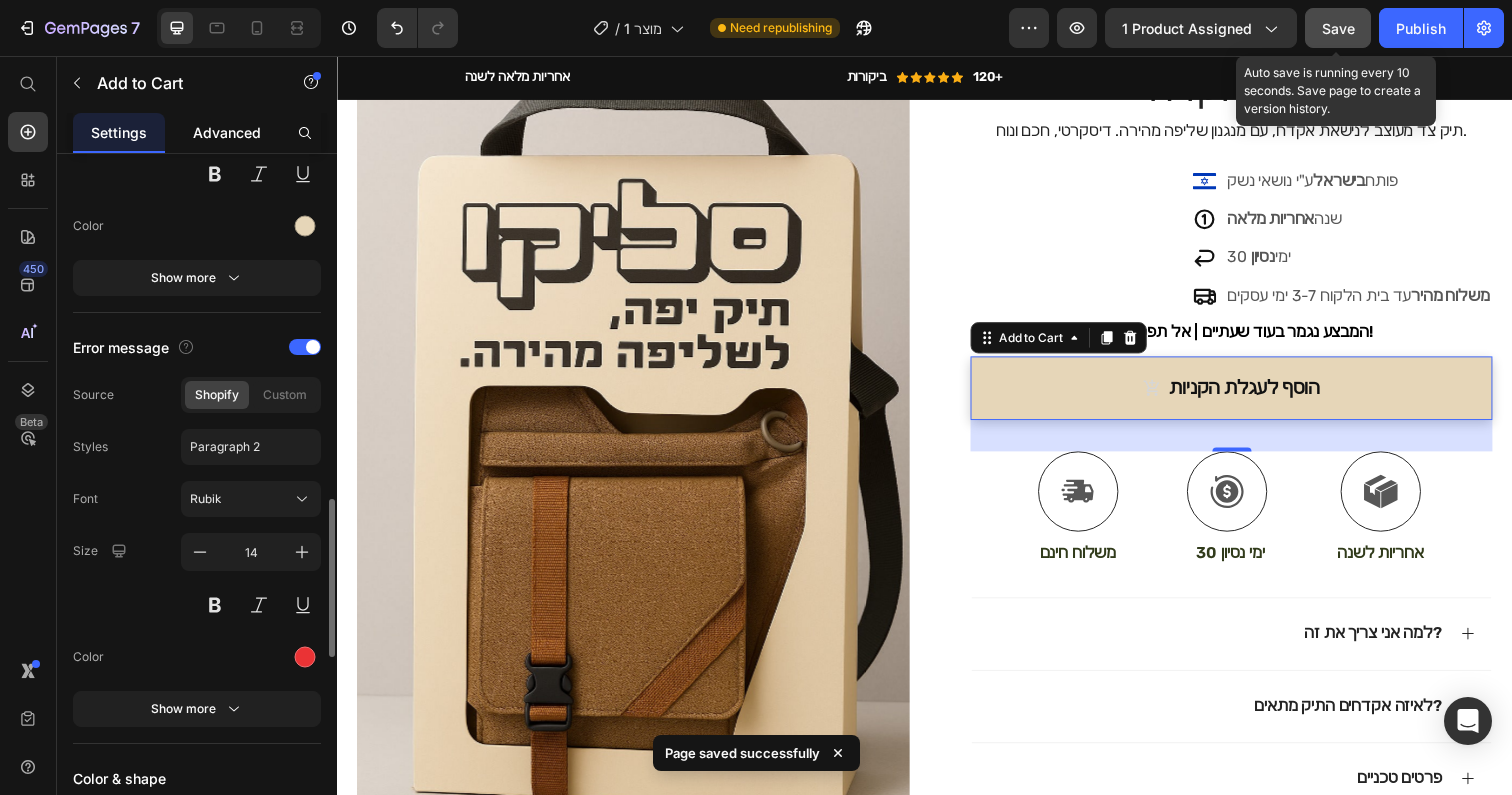 click on "Advanced" 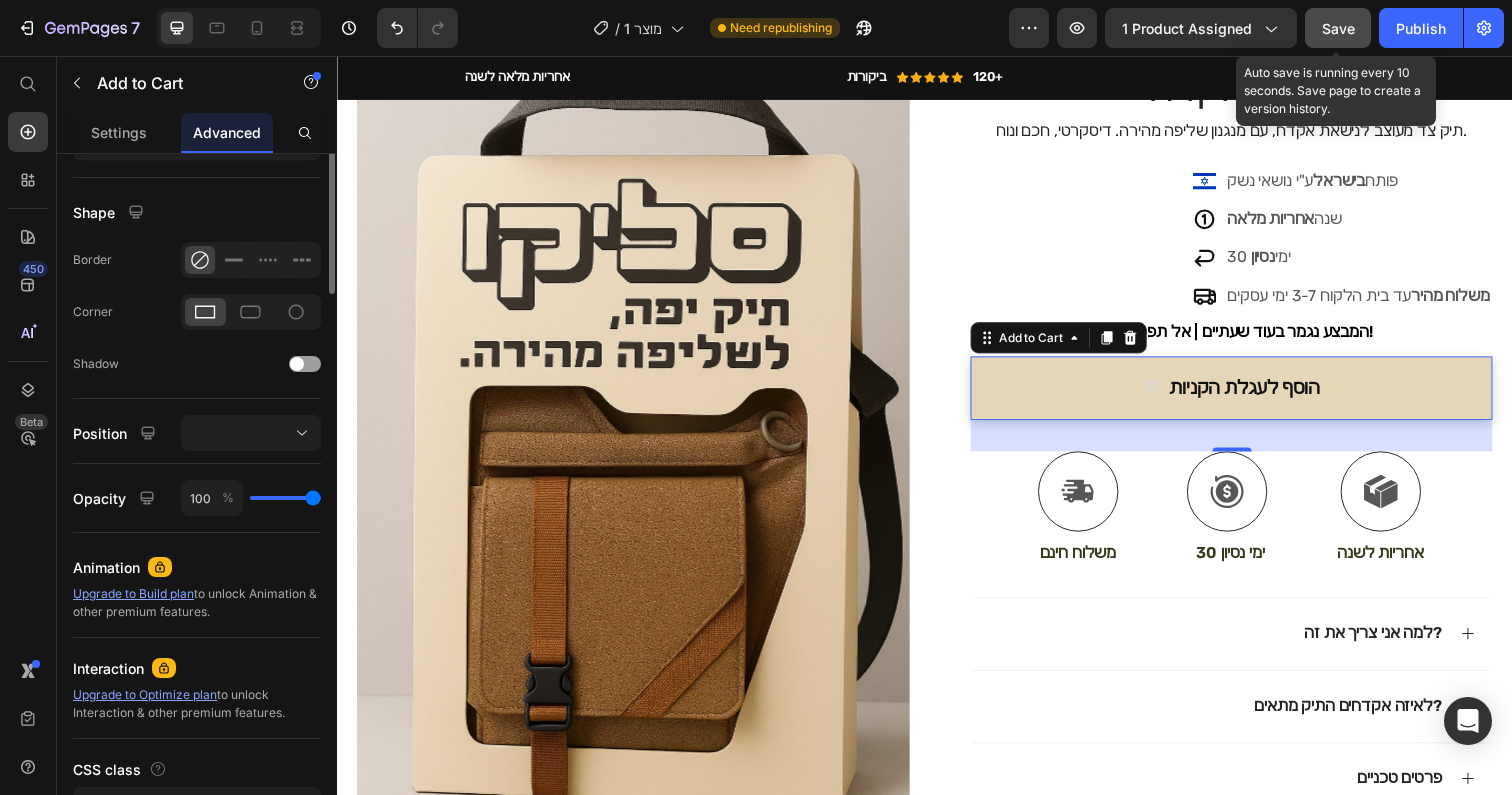 scroll, scrollTop: 125, scrollLeft: 0, axis: vertical 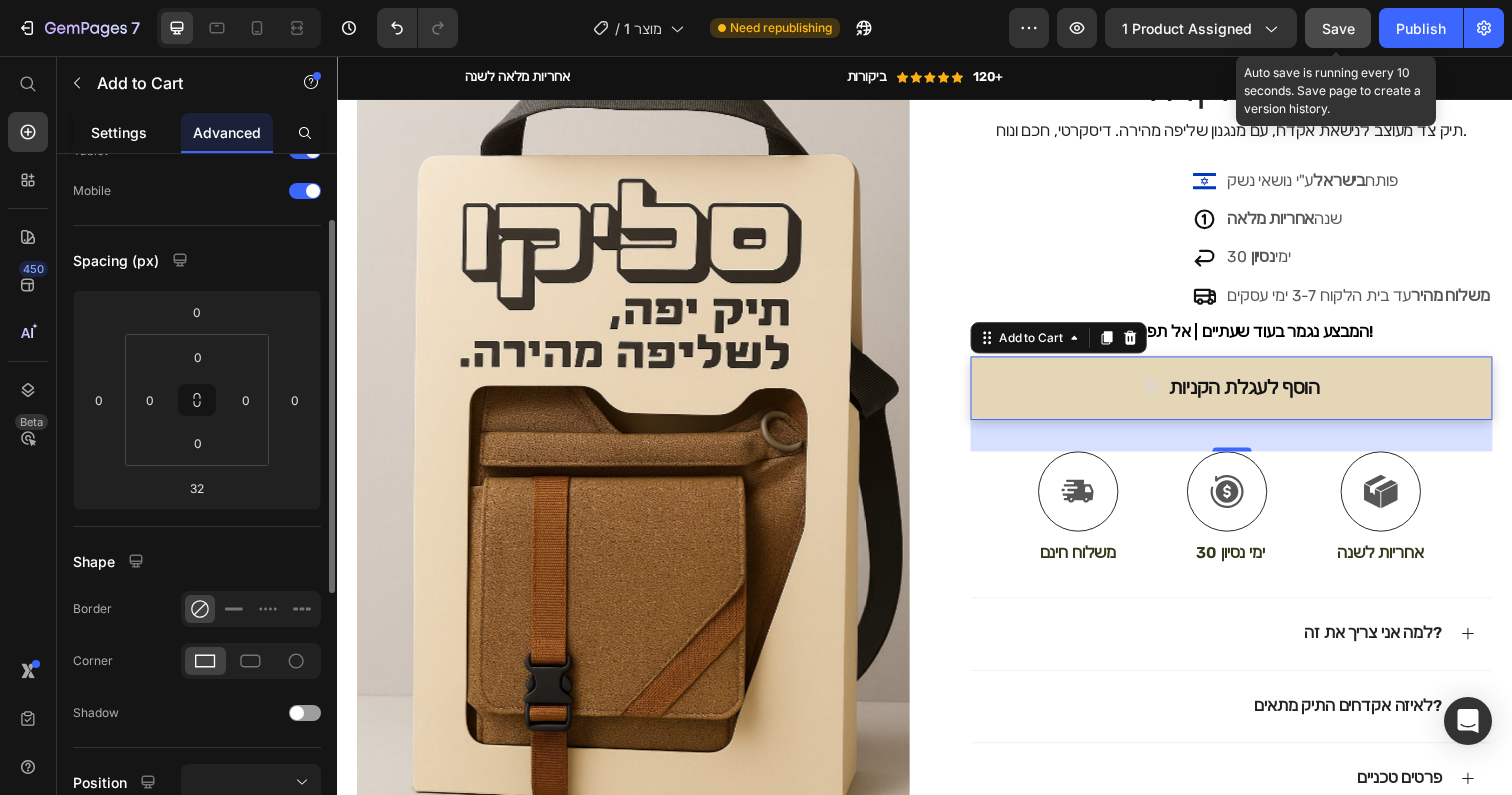 click on "Settings" at bounding box center (119, 132) 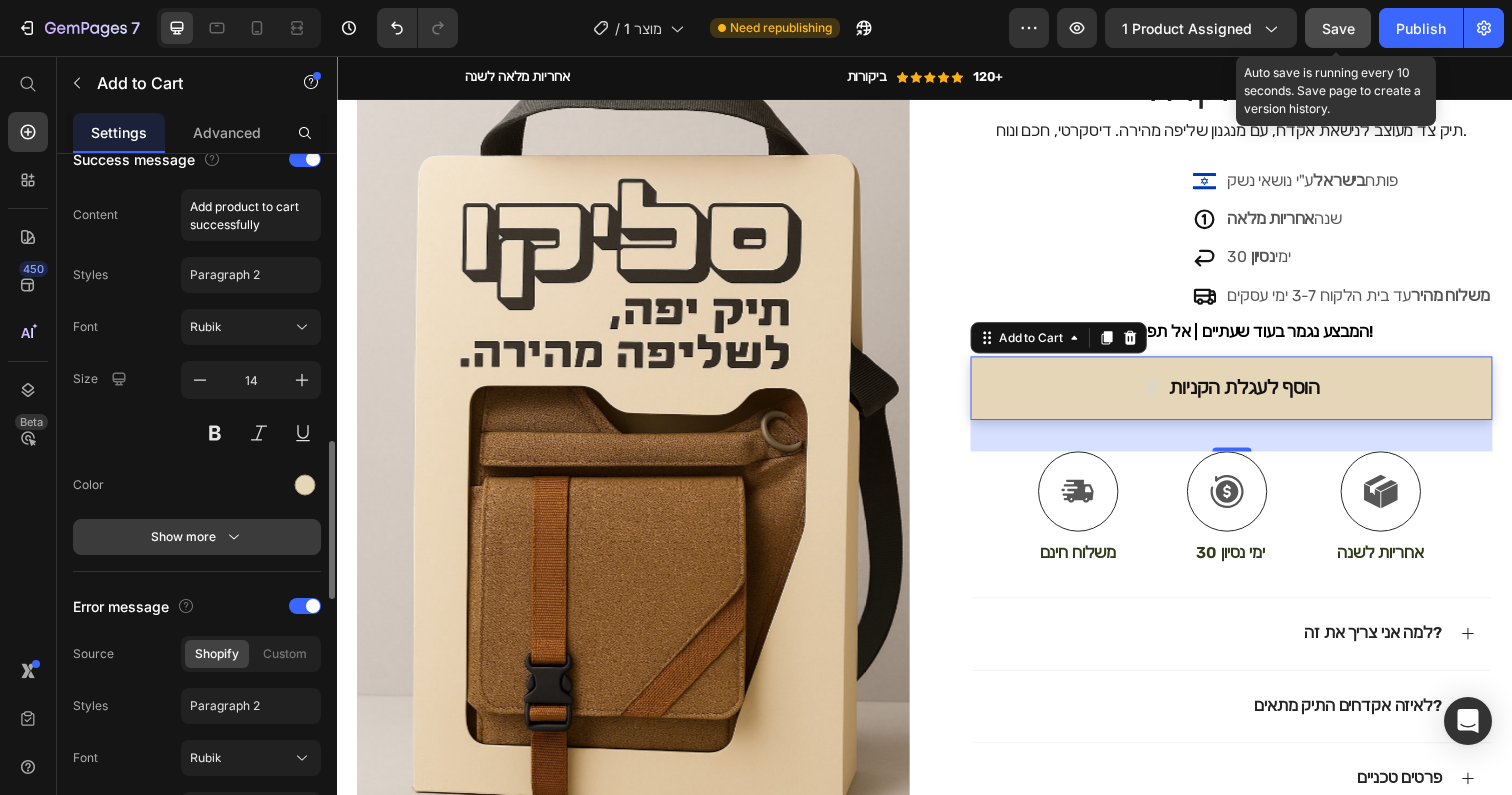 click on "Show more" at bounding box center (197, 537) 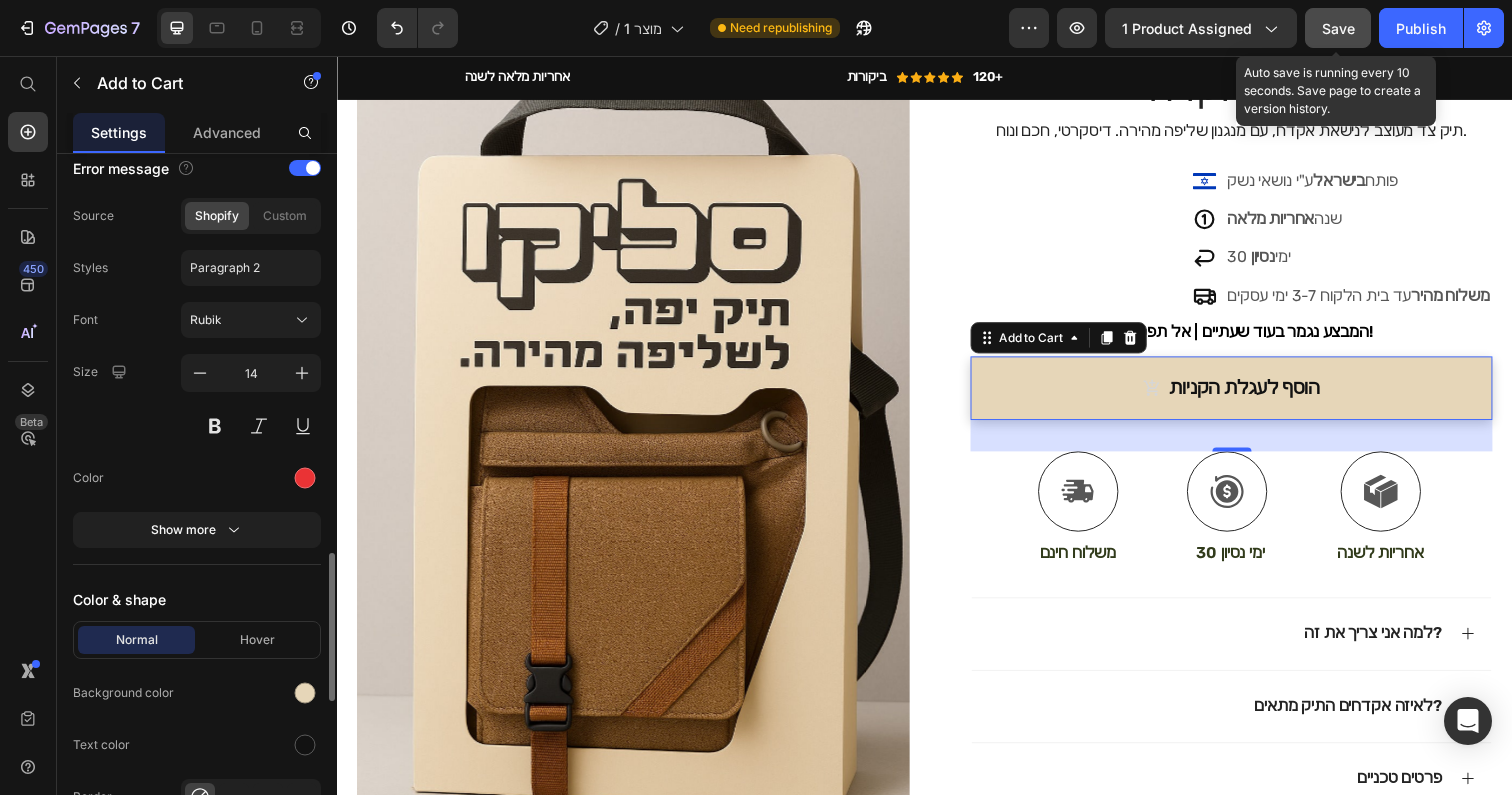 scroll, scrollTop: 1917, scrollLeft: 0, axis: vertical 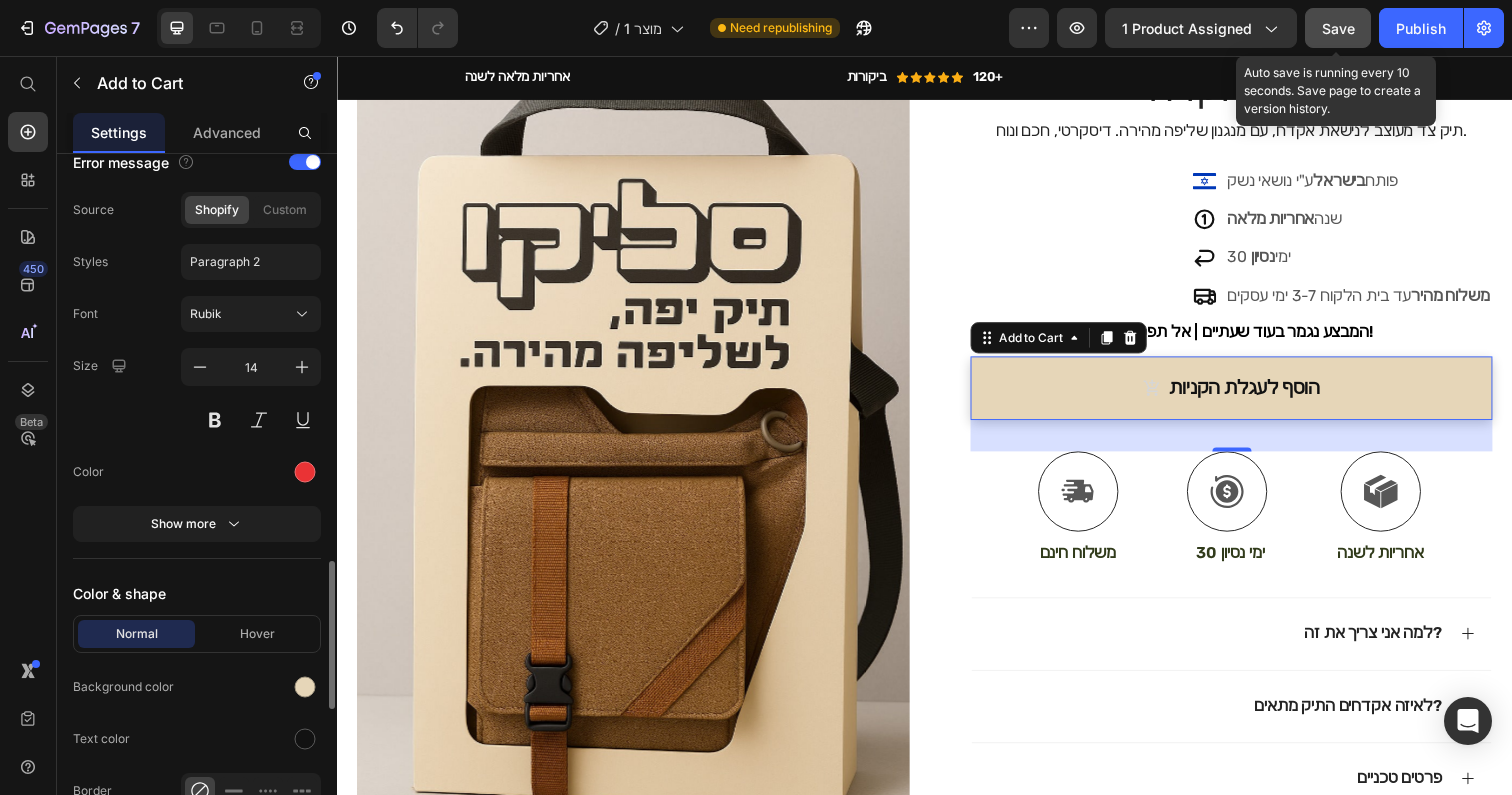 click on "Font Rubik Size 14 Color Show more" at bounding box center (197, 419) 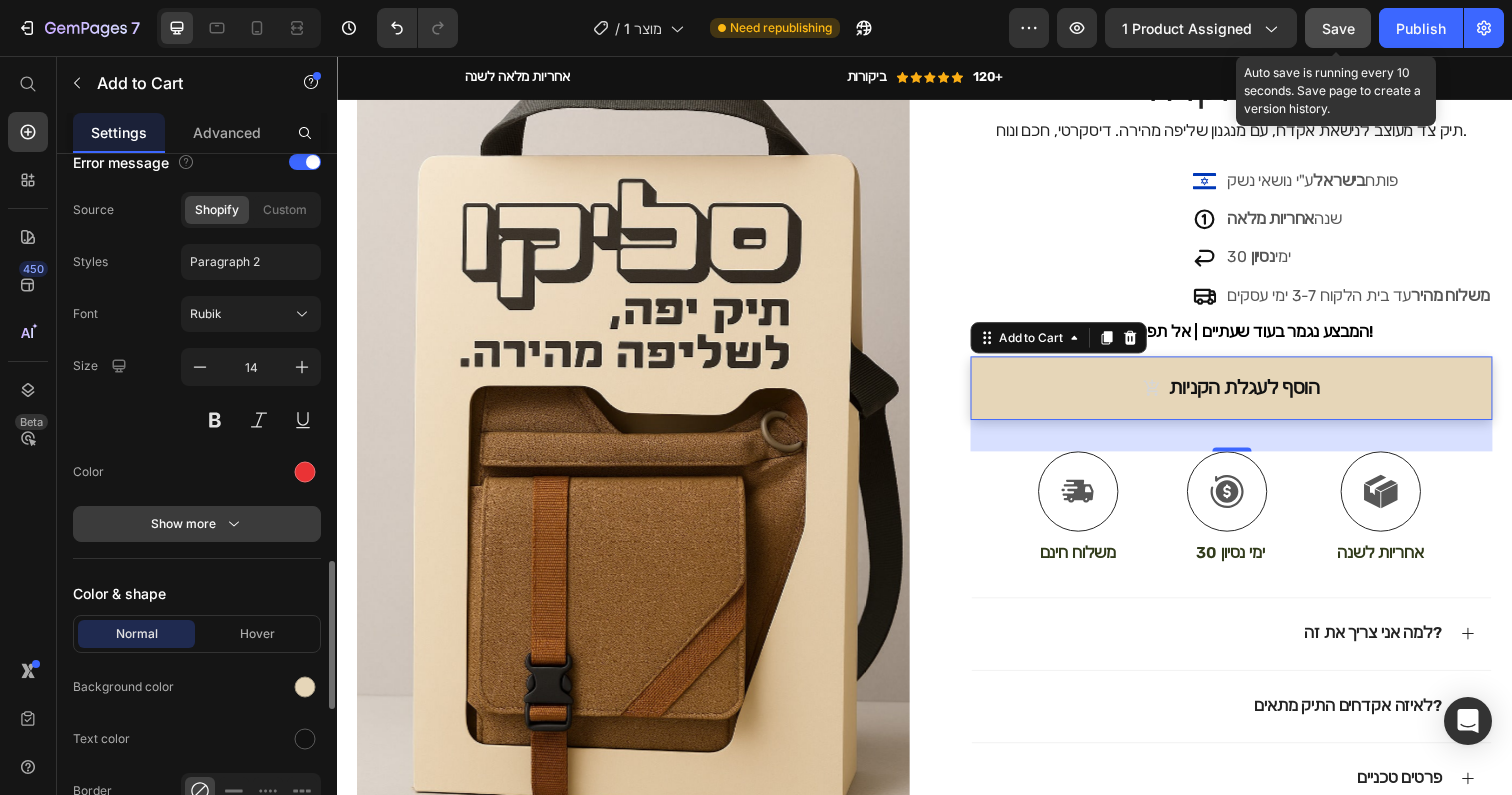click on "Show more" at bounding box center (197, 524) 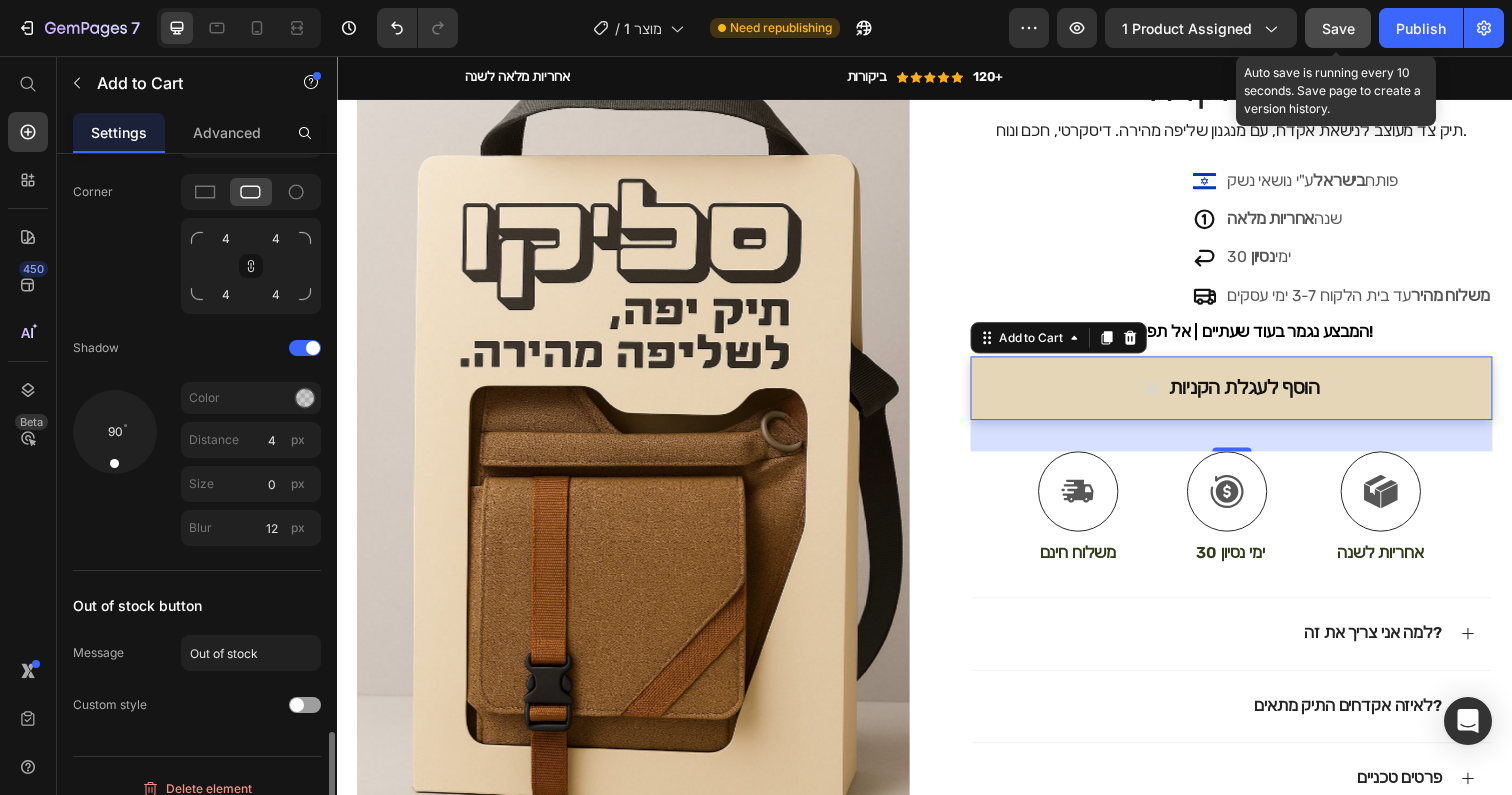scroll, scrollTop: 2795, scrollLeft: 0, axis: vertical 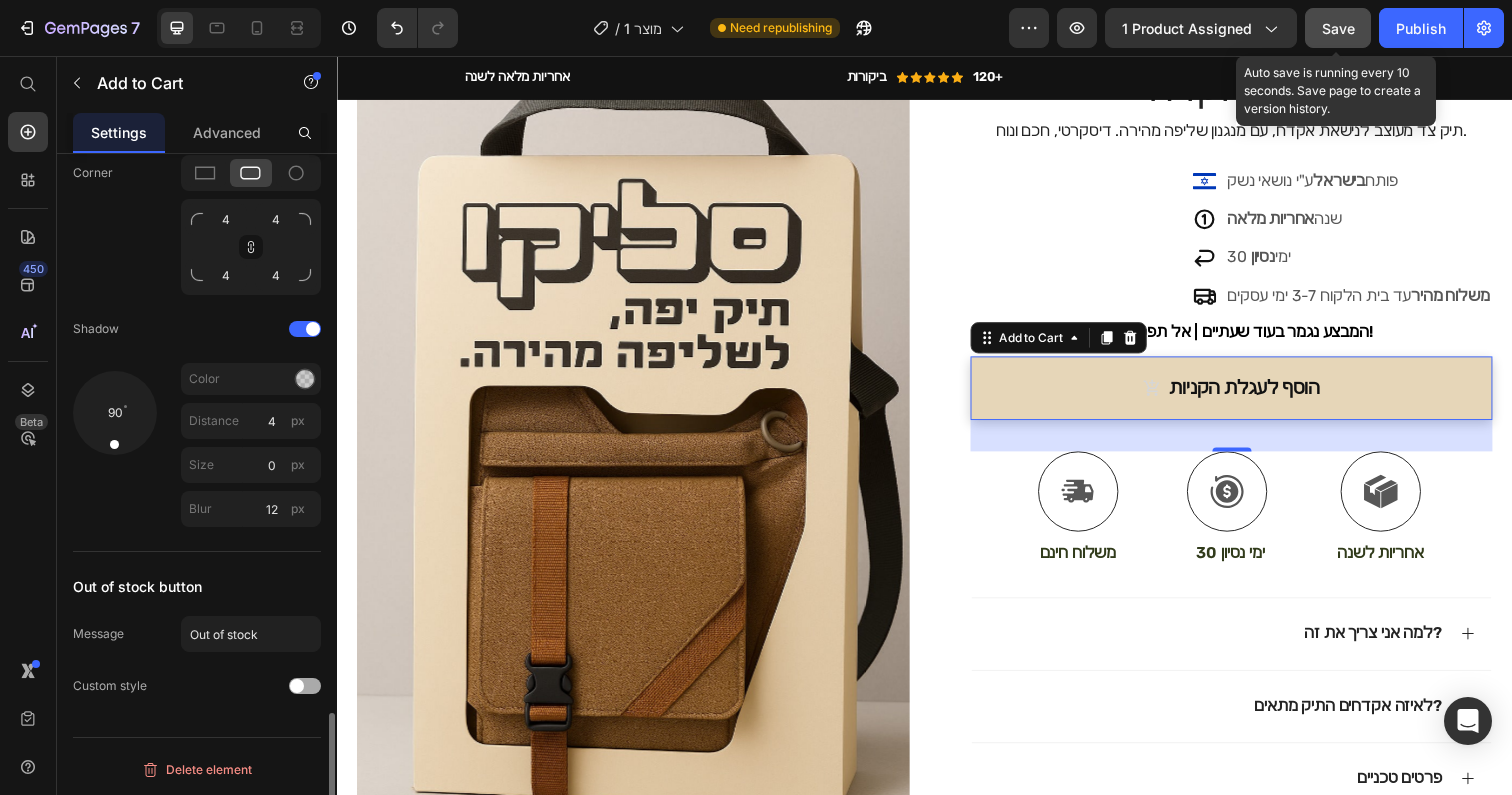click on "Custom style" 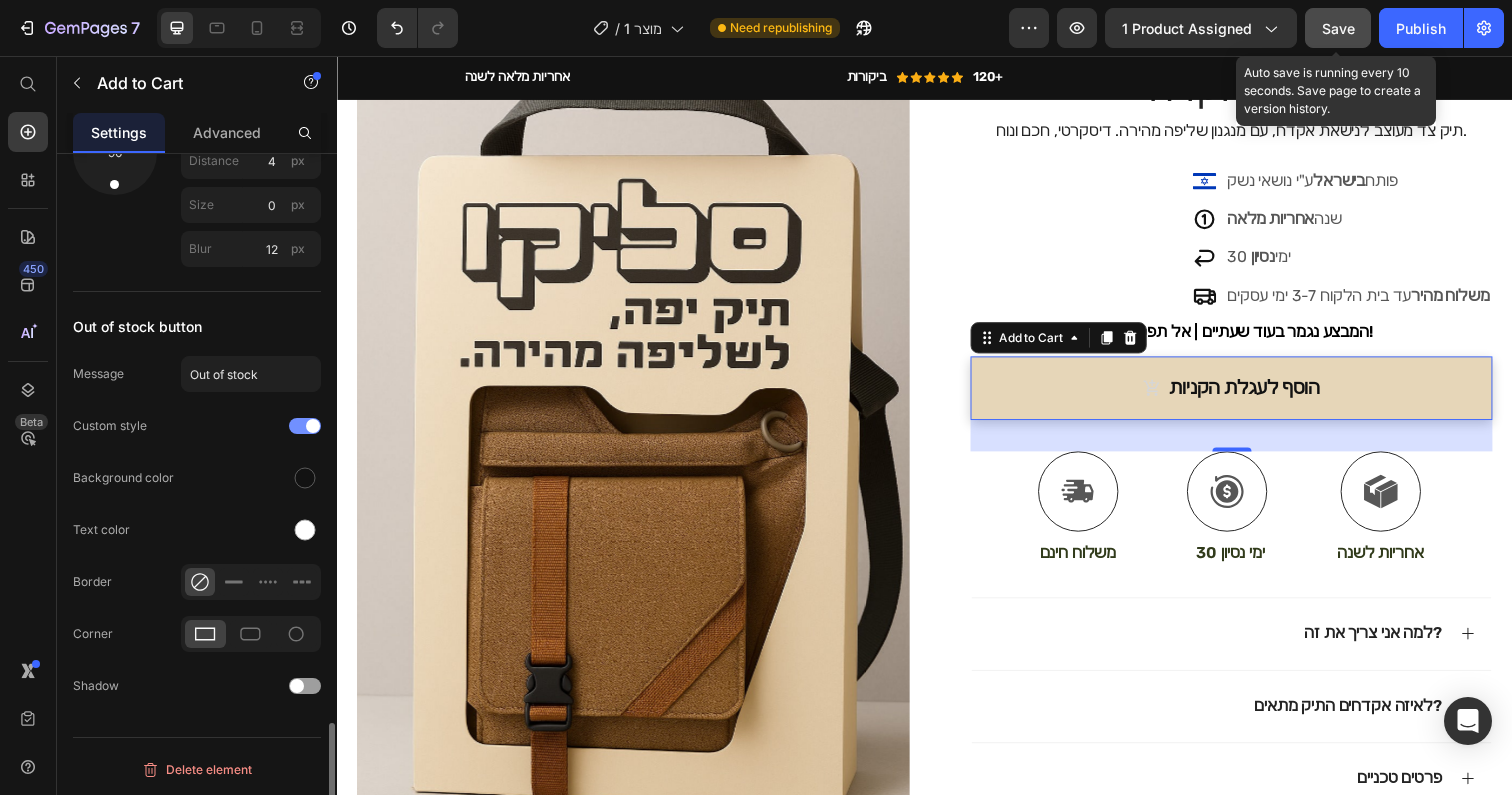click at bounding box center (313, 426) 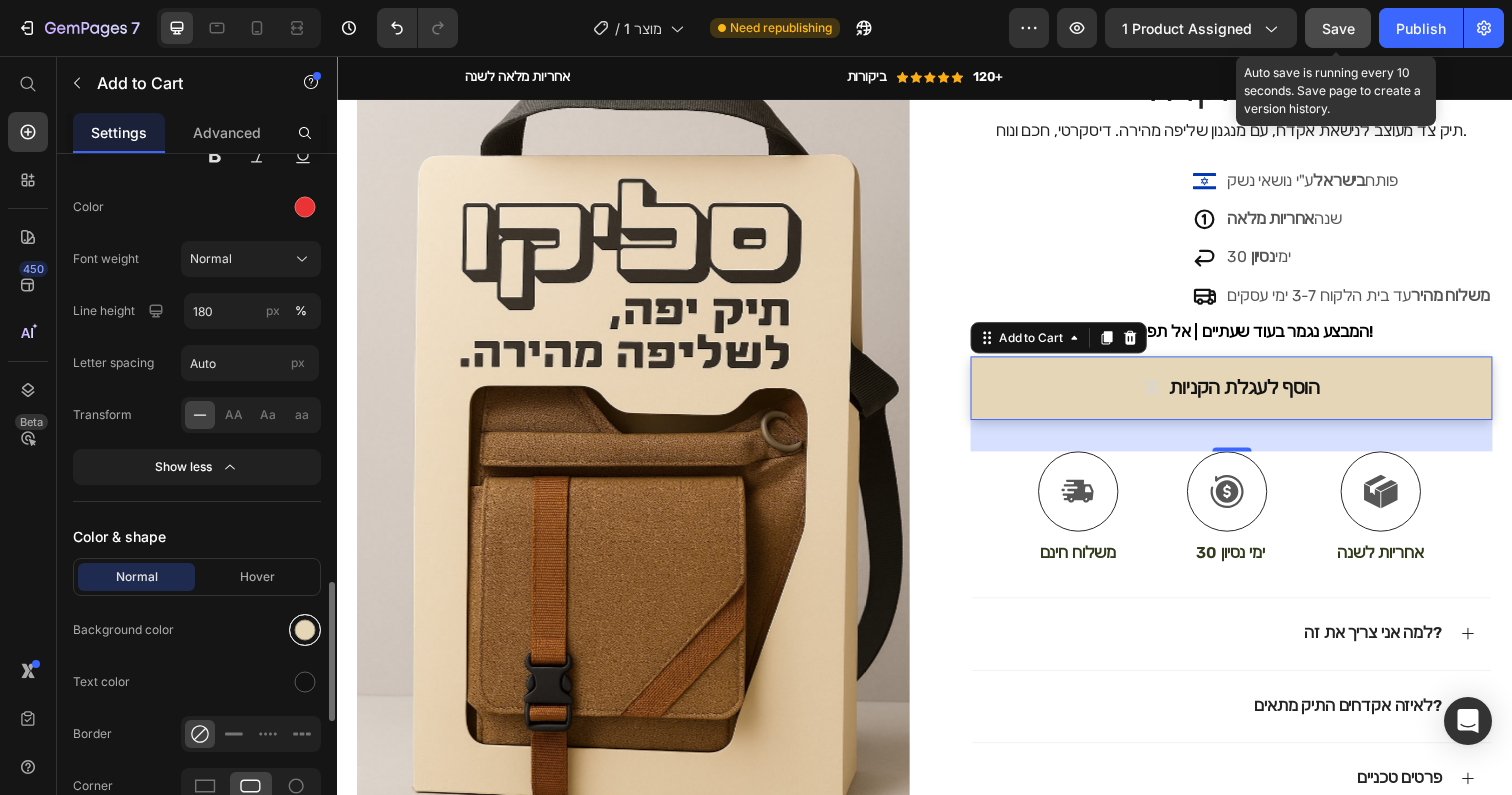 scroll, scrollTop: 2175, scrollLeft: 0, axis: vertical 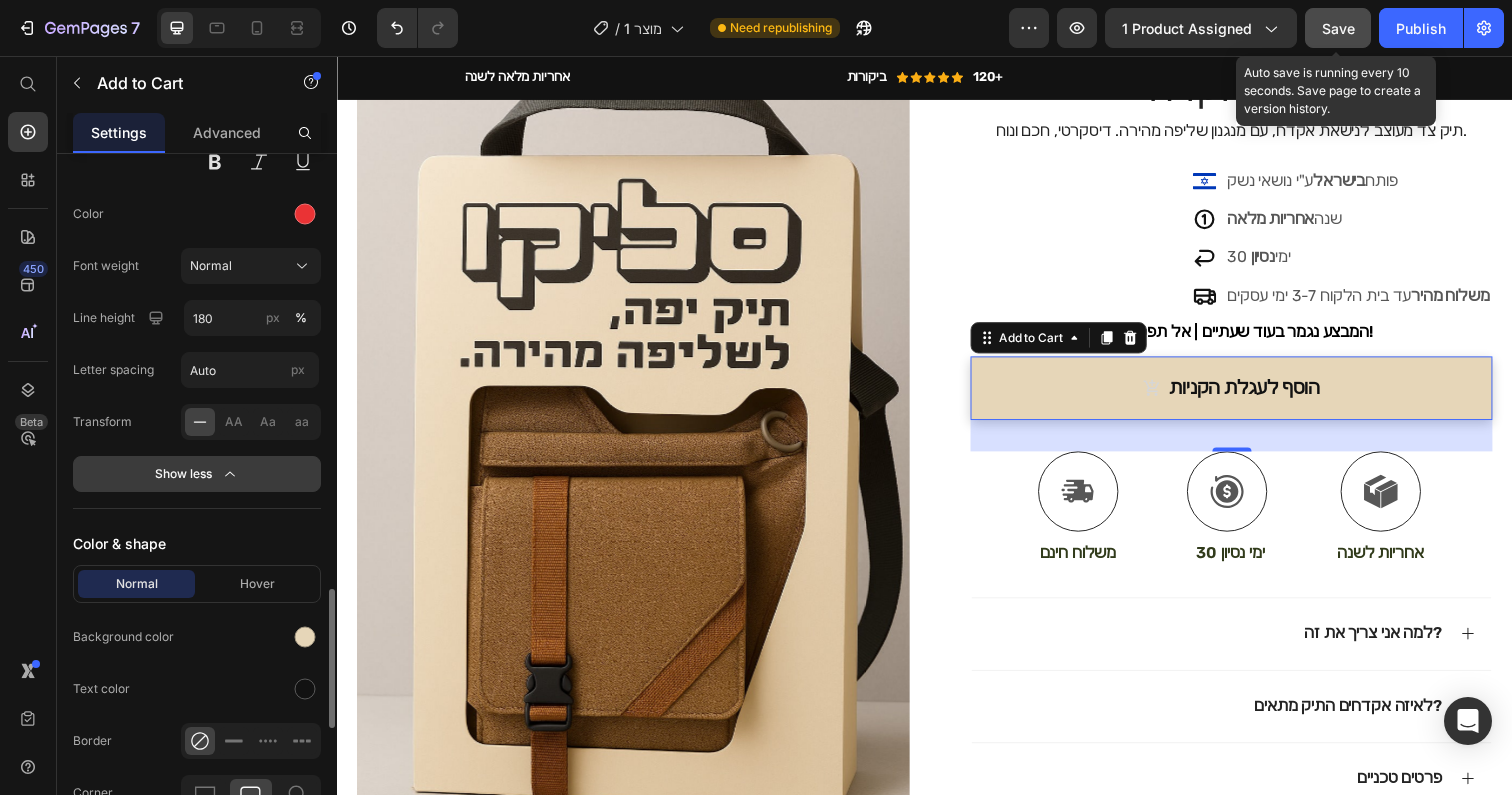 click on "Show less" 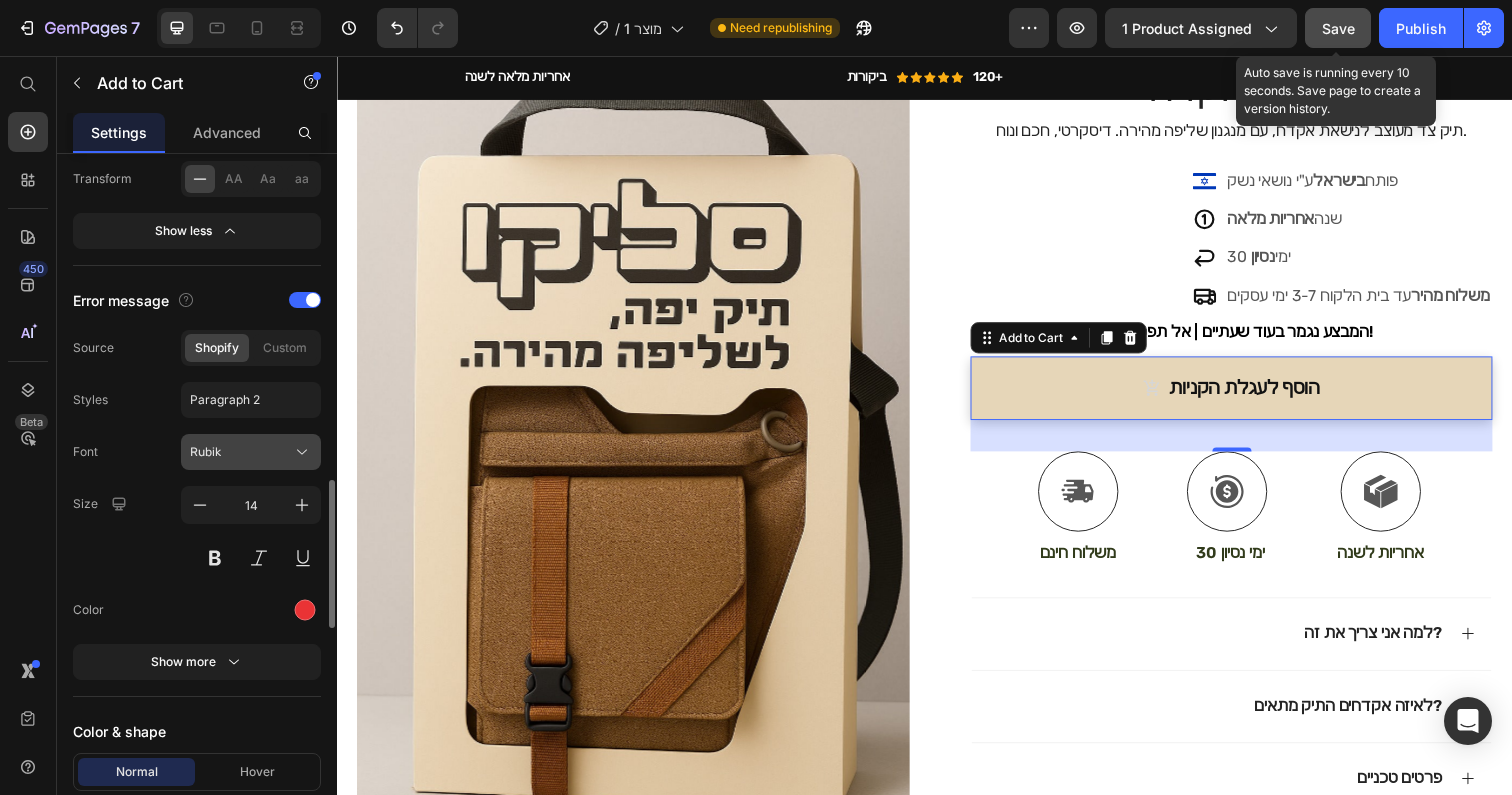 scroll, scrollTop: 1727, scrollLeft: 0, axis: vertical 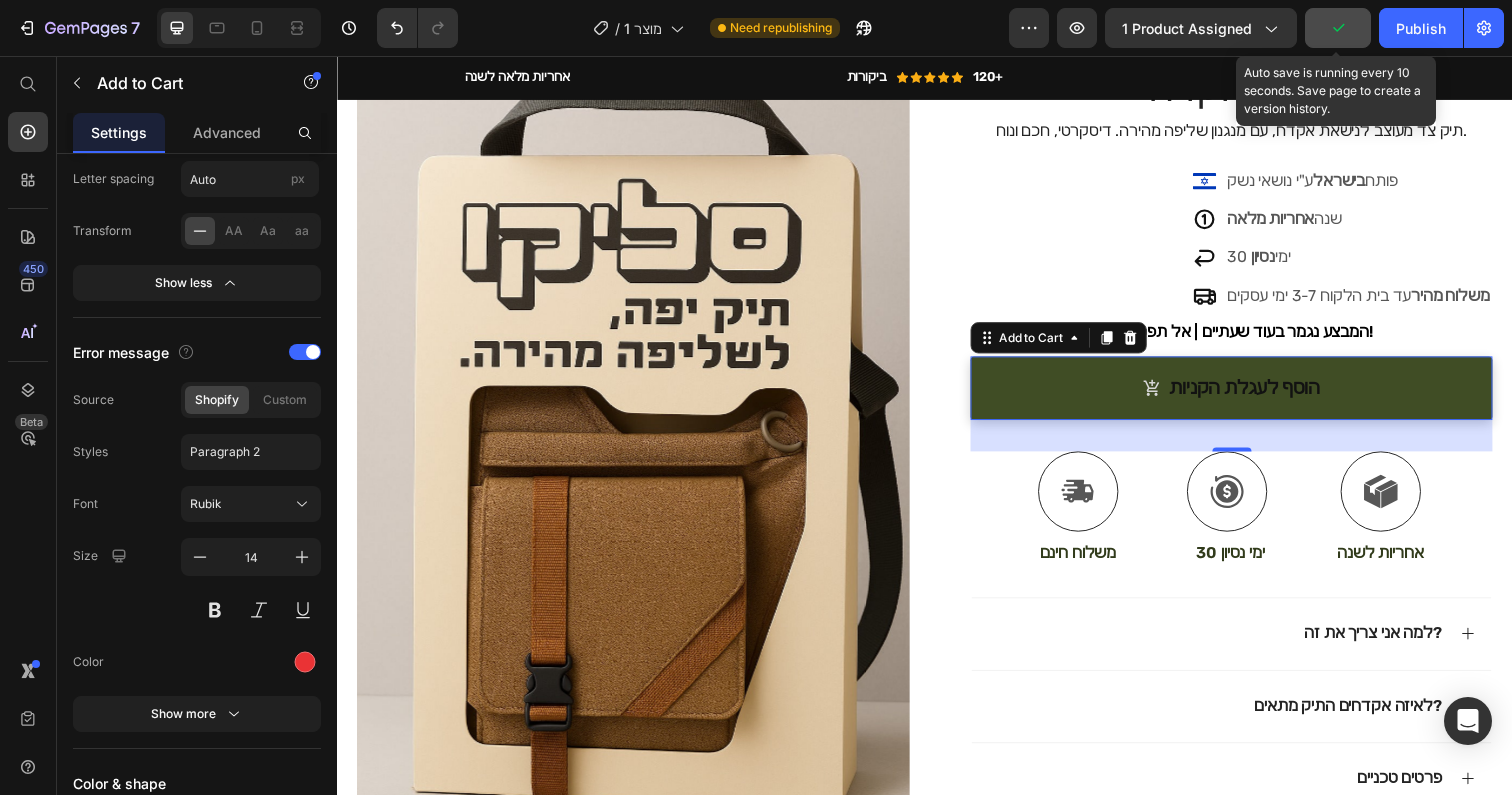 click on "הוסף לעגלת הקניות" at bounding box center (1250, 395) 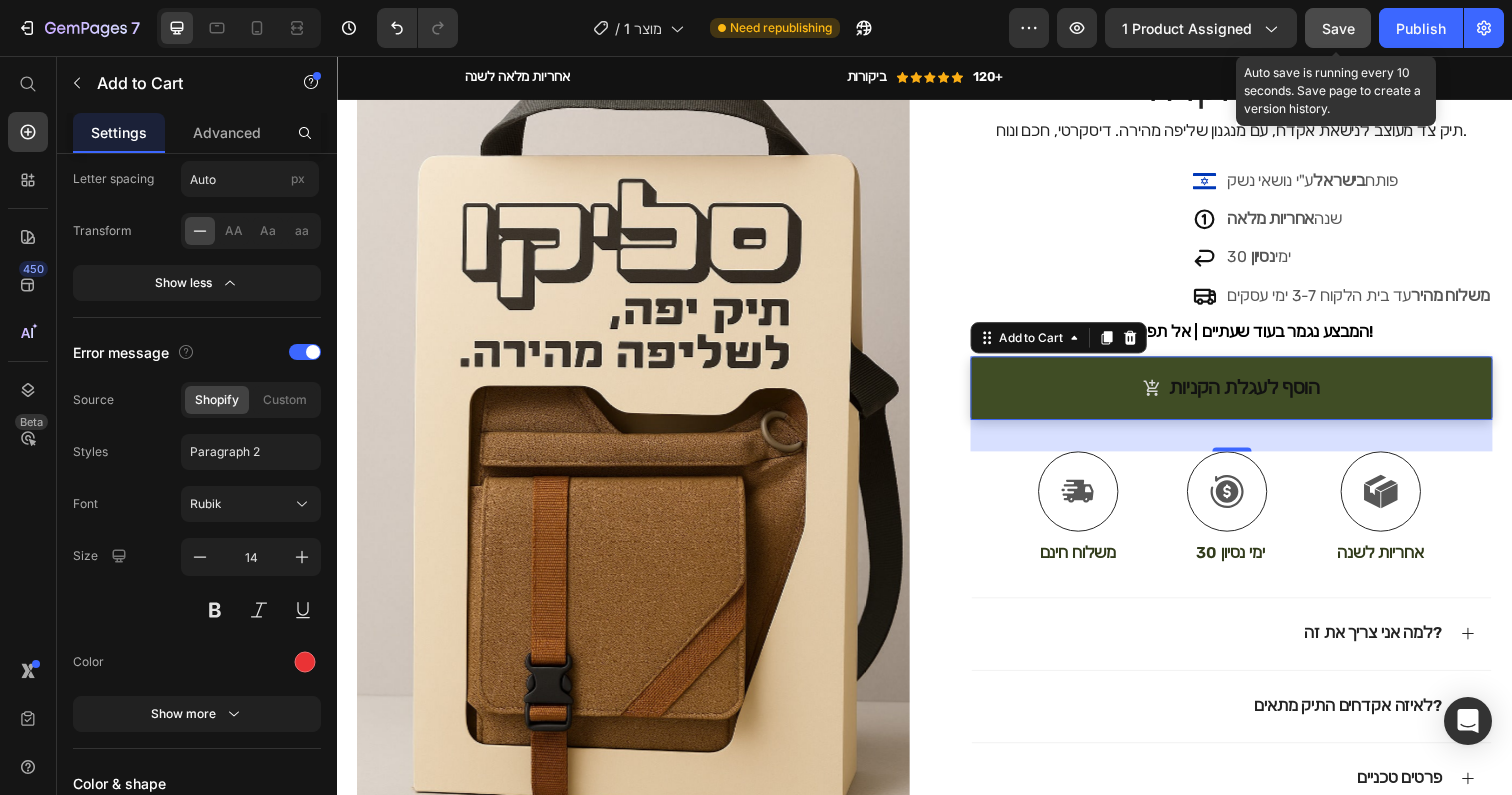 click on "הוסף לעגלת הקניות" at bounding box center [1250, 395] 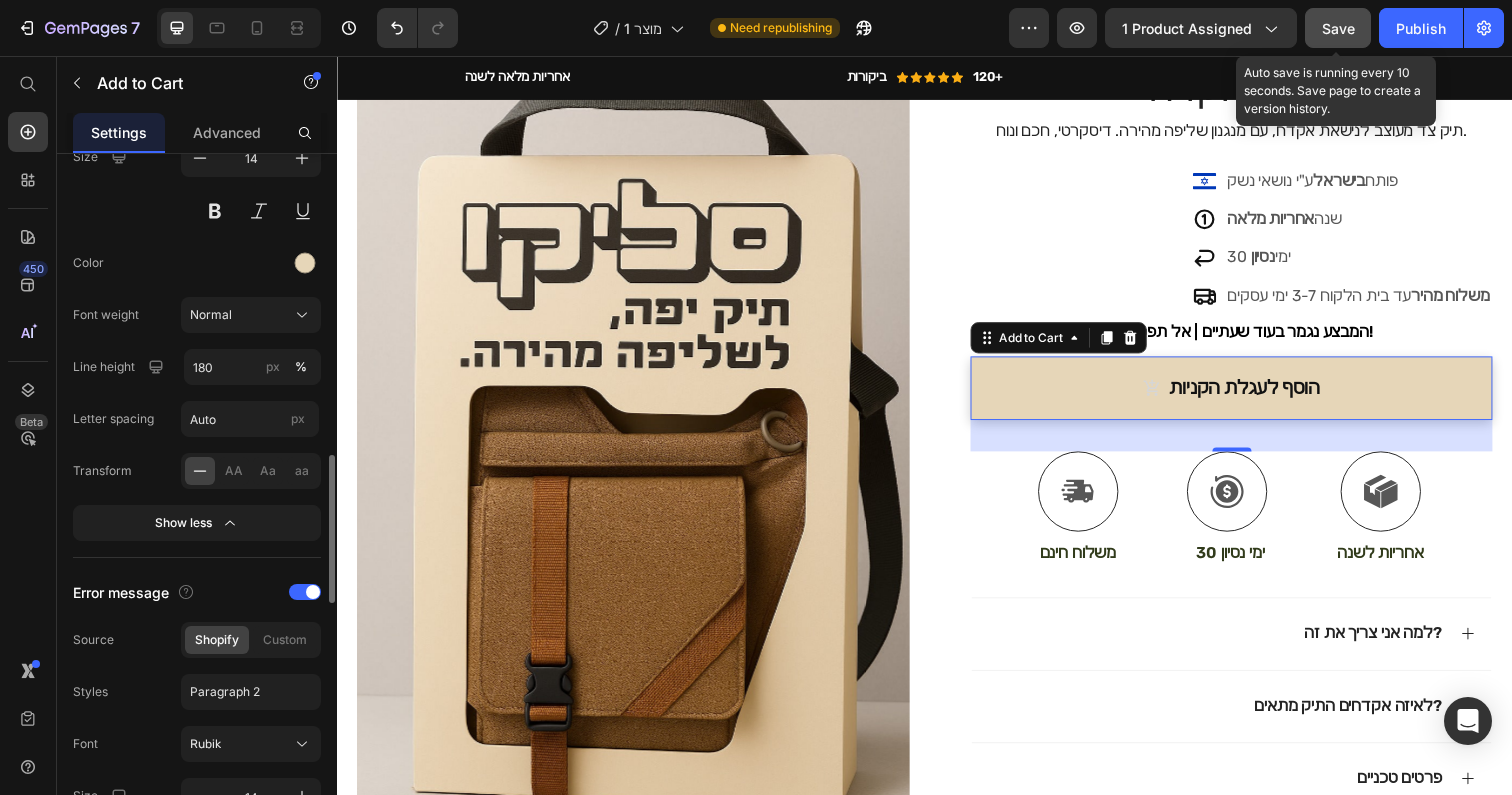 scroll, scrollTop: 1475, scrollLeft: 0, axis: vertical 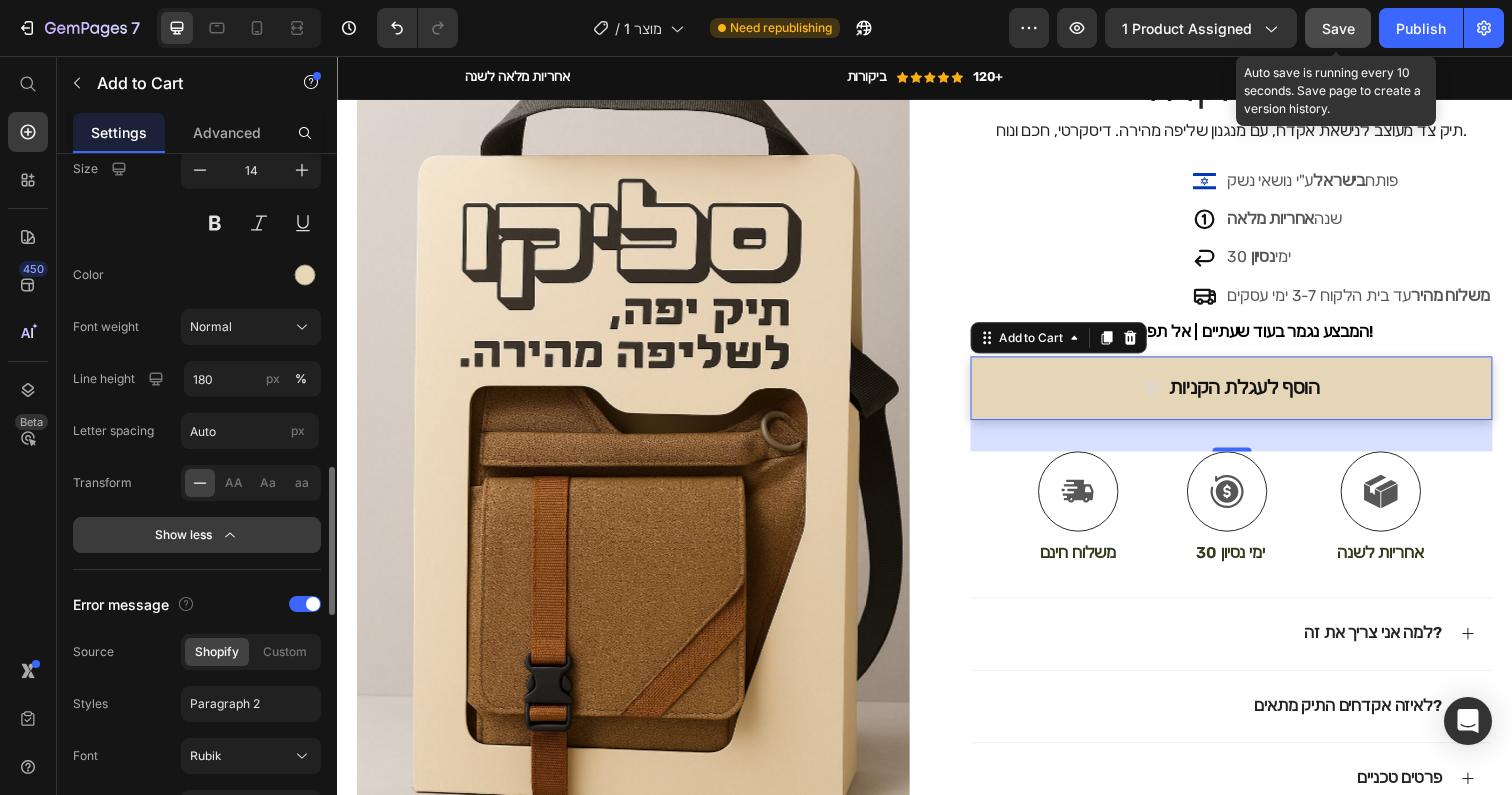 click on "Show less" 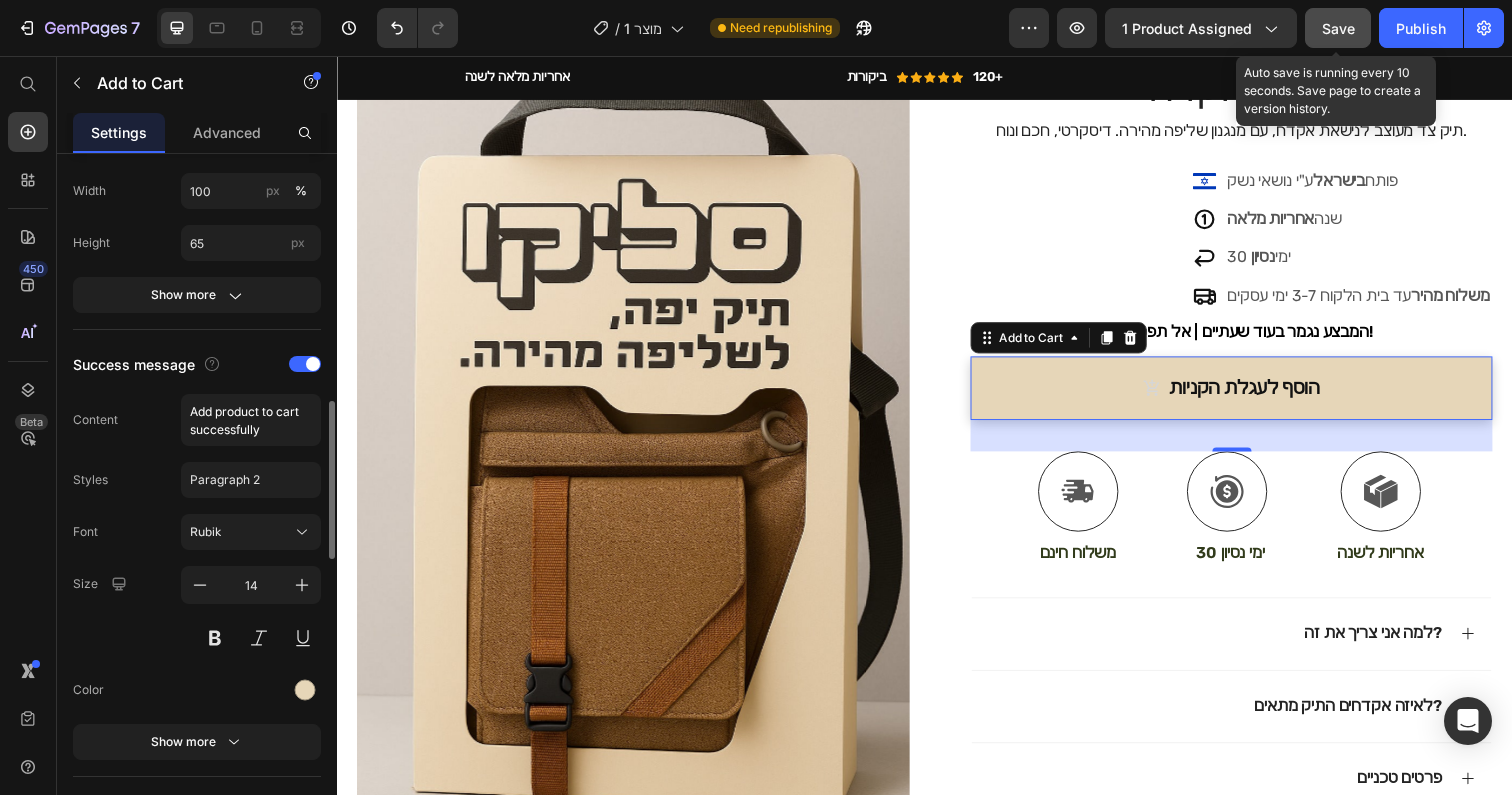 scroll, scrollTop: 993, scrollLeft: 0, axis: vertical 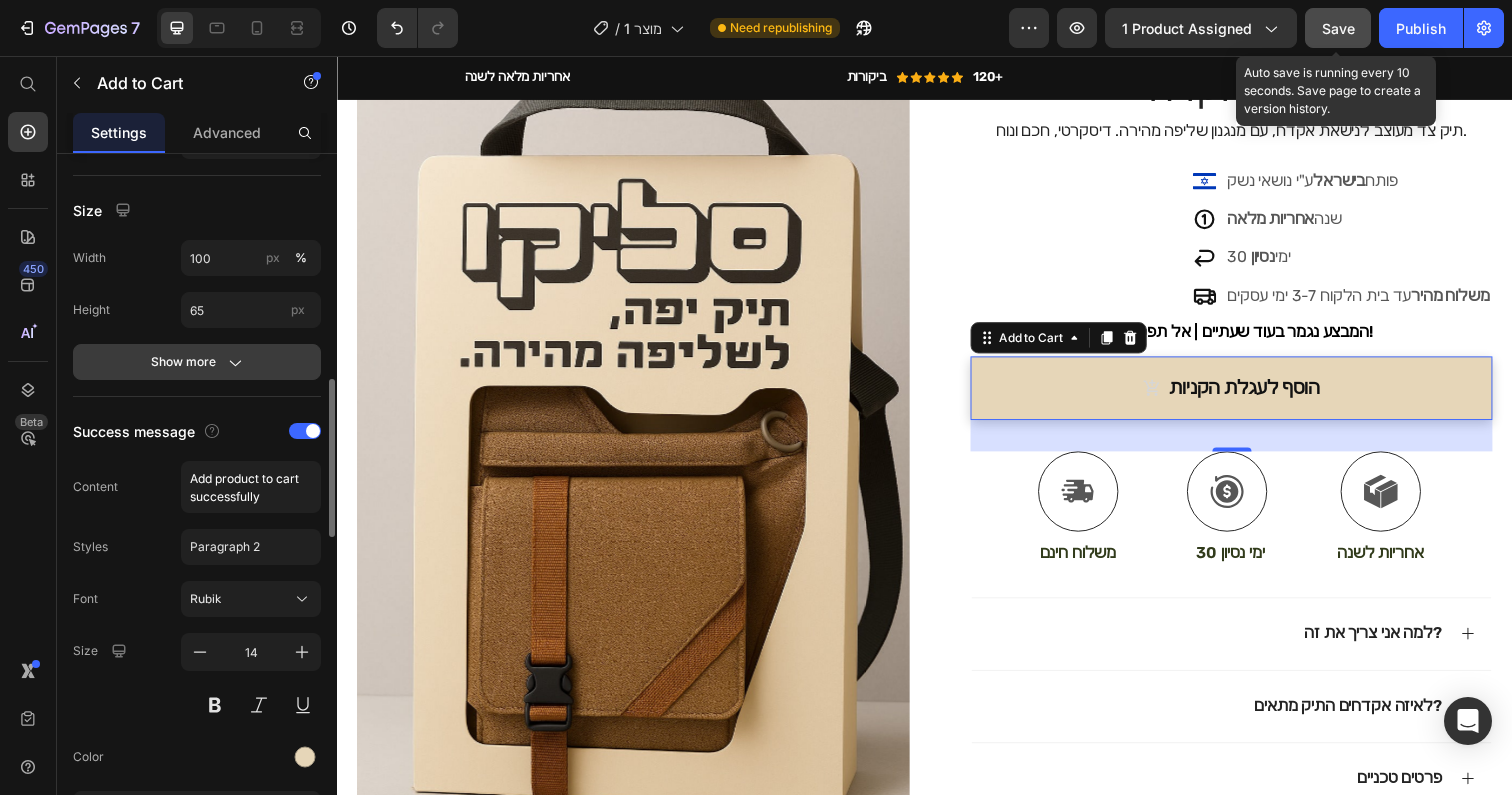 click on "Show more" 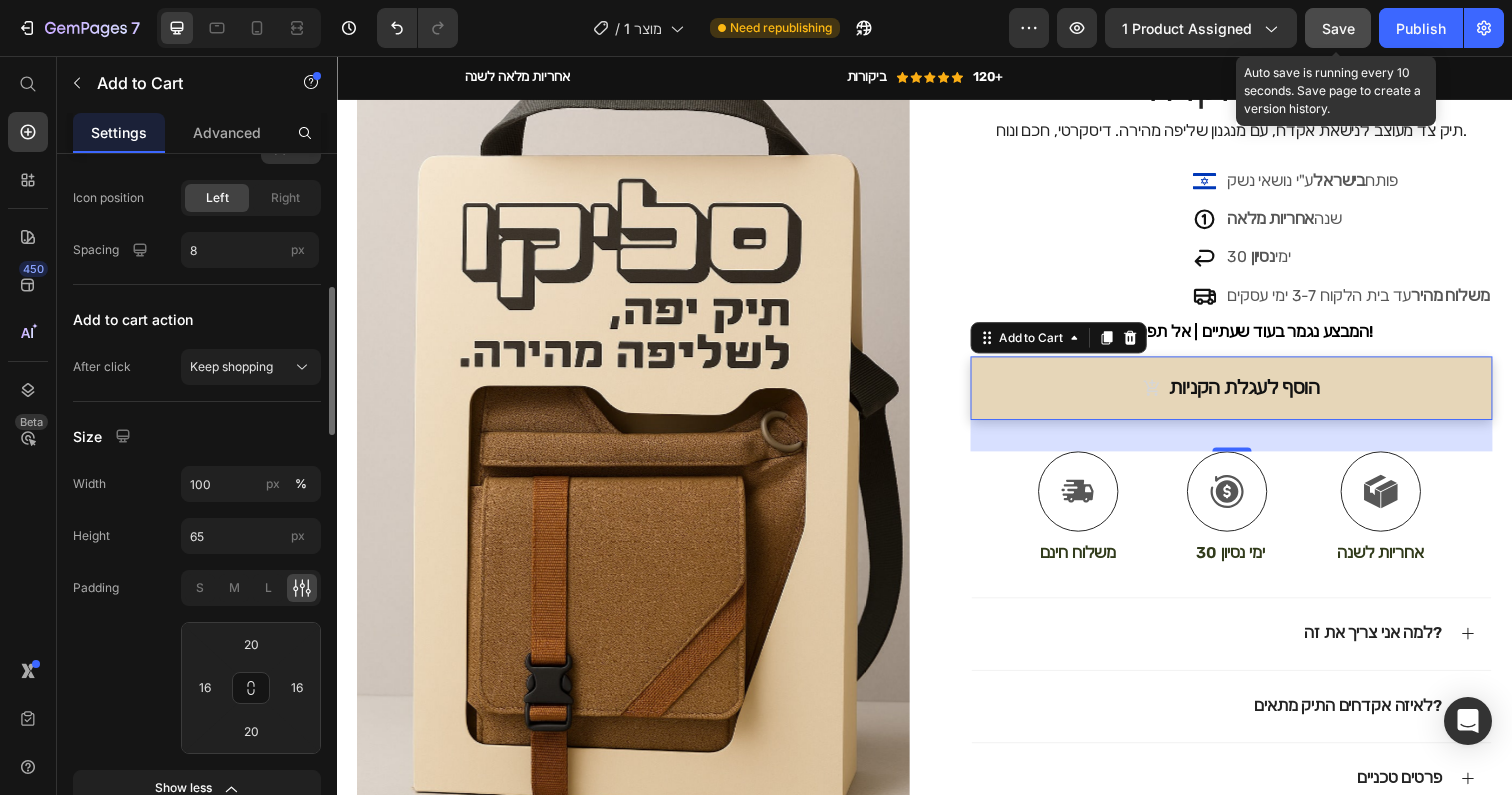 scroll, scrollTop: 742, scrollLeft: 0, axis: vertical 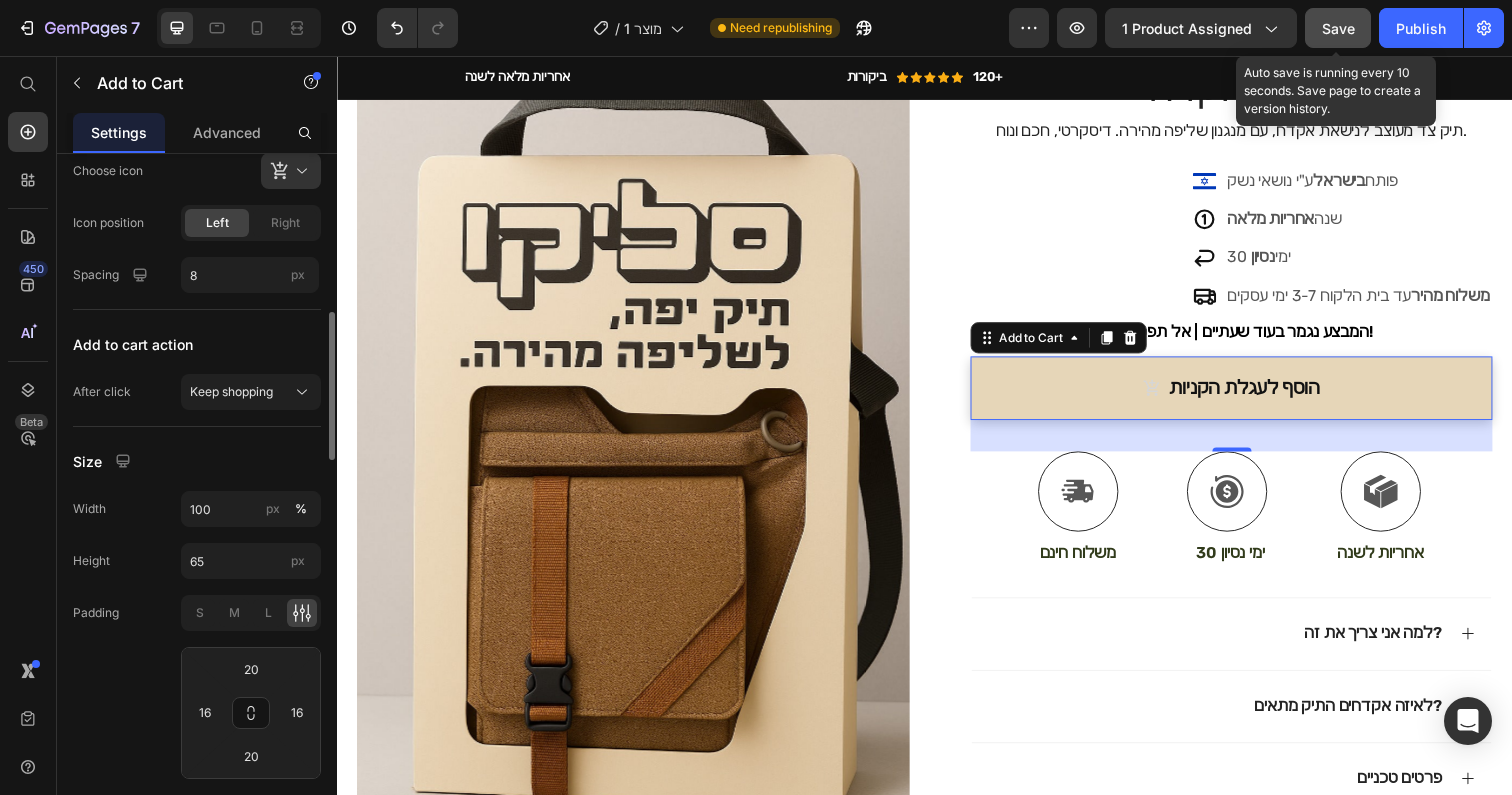 click 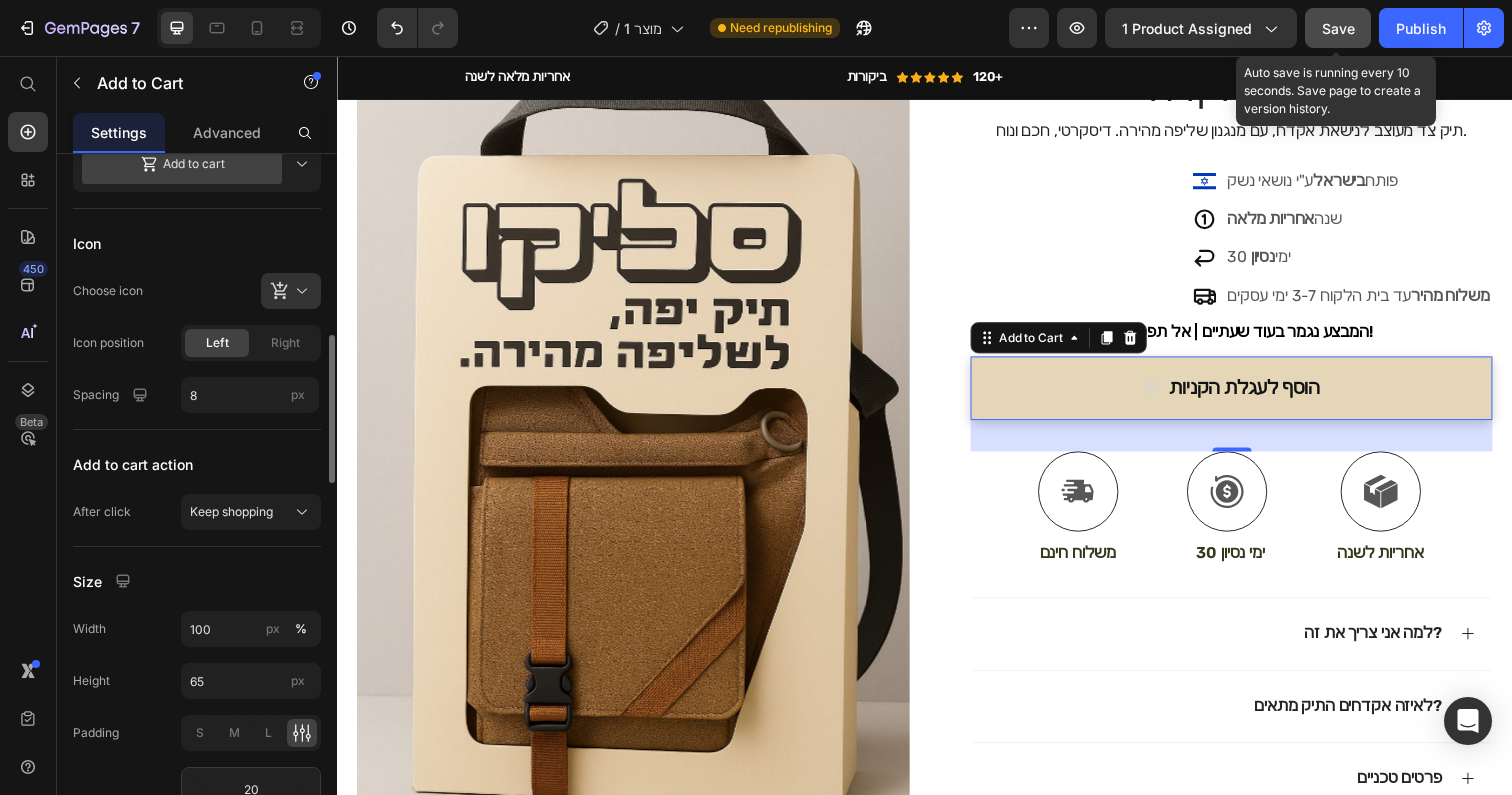 scroll, scrollTop: 622, scrollLeft: 0, axis: vertical 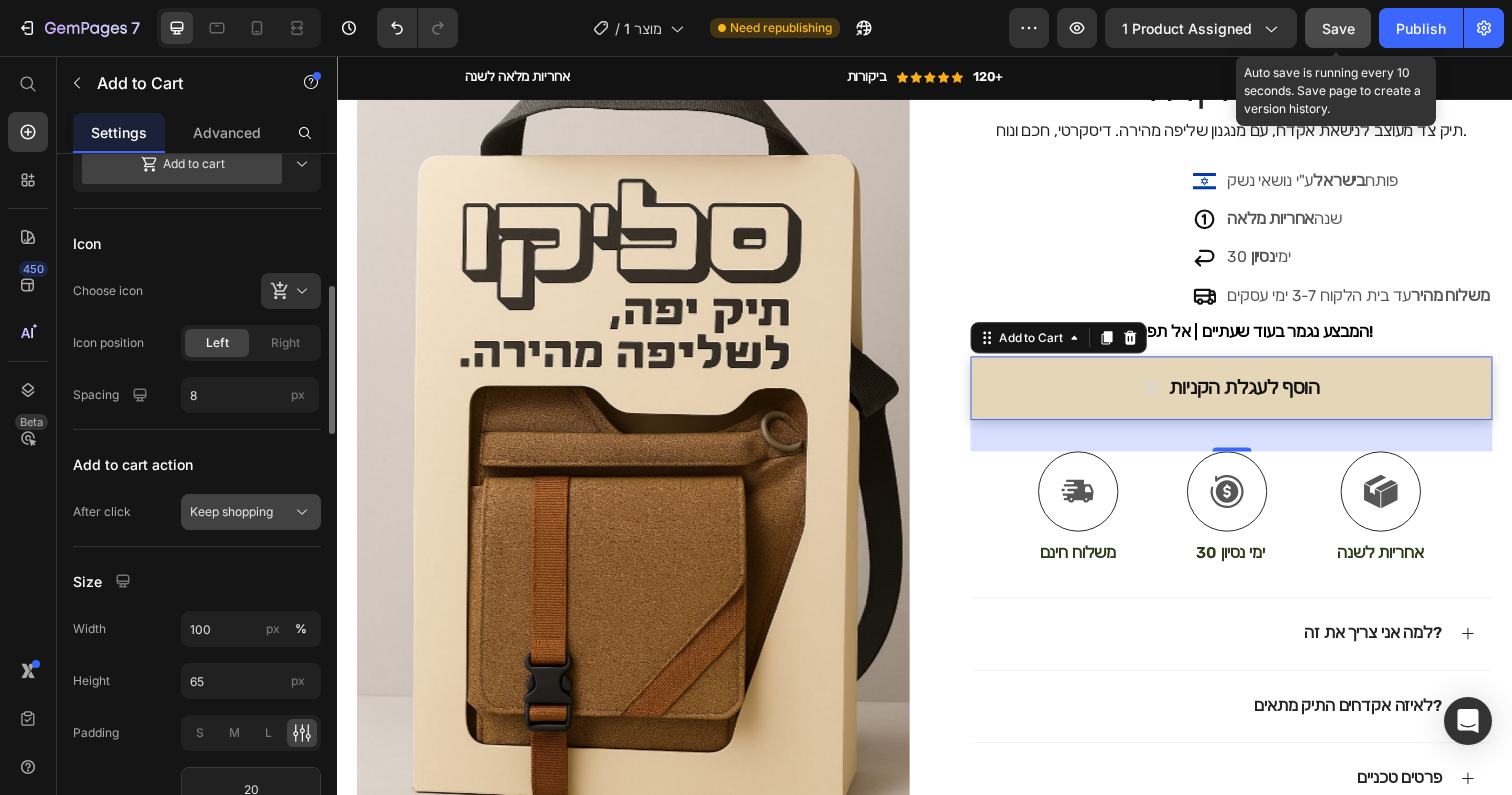 click on "Keep shopping" at bounding box center [231, 512] 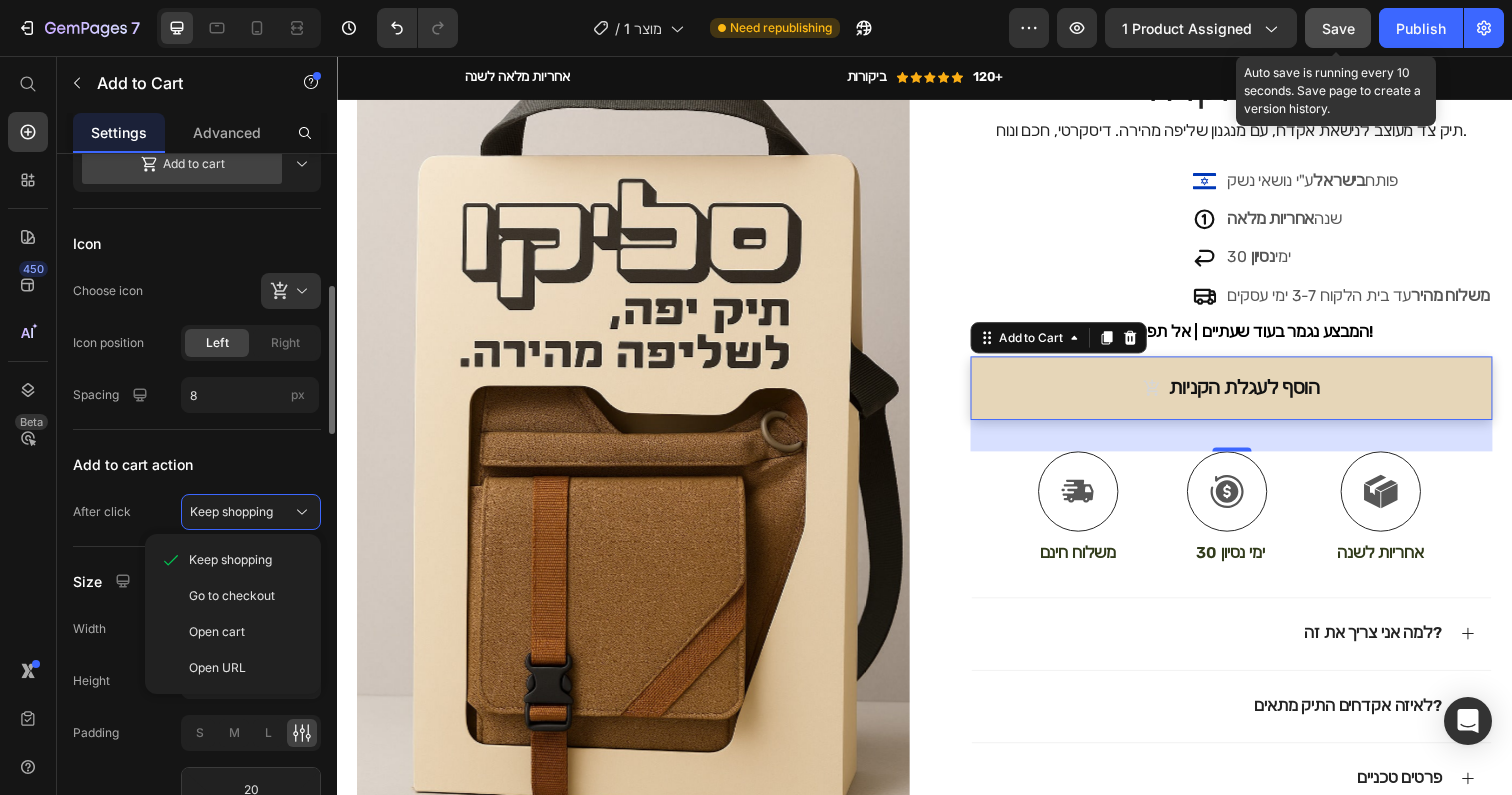 click on "Add to cart action" at bounding box center (197, 464) 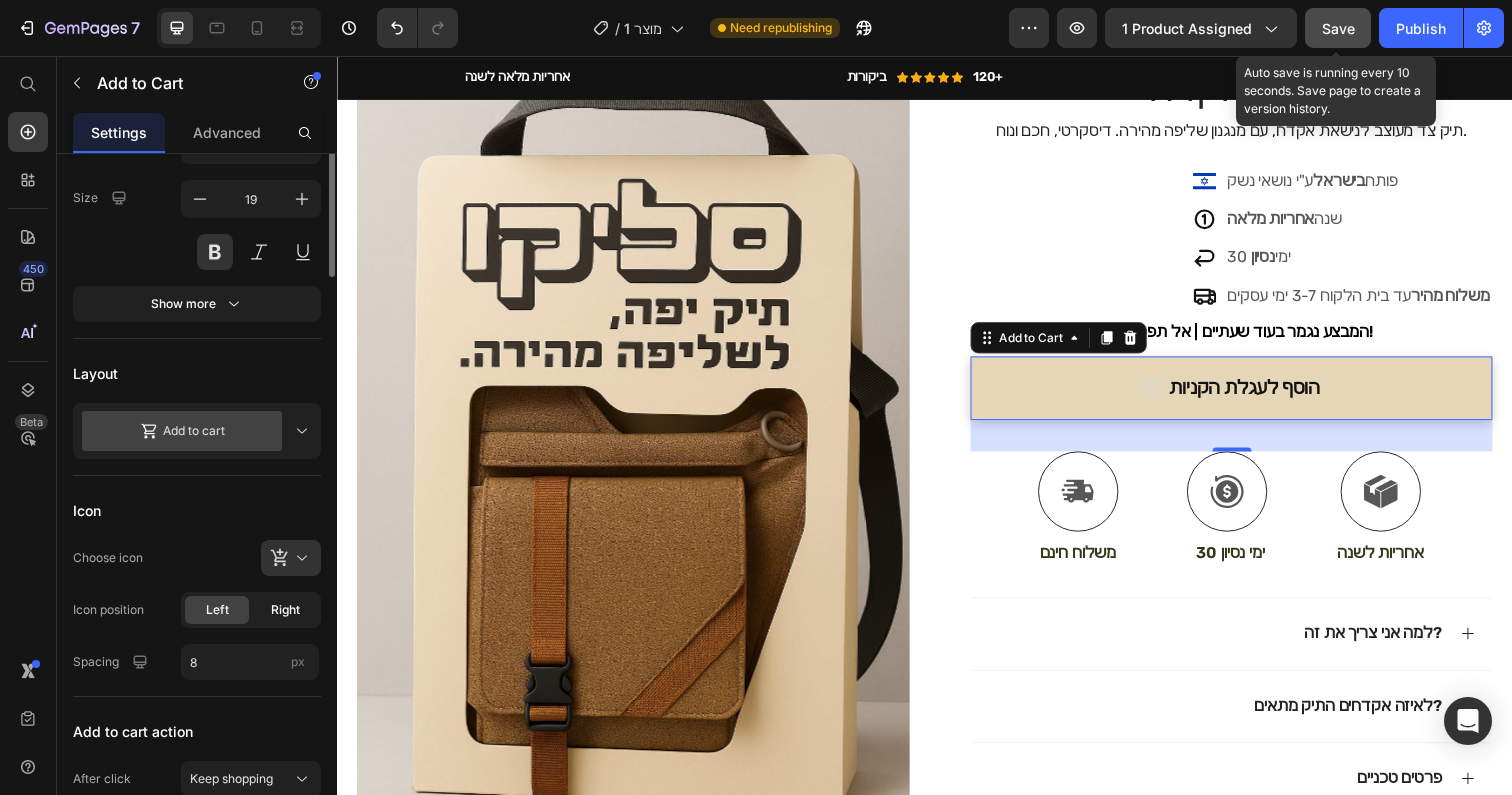 scroll, scrollTop: 272, scrollLeft: 0, axis: vertical 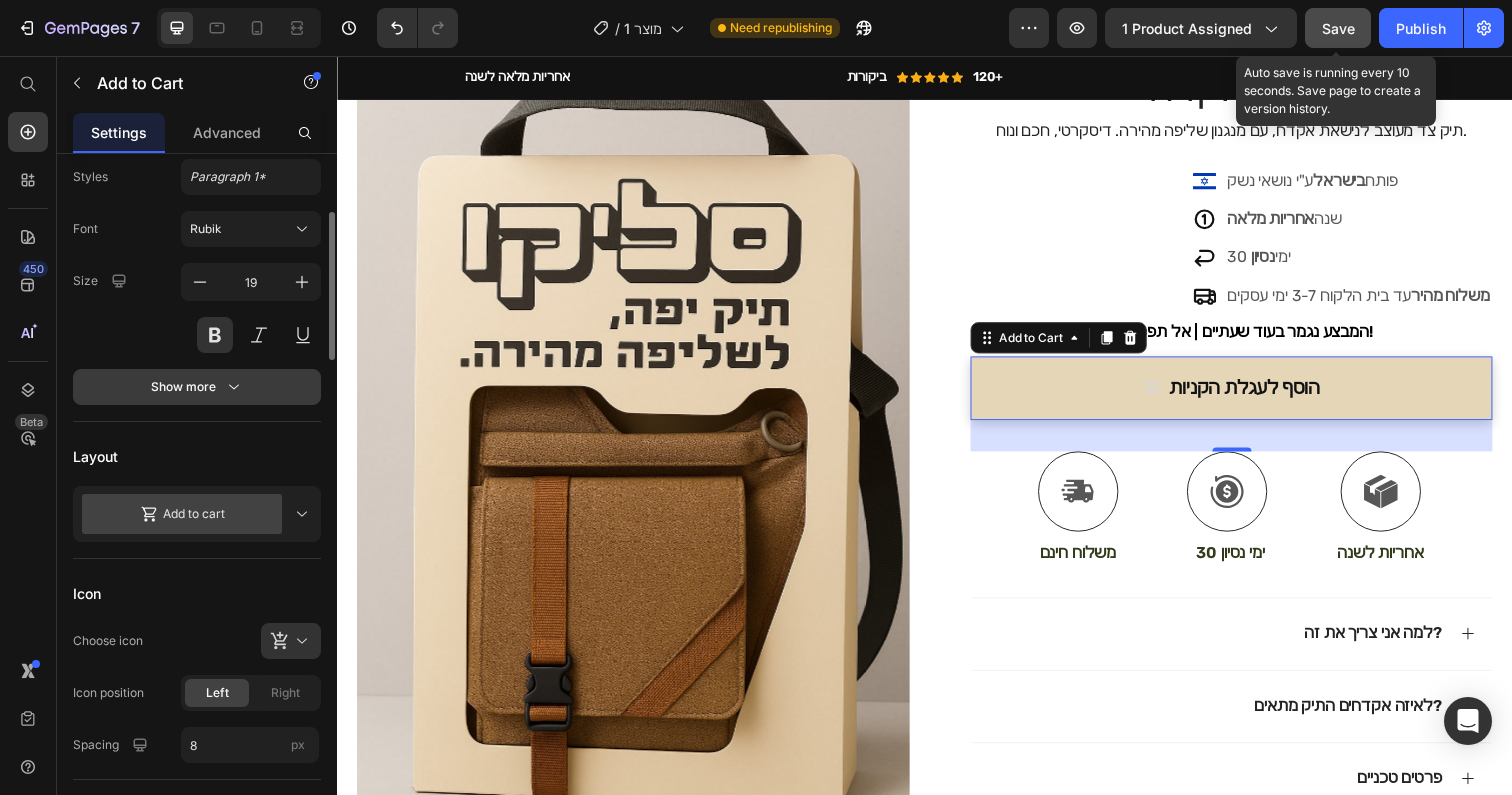 click on "Show more" at bounding box center [197, 387] 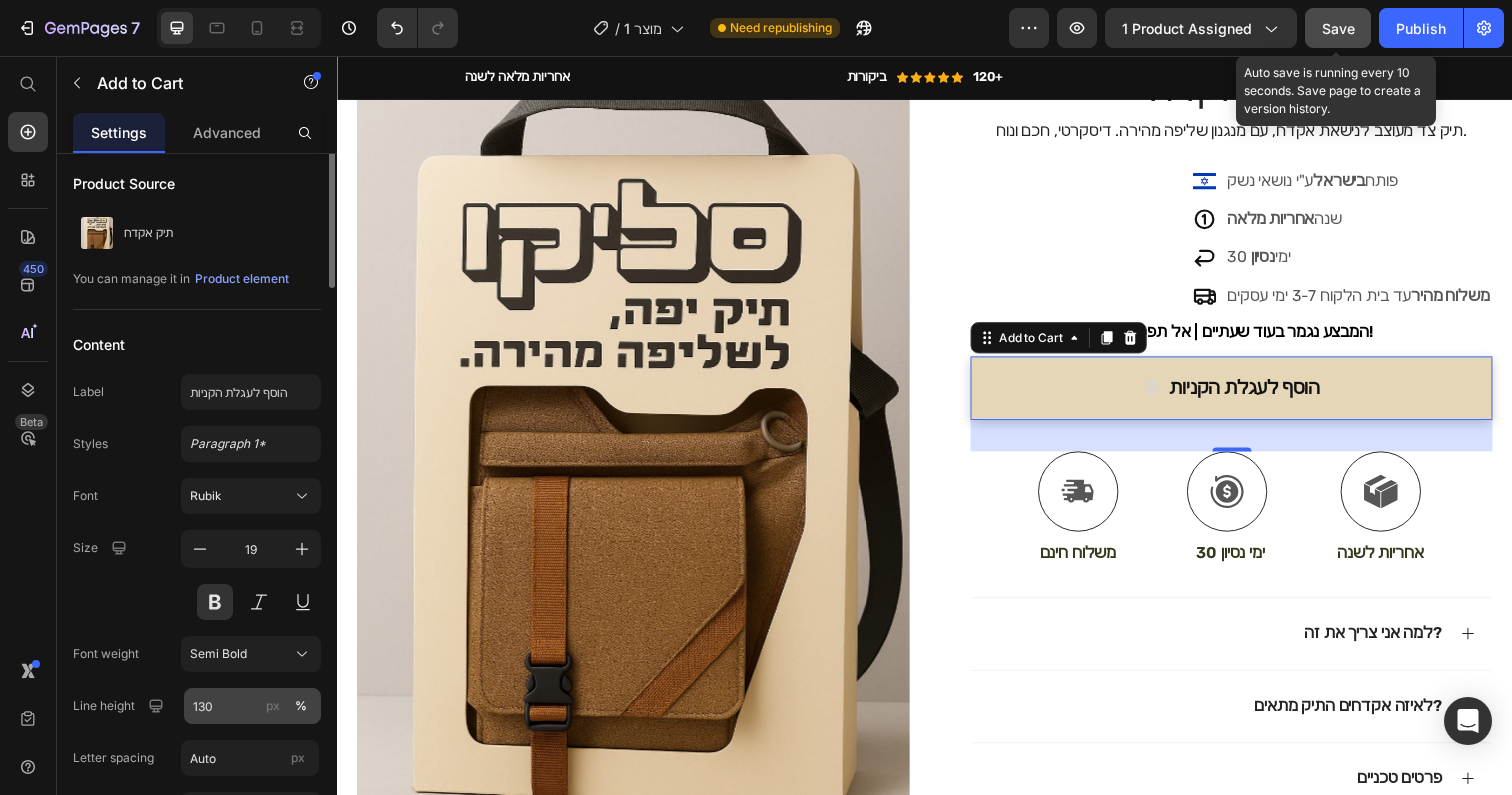 scroll, scrollTop: 0, scrollLeft: 0, axis: both 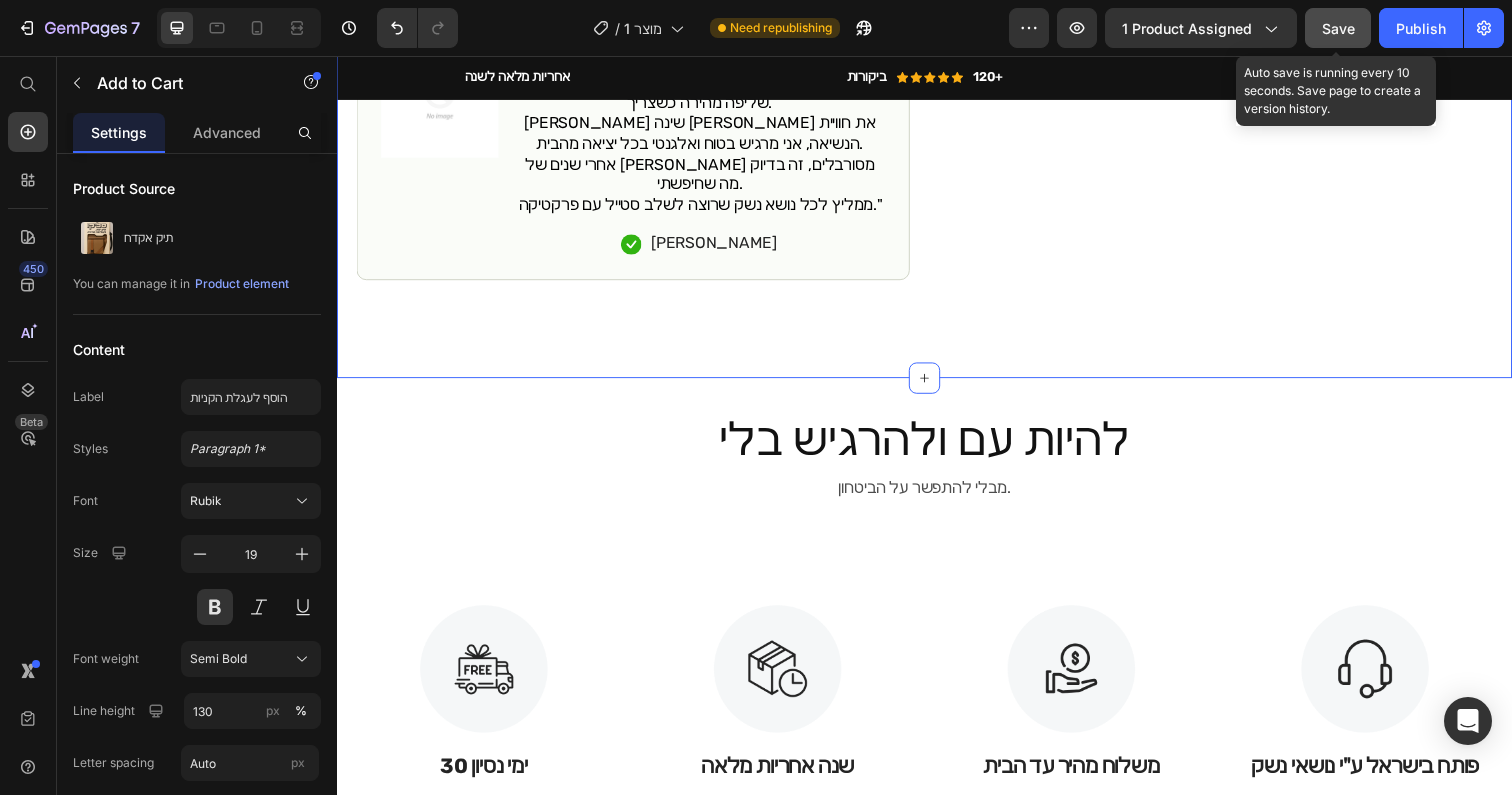 click on "Product Images Image Icon Icon Icon Icon Icon Icon List "סוף סוף תיק שגם נראה טוב, גם יושב נוח על הגוף וגם נותן שליפה מהירה כשצריך. [PERSON_NAME] שינה [PERSON_NAME] את חוויית הנשיאה, אני מרגיש בטוח ואלגנטי בכל יציאה מהבית. אחרי שנים של [PERSON_NAME] מסורבלים, זה בדיוק מה שחיפשתי. ממליץ לכל נושא נשק שרוצה לשלב סטייל עם פרקטיקה." Text Block
Icon אבי מרציאנו  Text Block Row Row Row Icon Icon Icon Icon Icon Icon List (129 ביקורות) Text Block Row תיק אקדח Product Title תיק צד מעוצב לנישאת אקדח, עם מנגנון שליפה מהירה. דיסקרטי, חכם ונוח. Text Block
.st0{fill:#0038B8;}
.st1{fill-rule:evenodd;clip-rule:evenodd;fill:#FFFFFF;}
פותח  בישראל  ע״י נושאי נשק
שנה  אחריות מלאה
30 ימי  נסיון Item List" at bounding box center (937, -288) 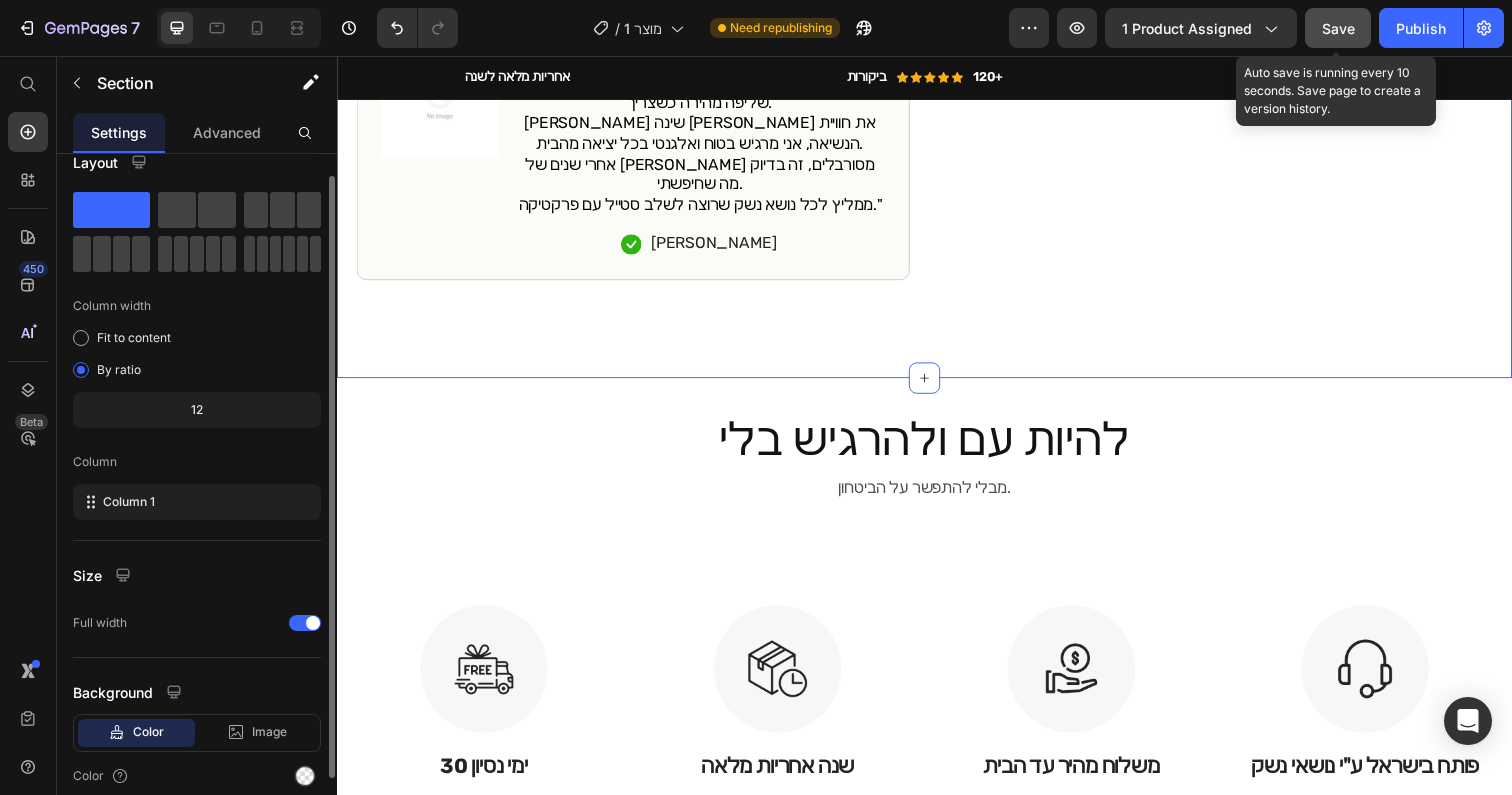 scroll, scrollTop: 110, scrollLeft: 0, axis: vertical 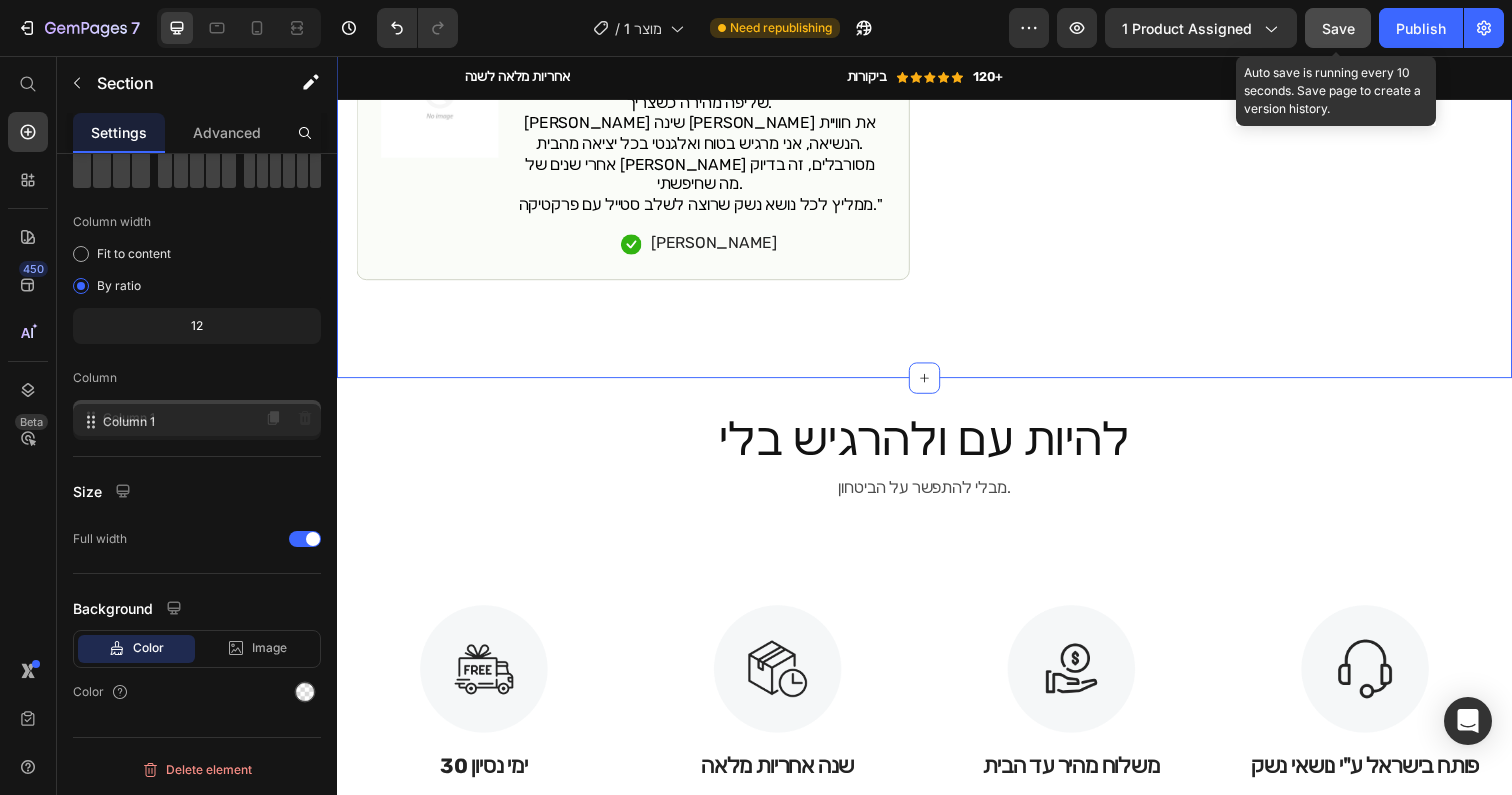 click on "Column 1" 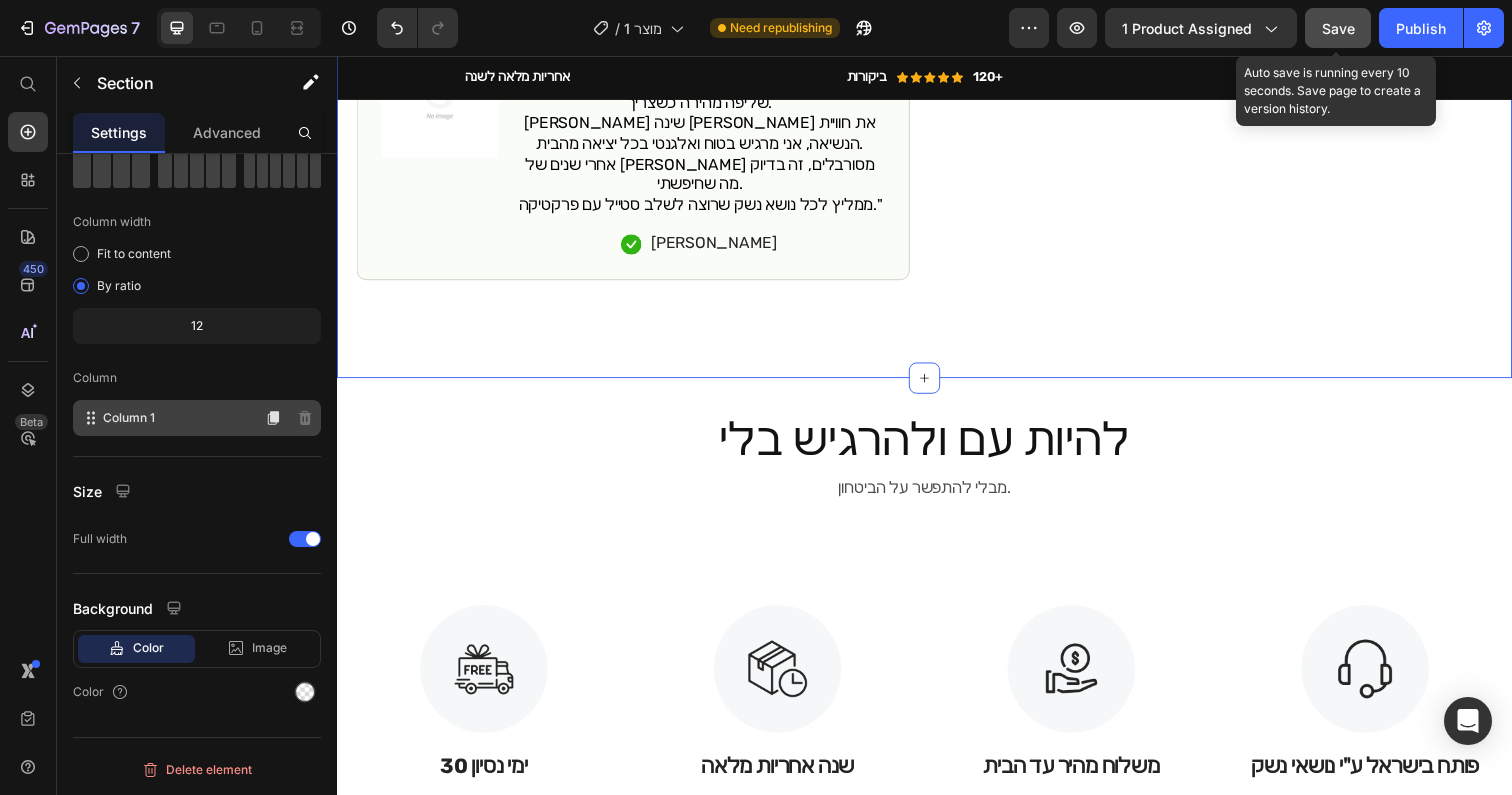 click on "Column 1" 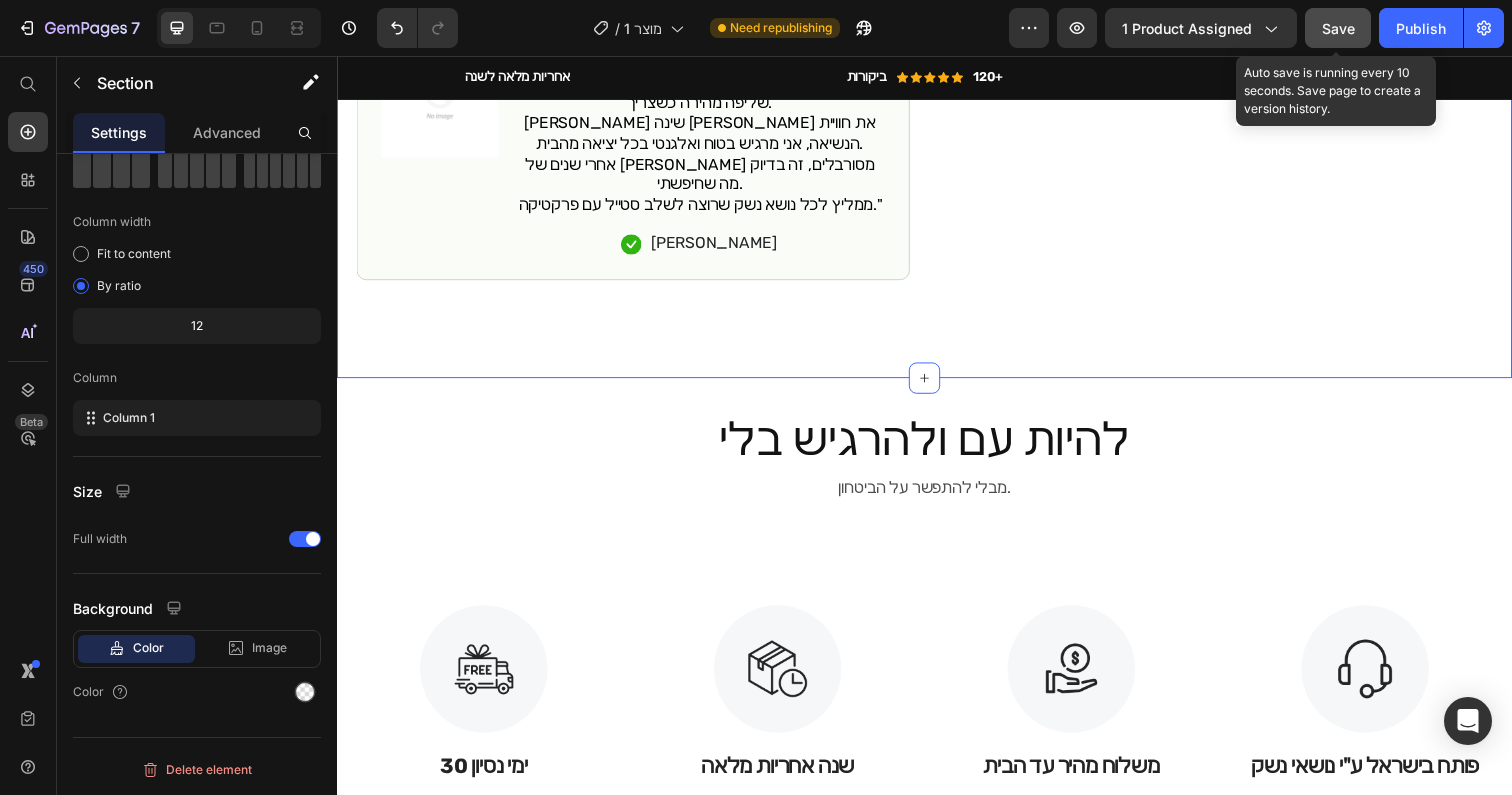 click on "12" 